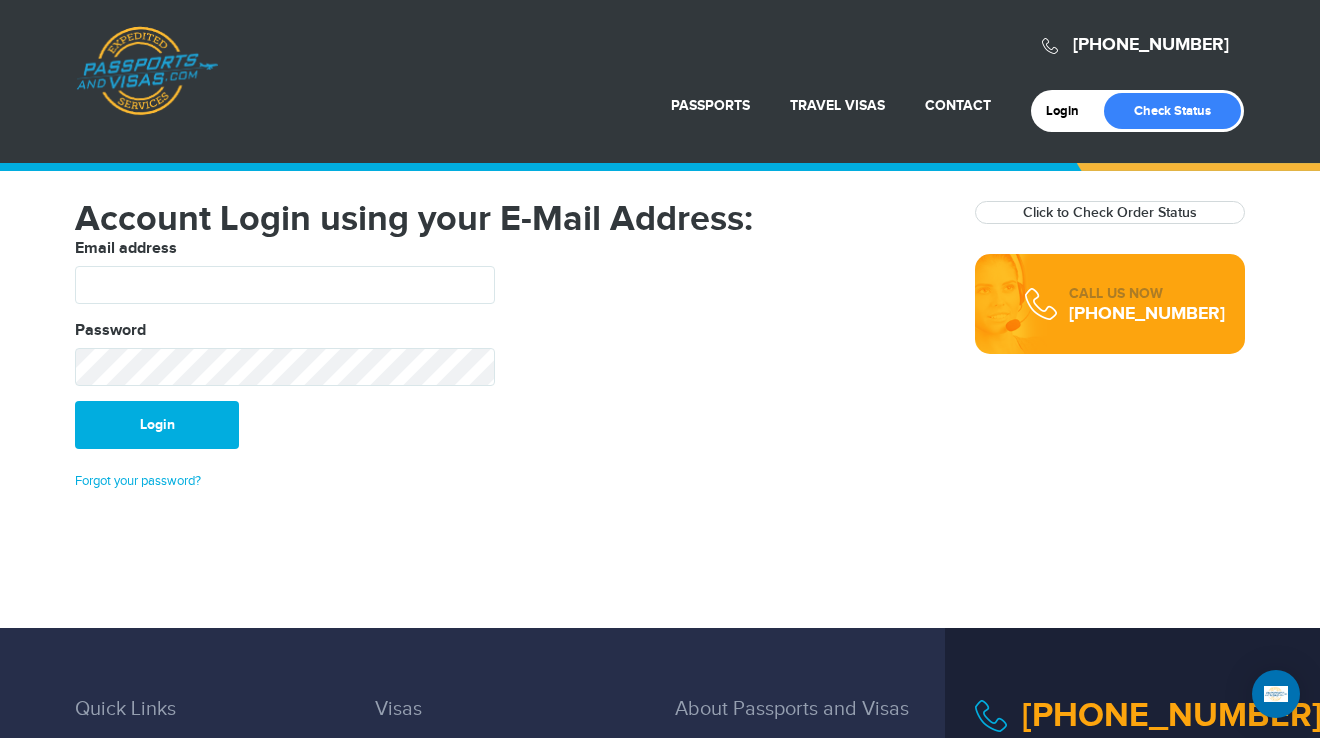 scroll, scrollTop: 0, scrollLeft: 0, axis: both 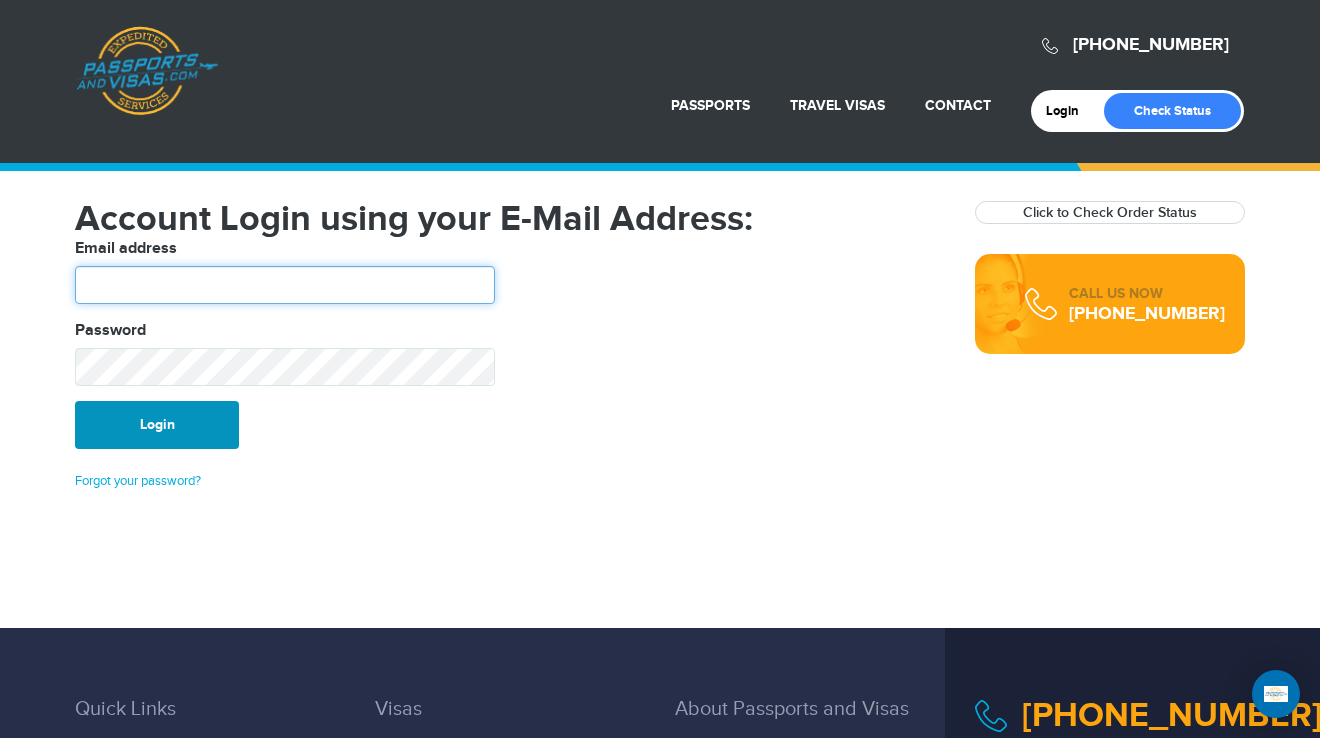 type on "*******" 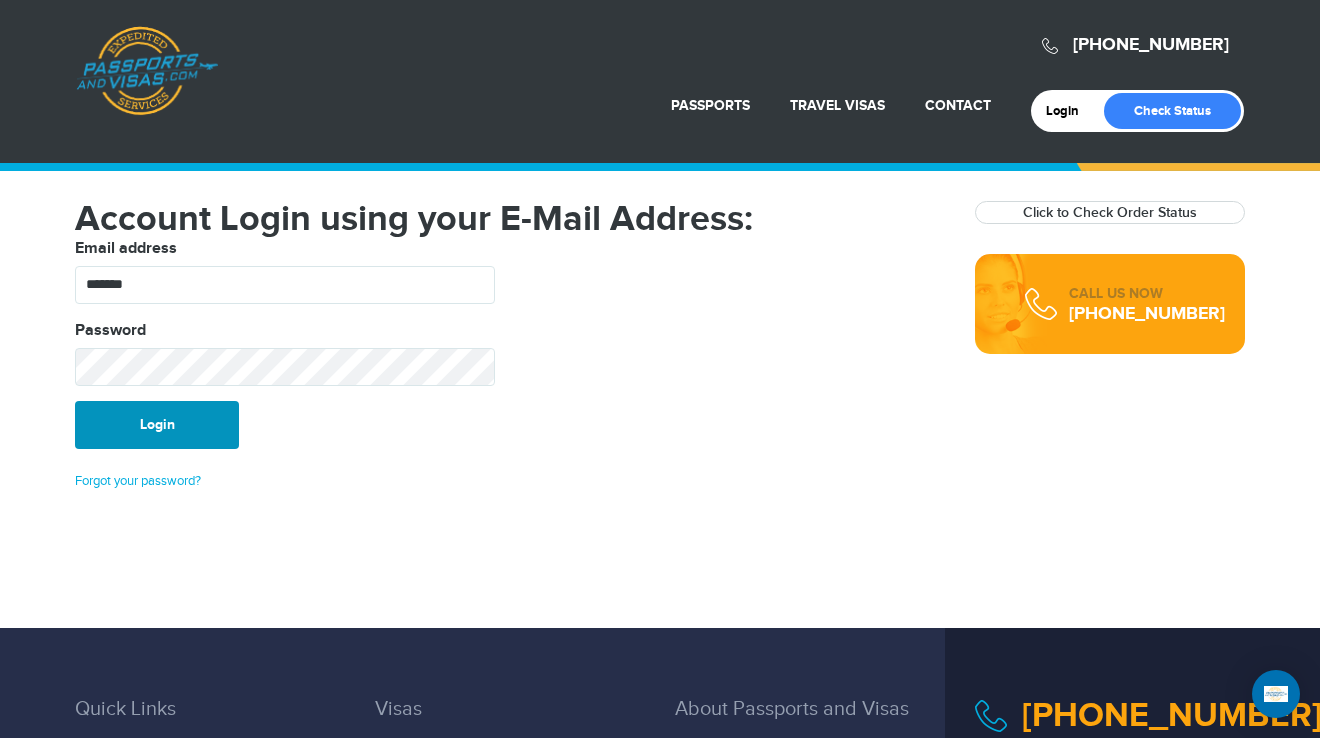 click on "Login" at bounding box center [157, 425] 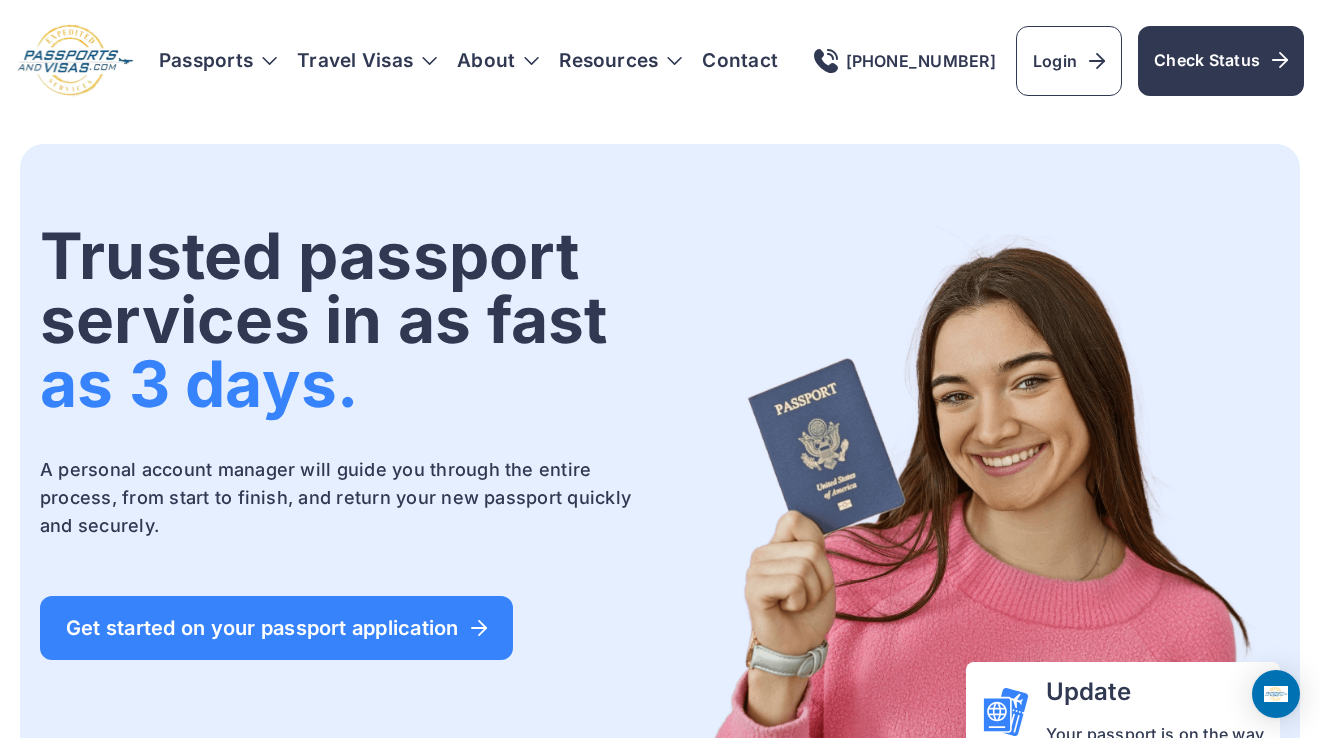 scroll, scrollTop: 0, scrollLeft: 0, axis: both 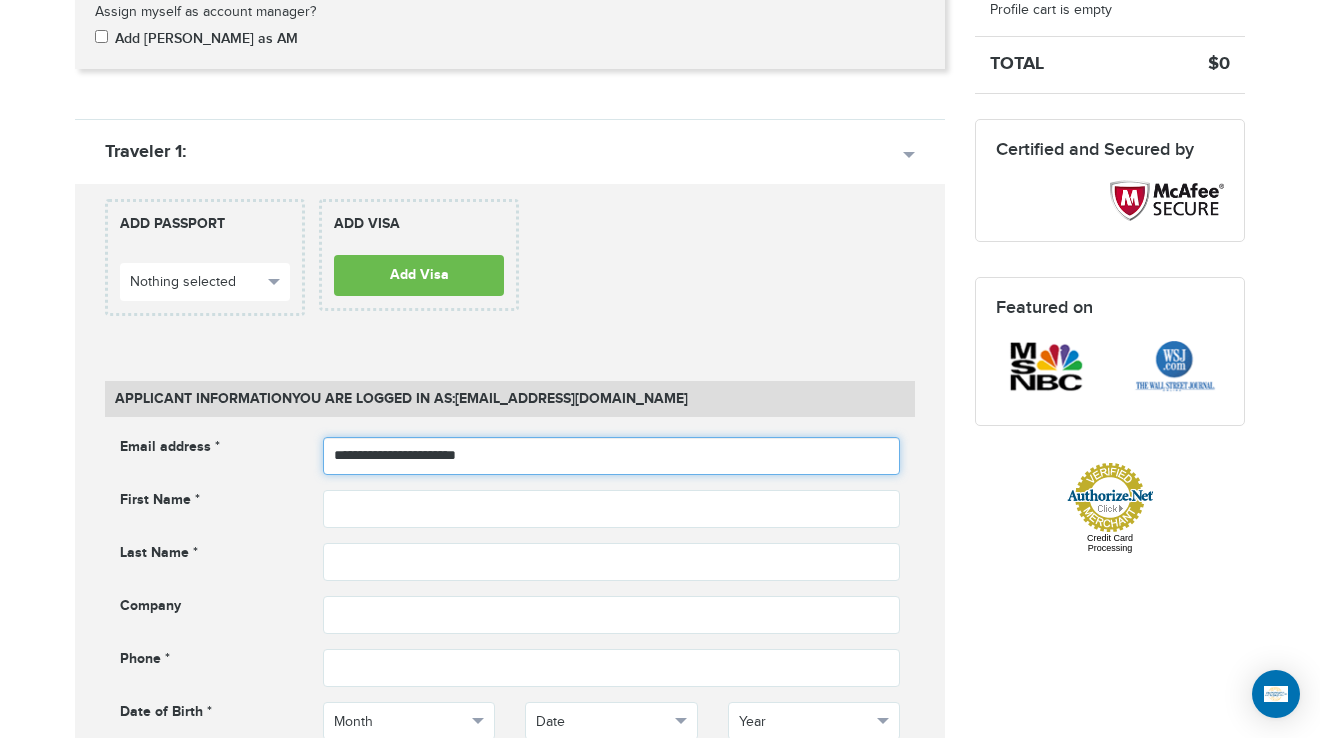 click on "**********" at bounding box center (612, 456) 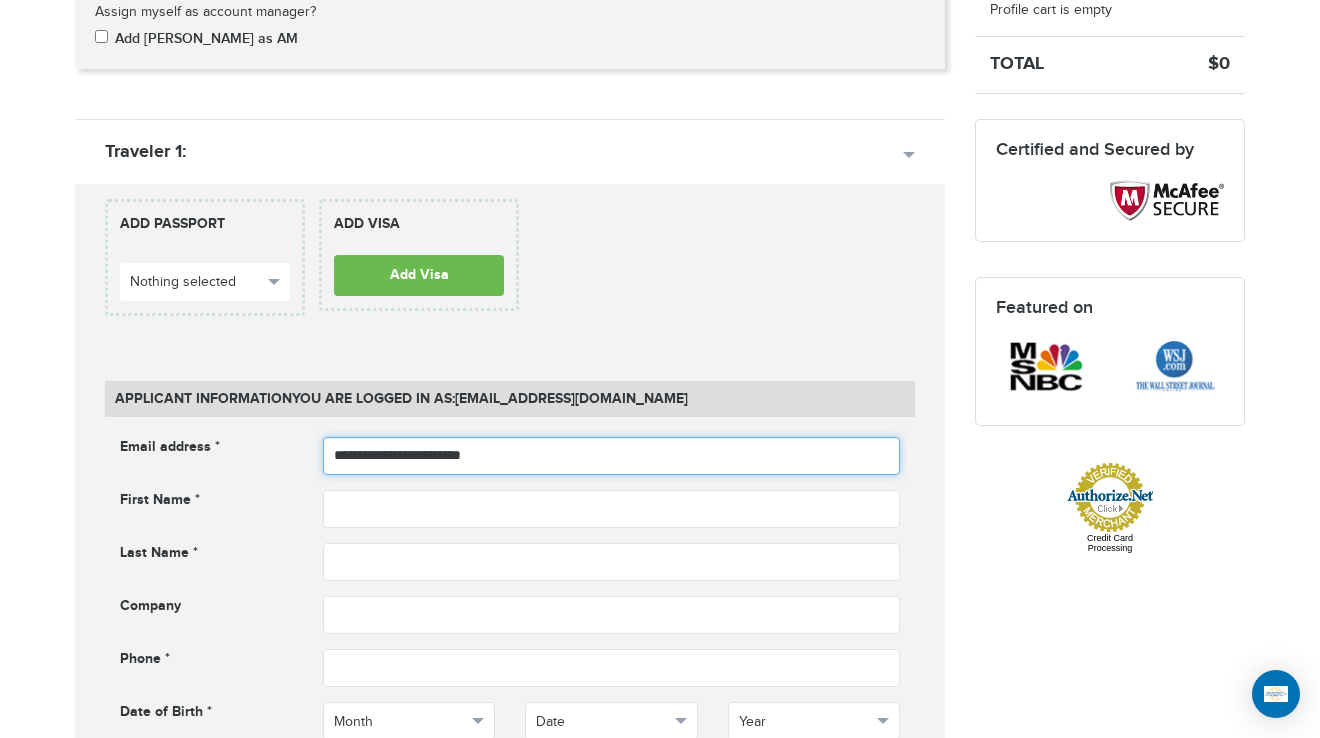 type on "**********" 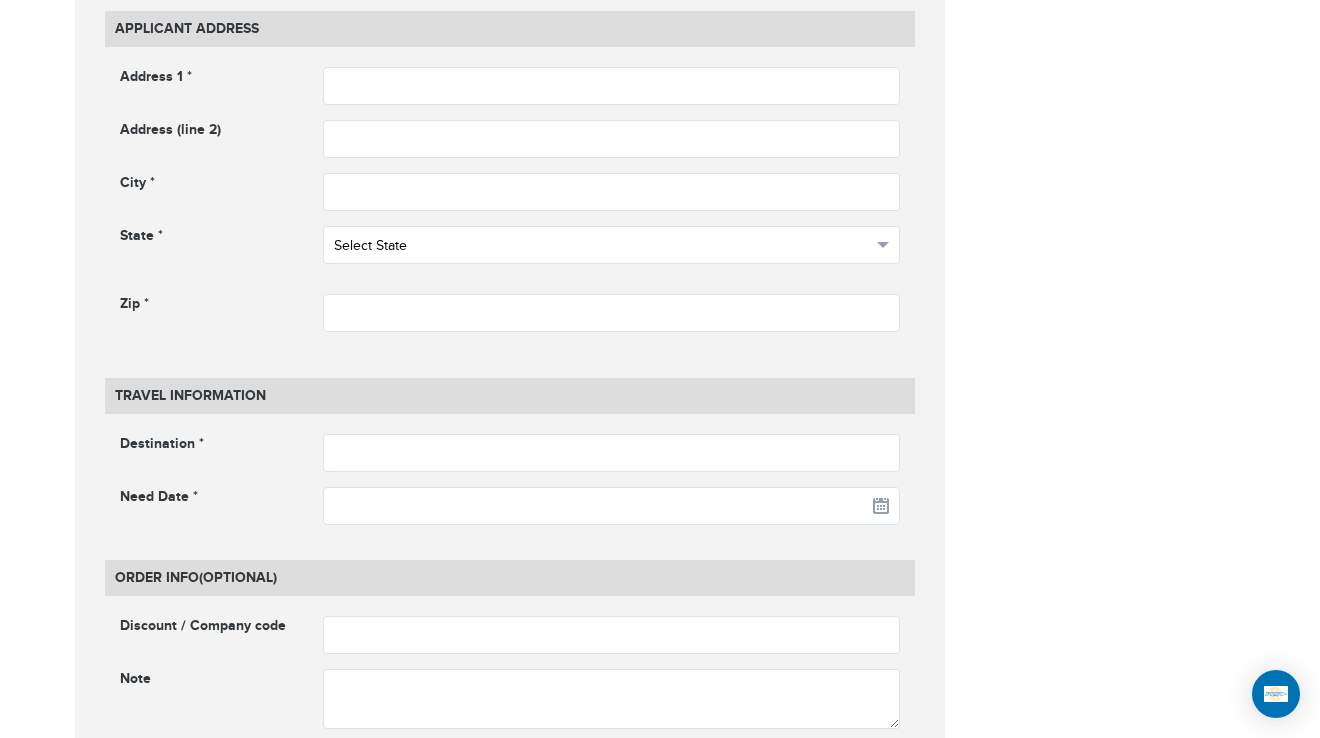 scroll, scrollTop: 1200, scrollLeft: 0, axis: vertical 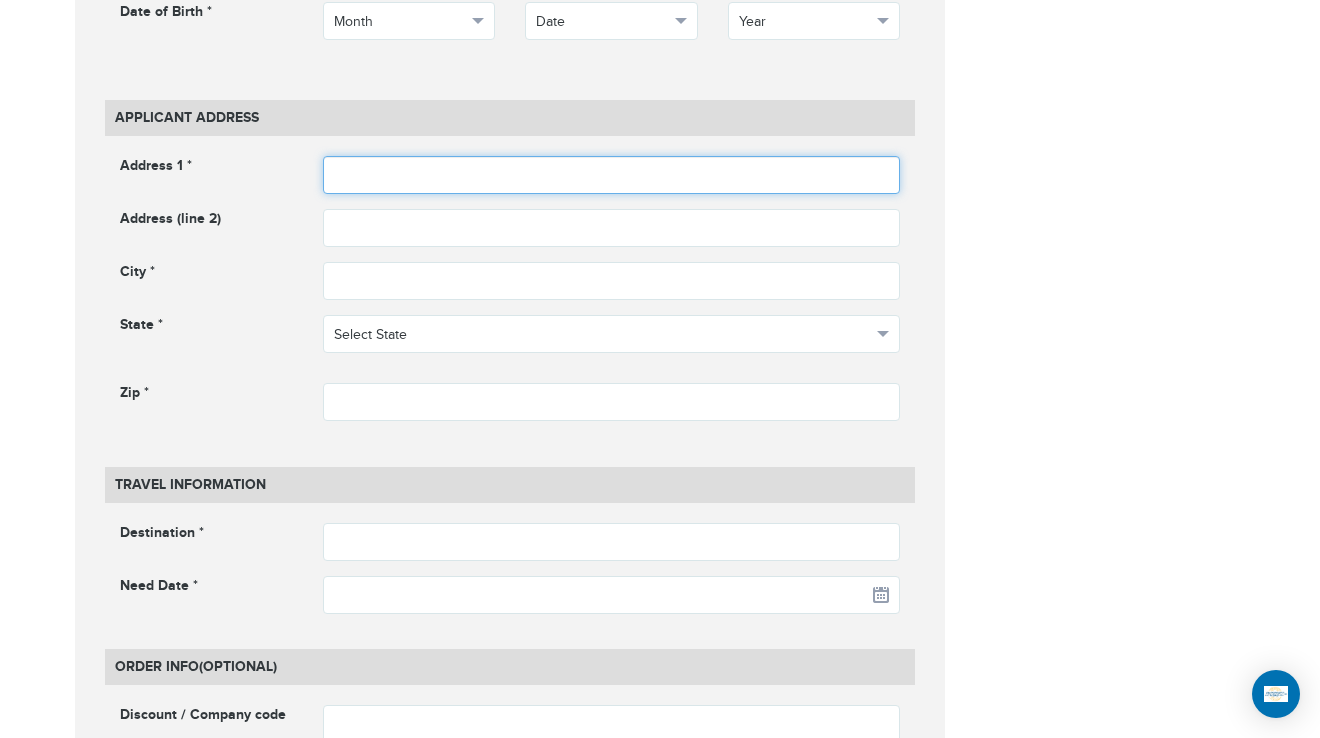 click at bounding box center [612, 175] 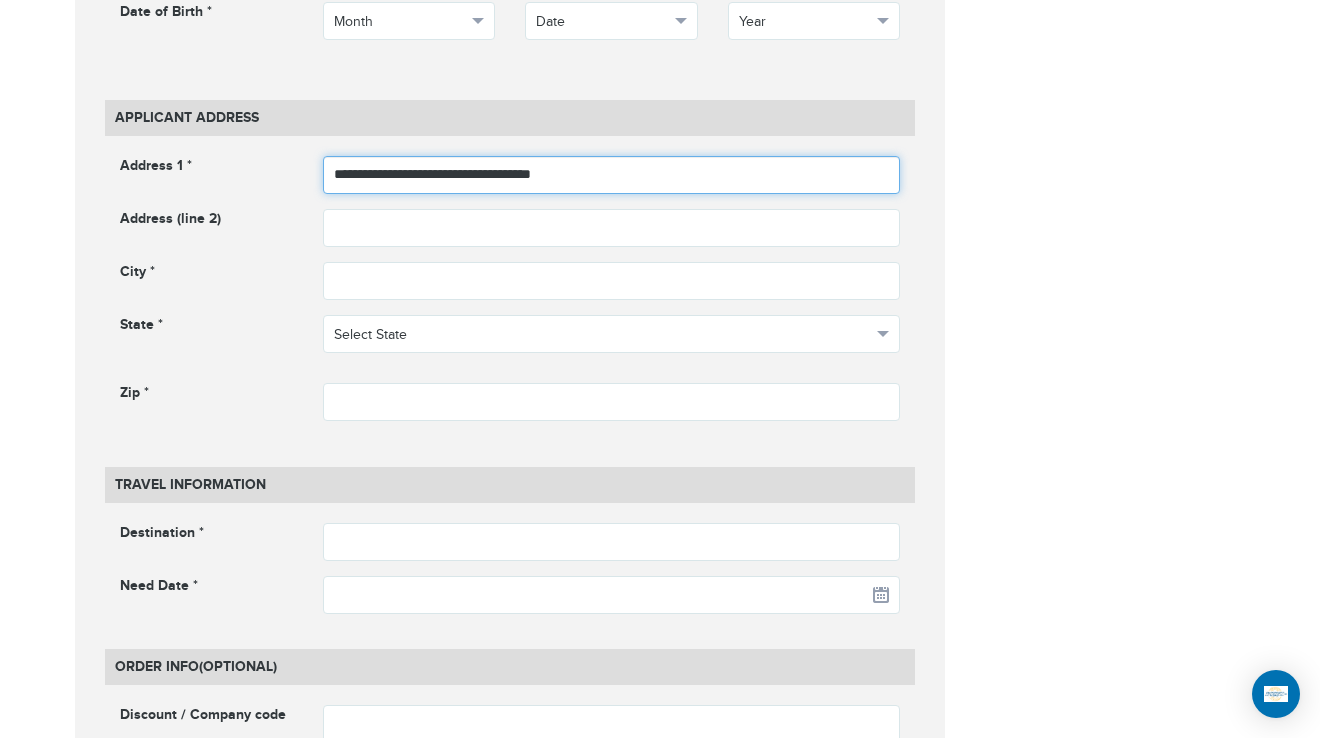click on "**********" at bounding box center [612, 175] 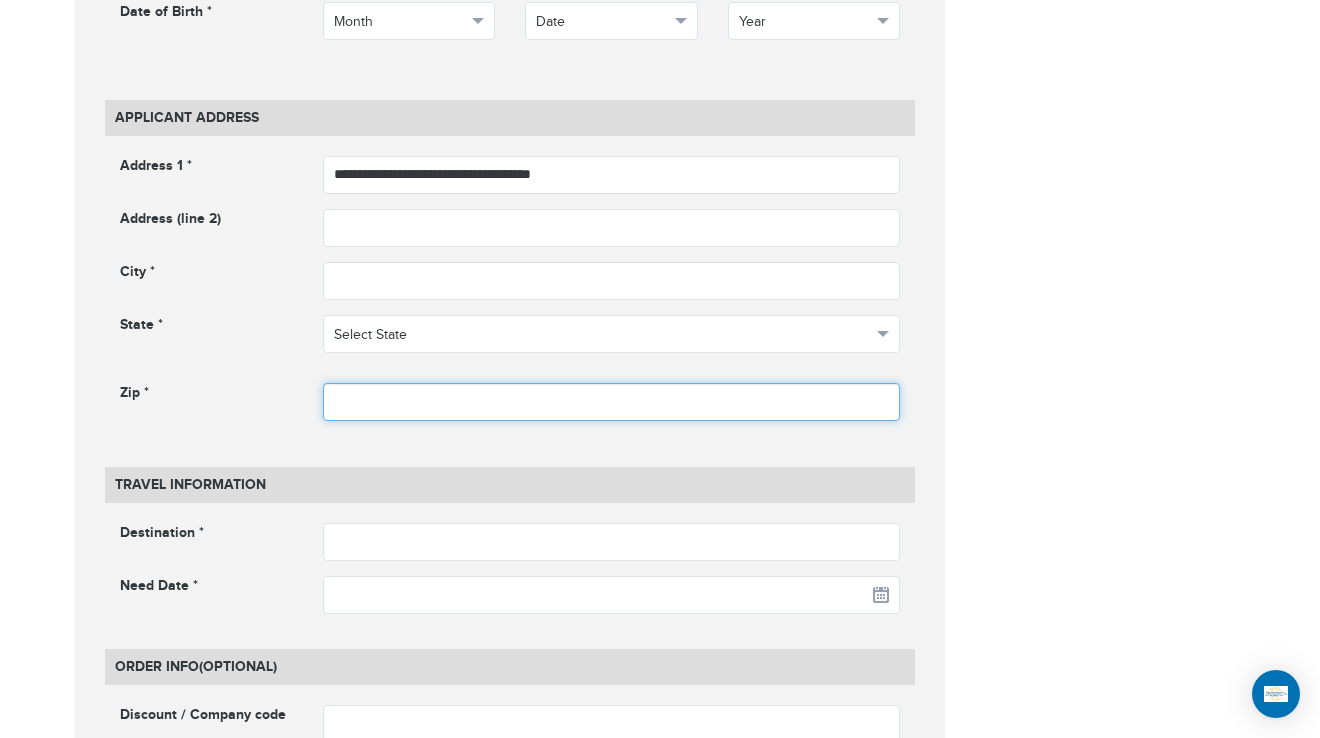 click at bounding box center (612, 402) 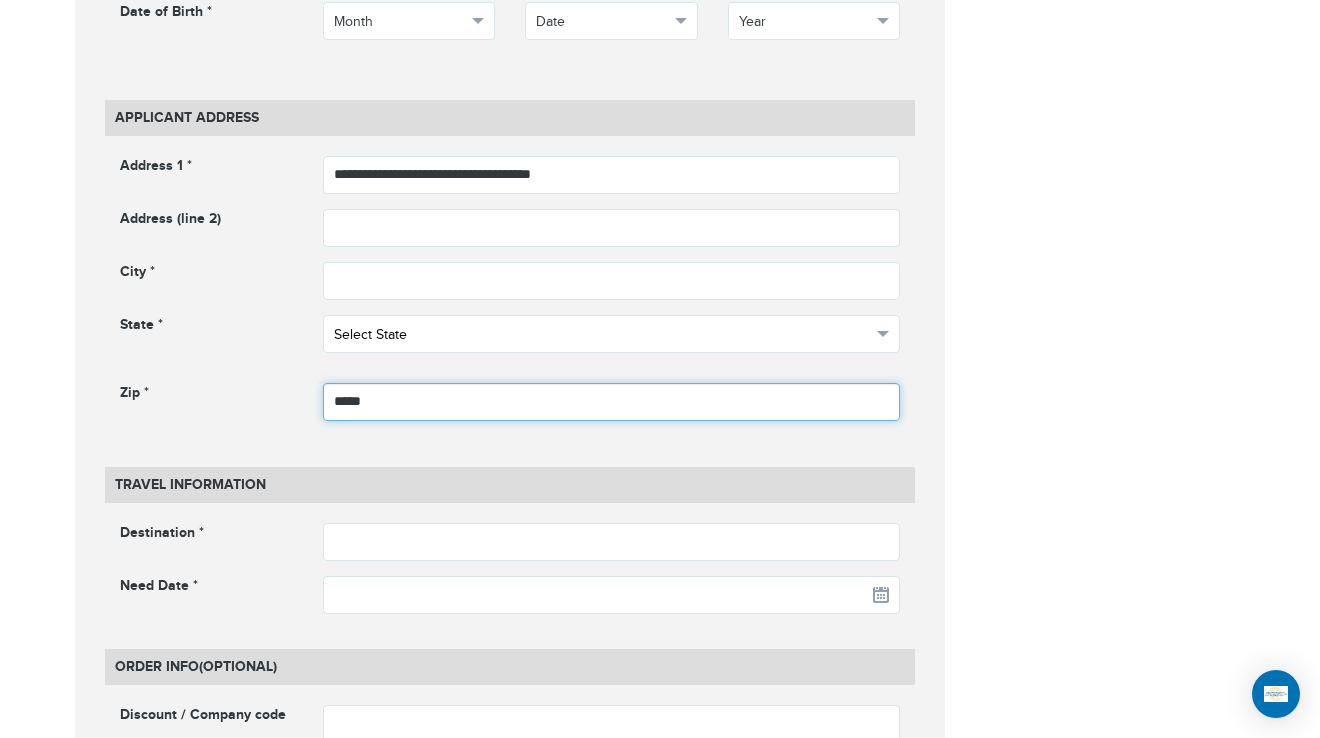type on "*****" 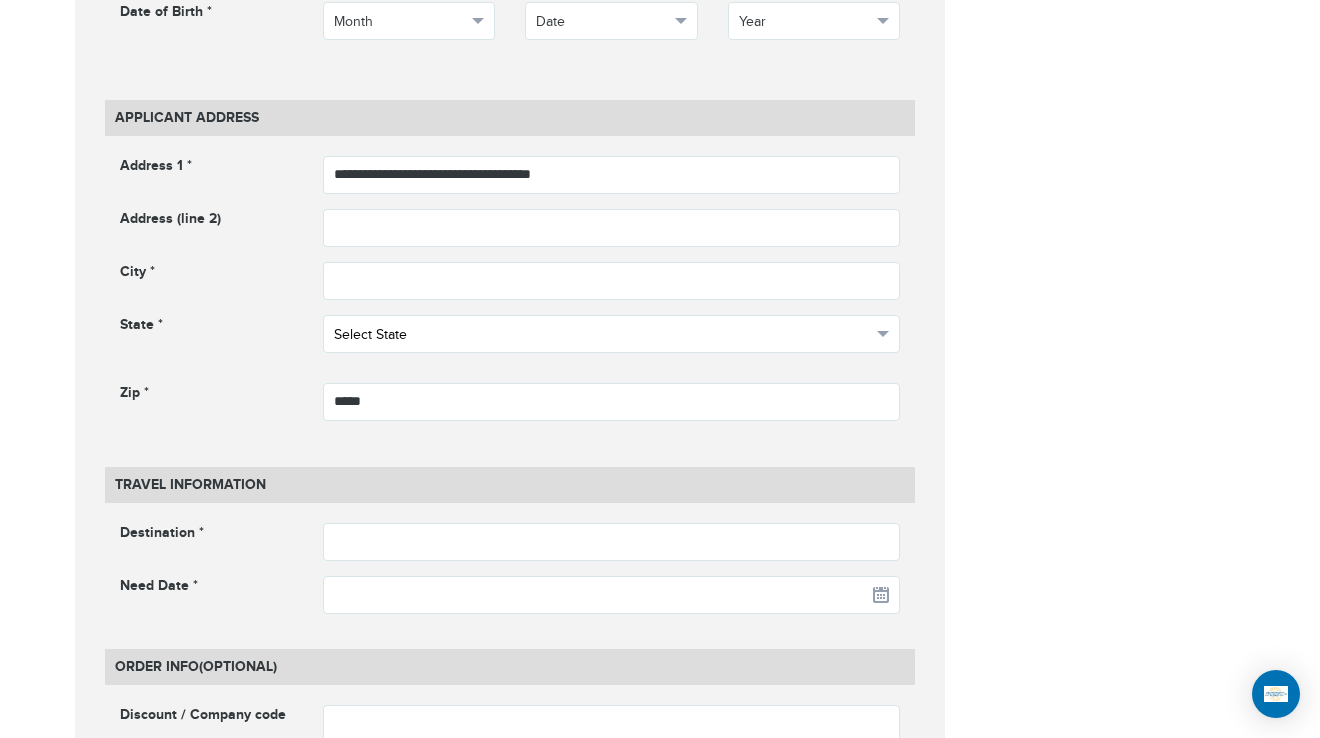 click on "Select State" at bounding box center [603, 335] 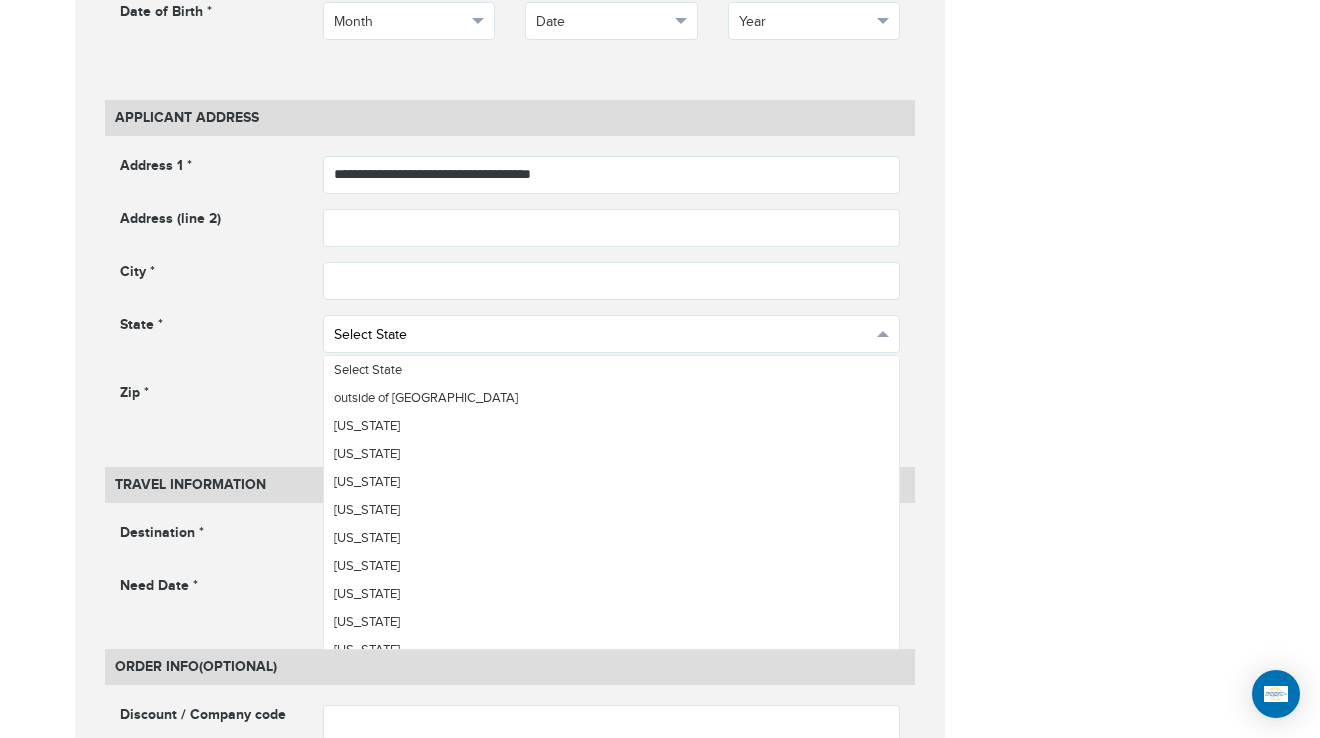 scroll, scrollTop: 1191, scrollLeft: 0, axis: vertical 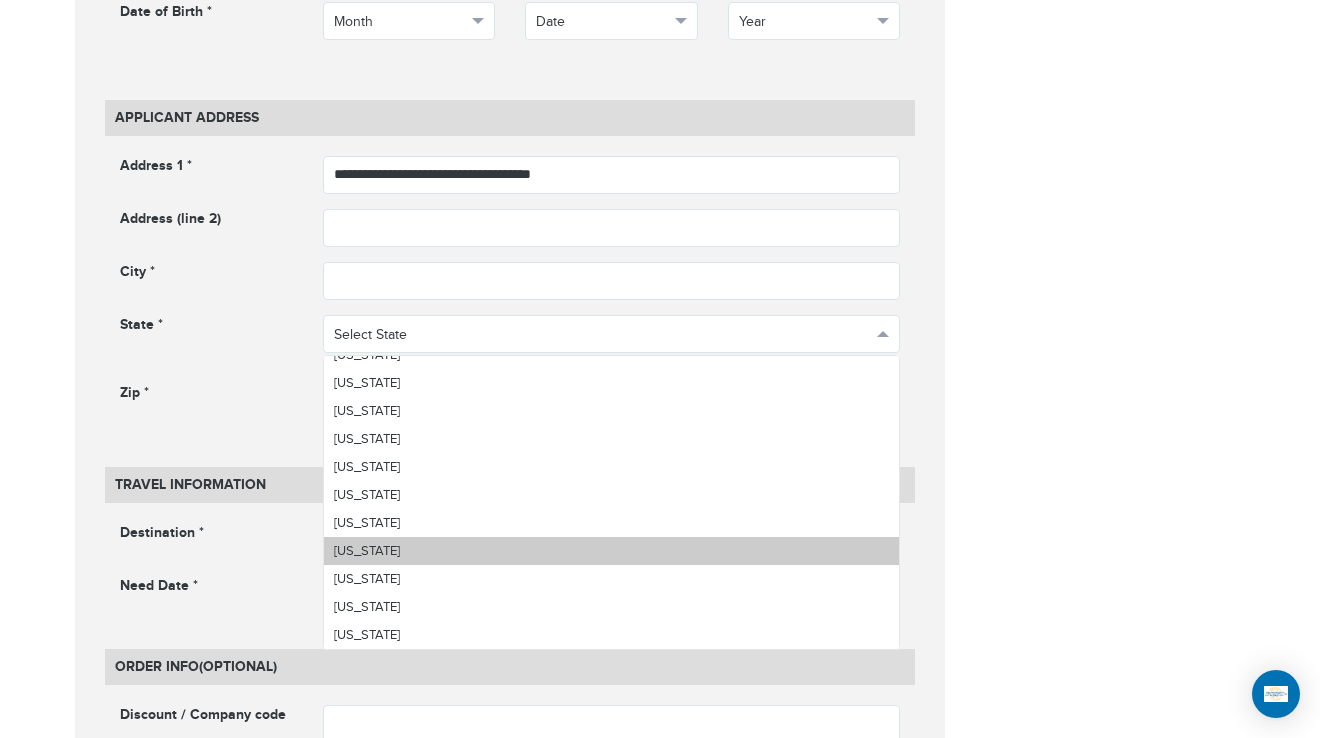 click on "Washington" at bounding box center (612, 551) 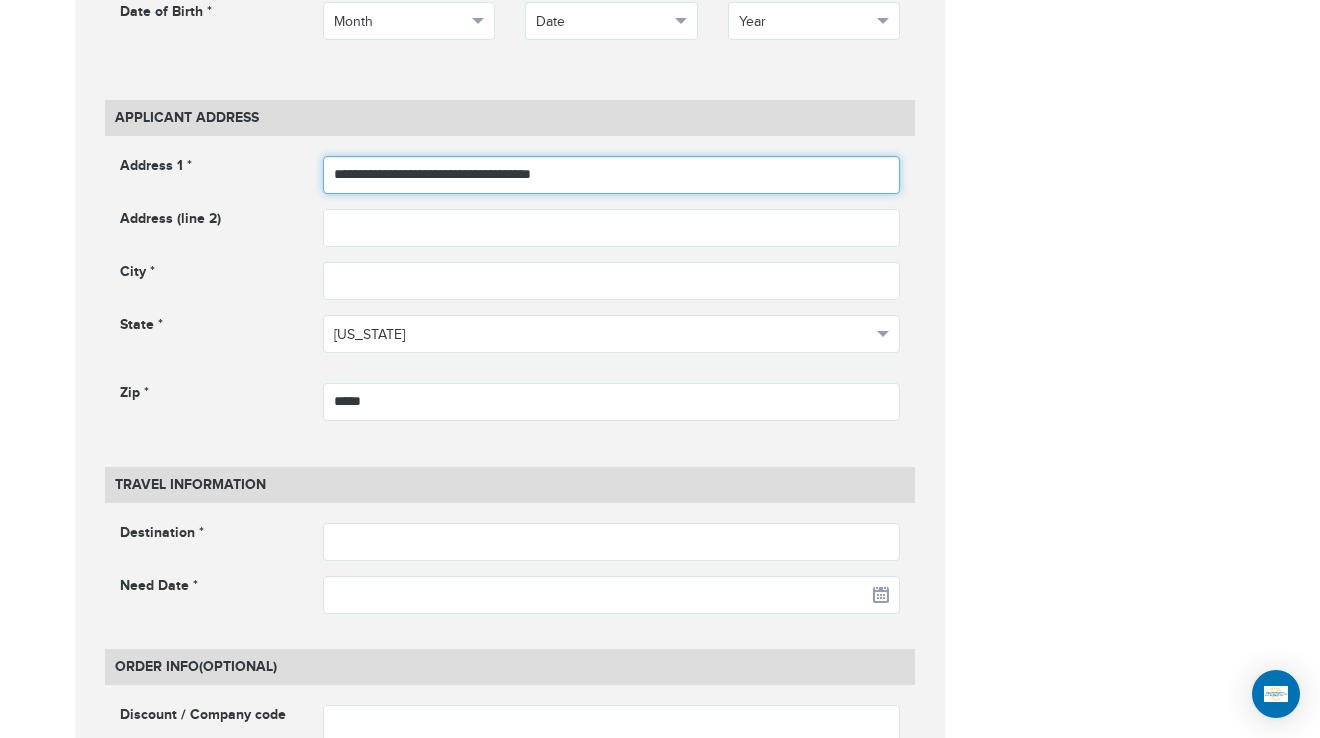 click on "**********" at bounding box center (612, 175) 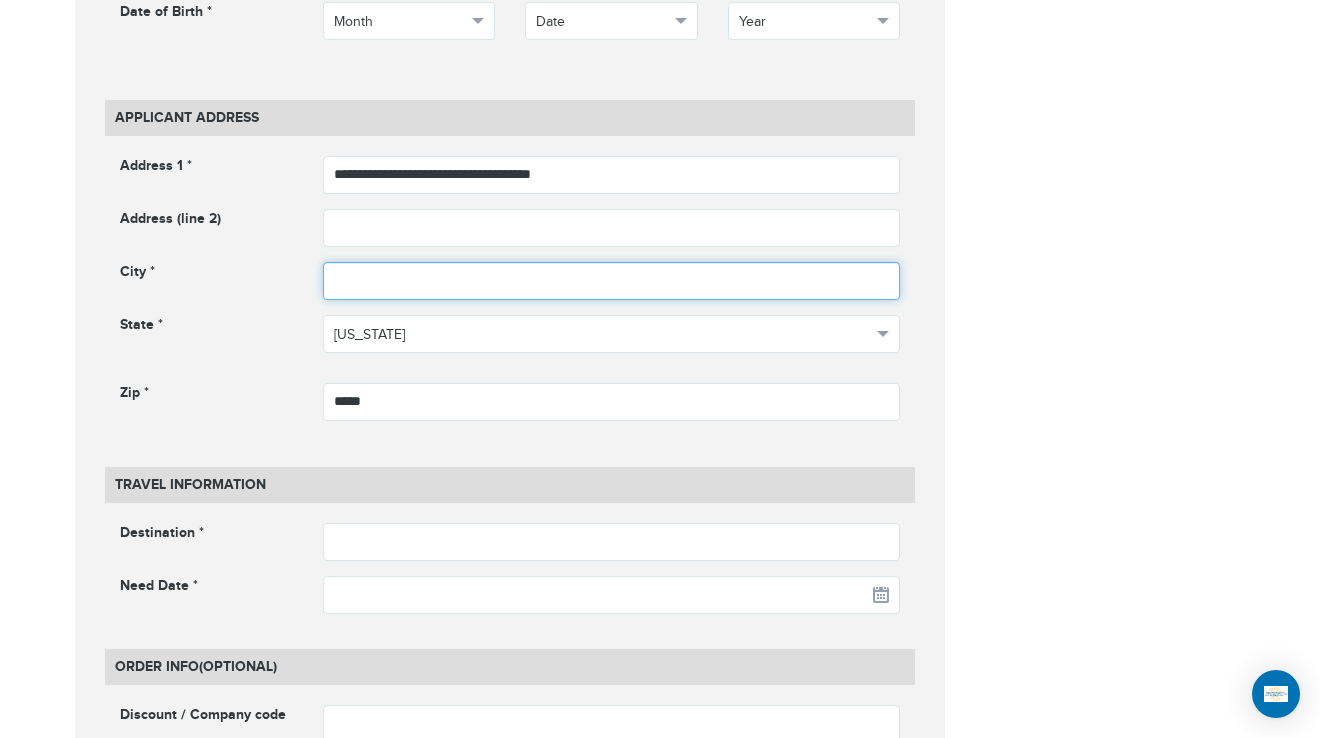 click at bounding box center (612, 281) 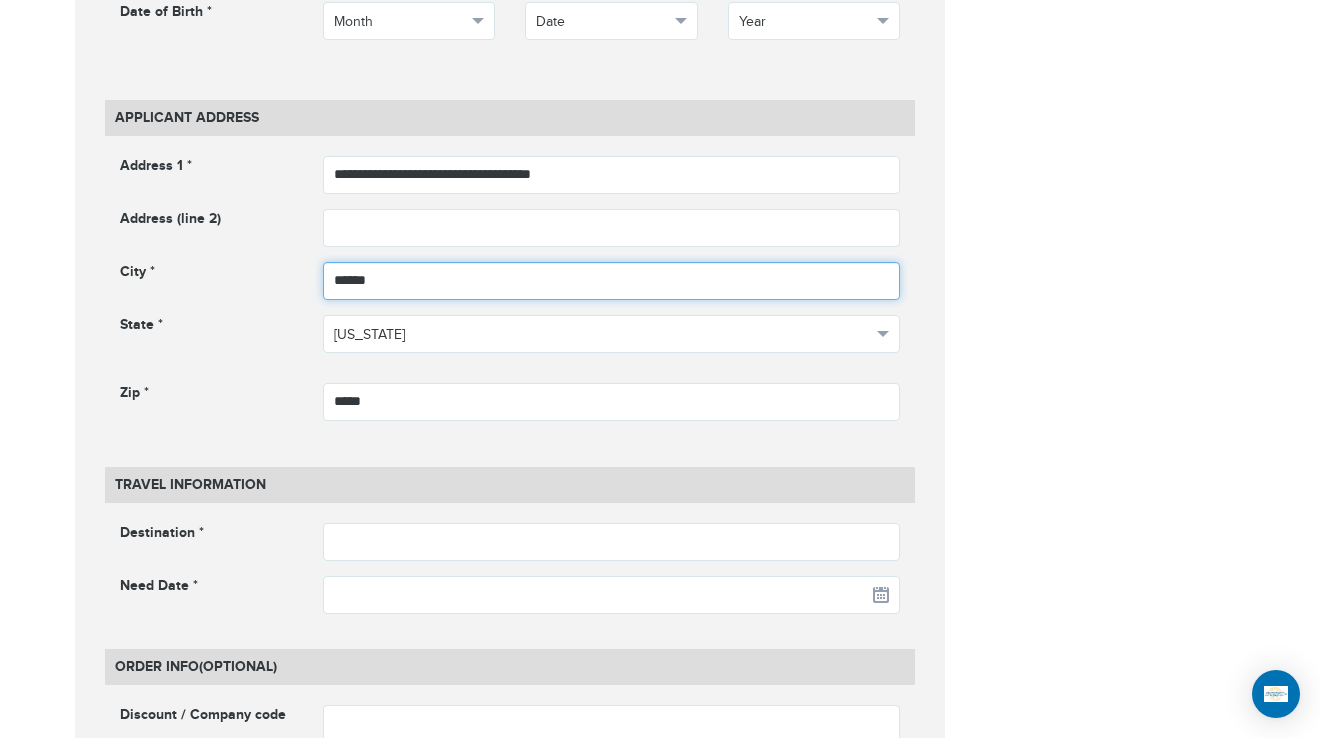type on "******" 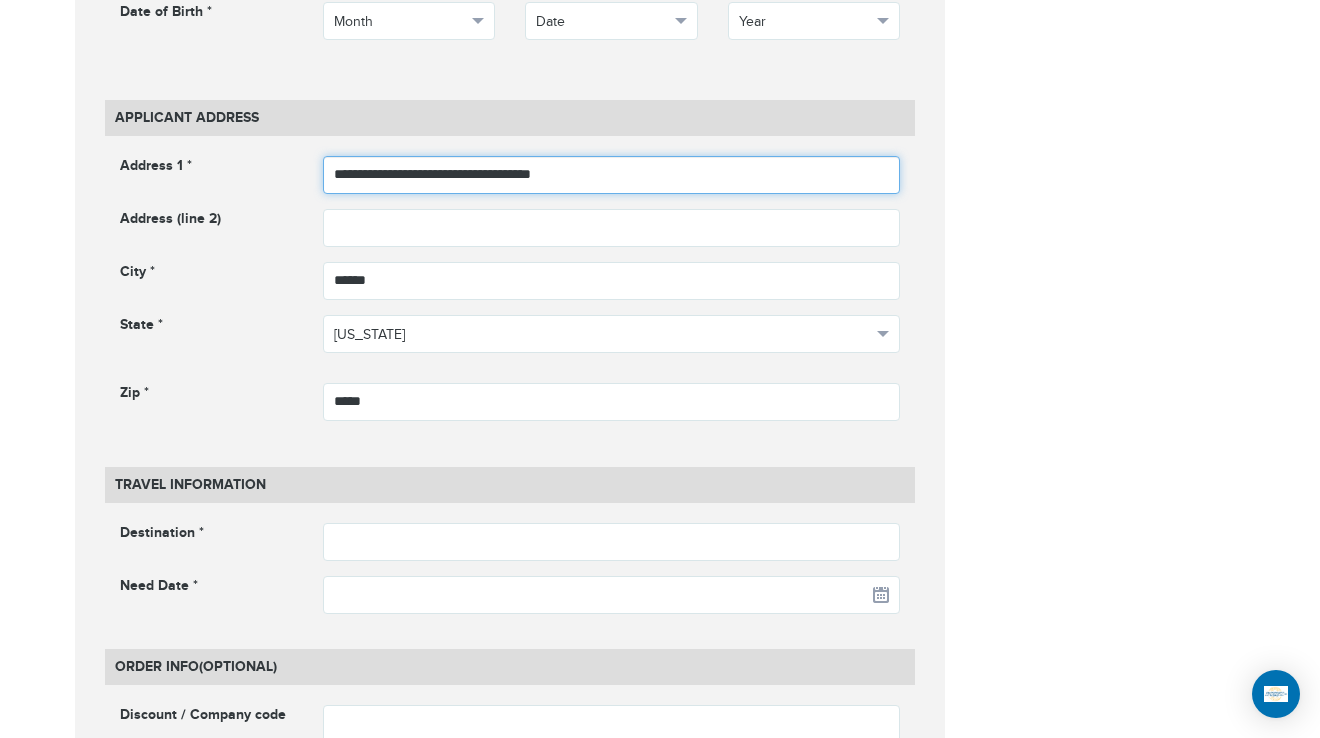 drag, startPoint x: 637, startPoint y: 177, endPoint x: 496, endPoint y: 174, distance: 141.0319 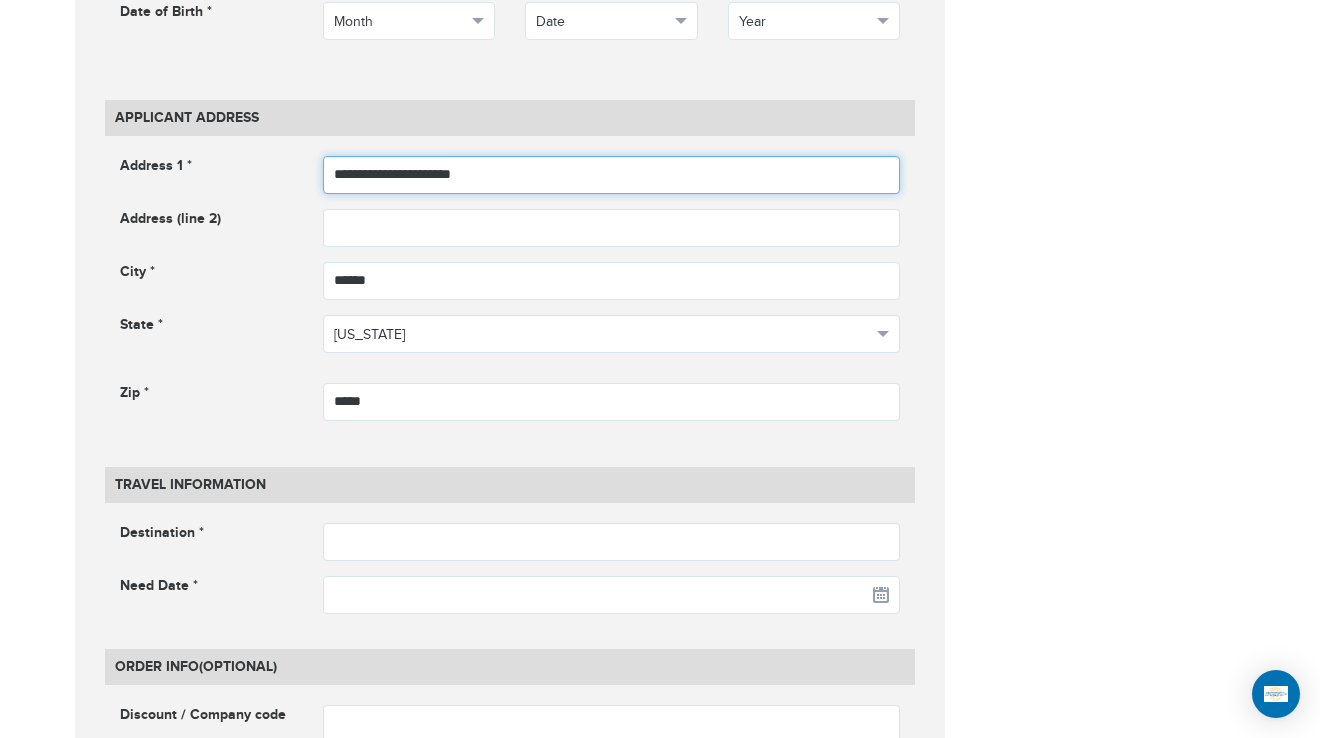 click on "**********" at bounding box center (612, 175) 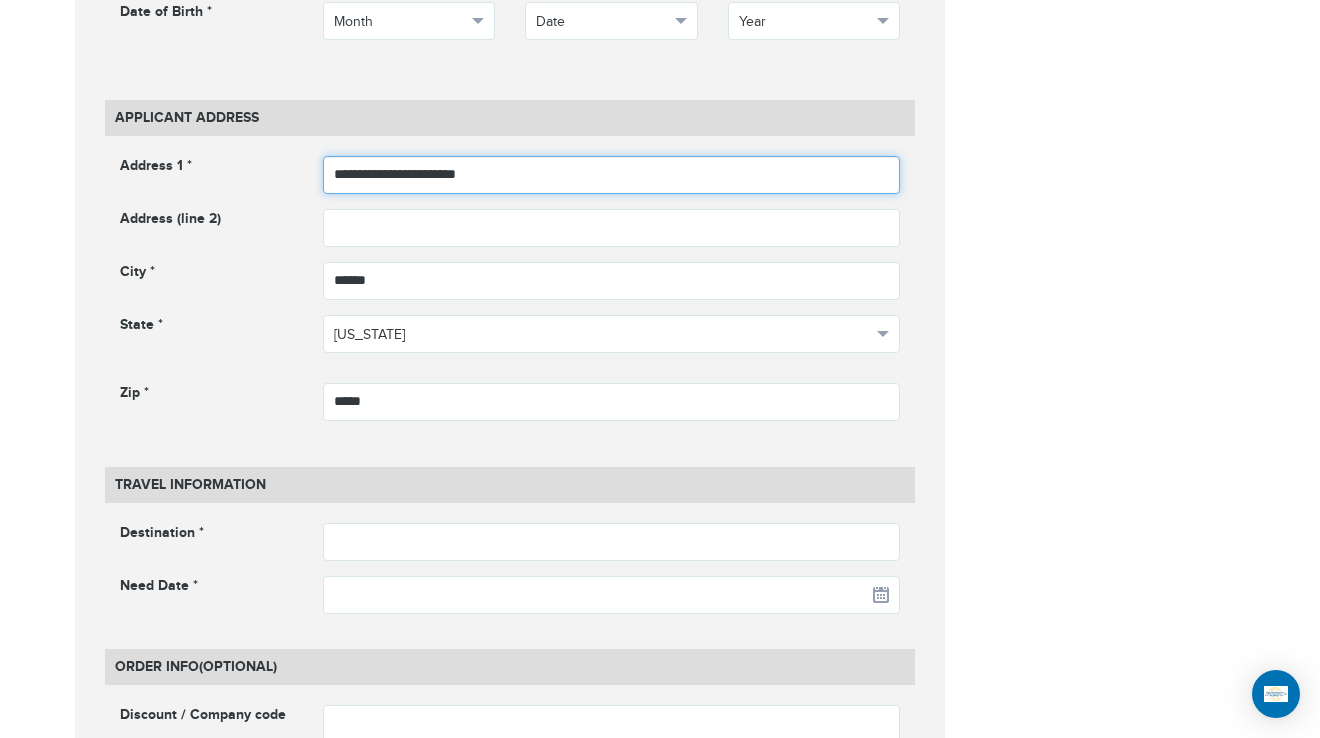 type on "**********" 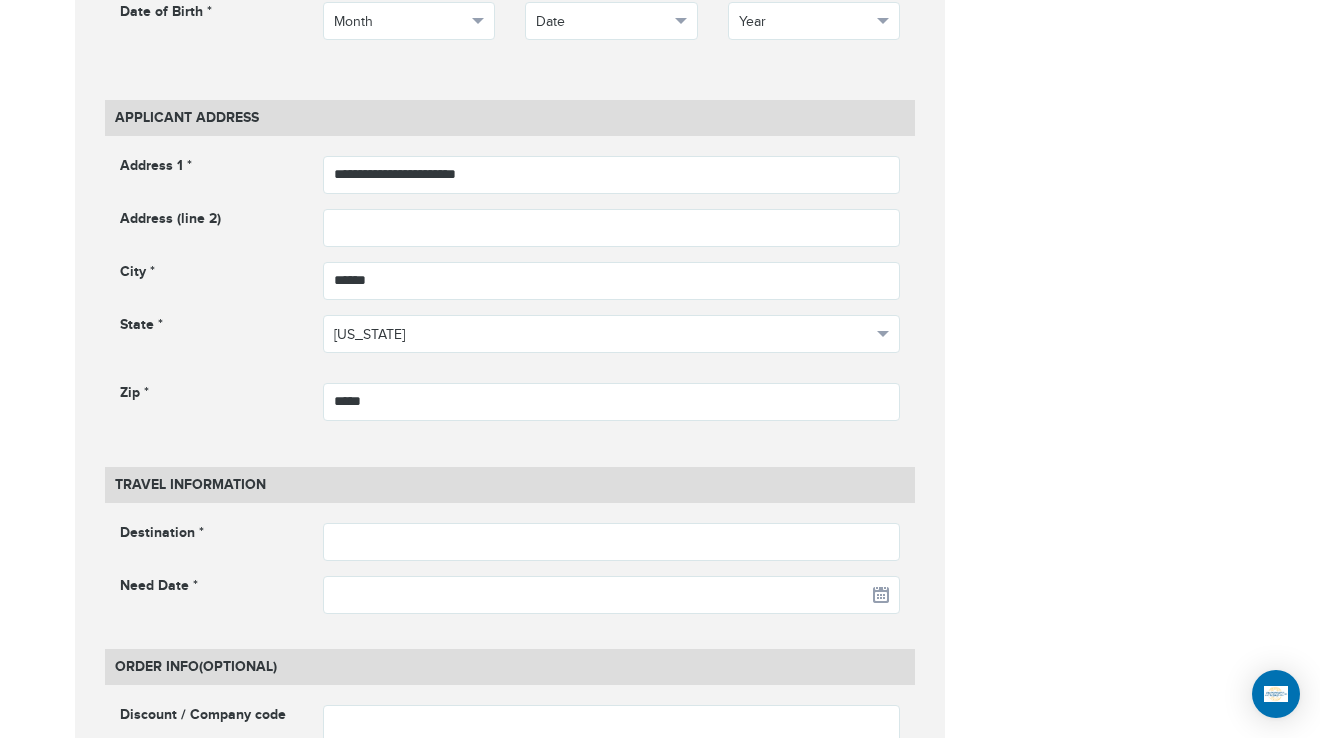 click on "**********" at bounding box center [660, 66] 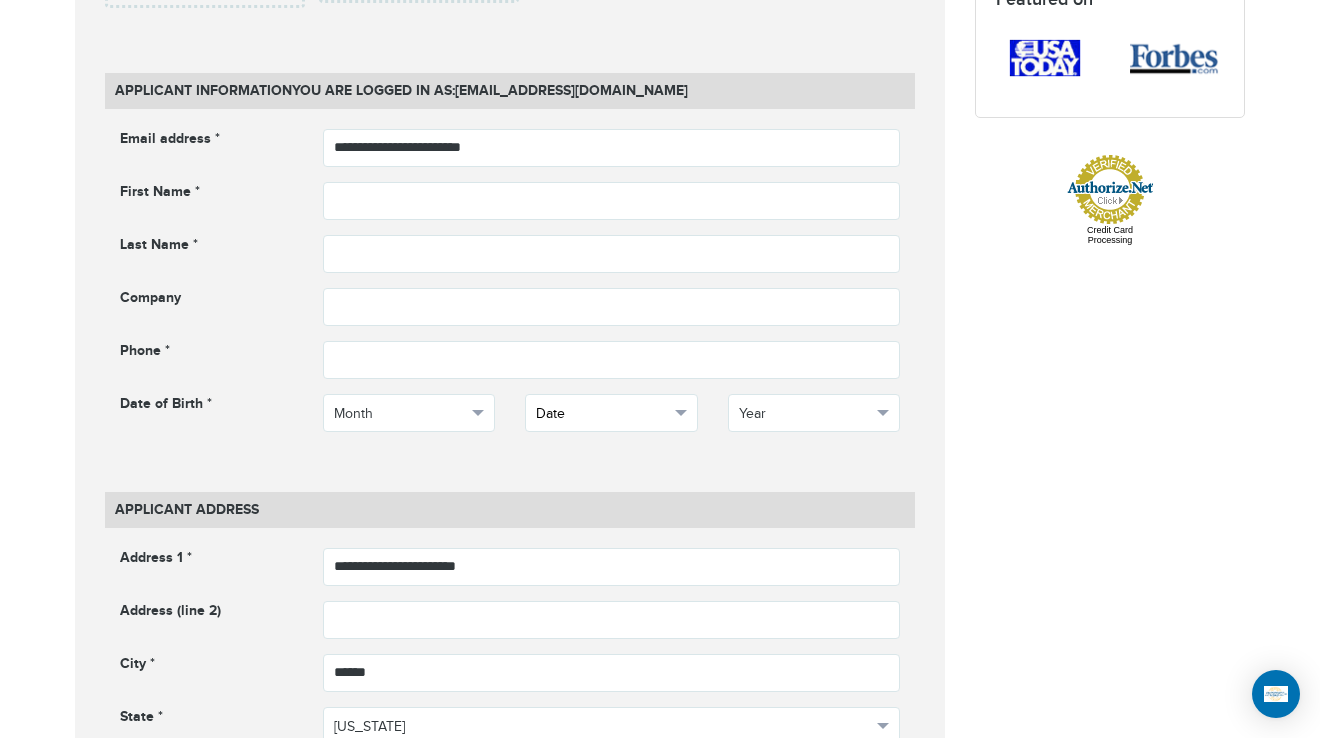 scroll, scrollTop: 900, scrollLeft: 0, axis: vertical 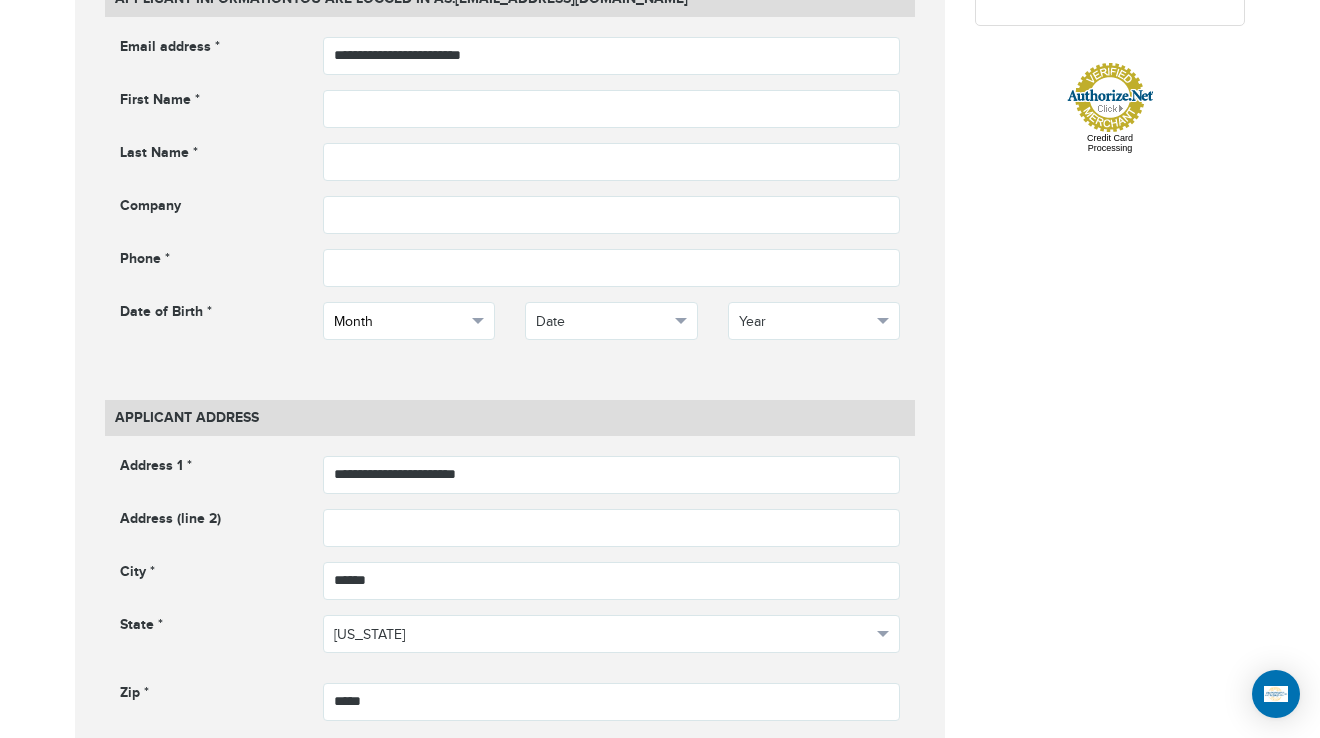 click on "Month" at bounding box center [409, 321] 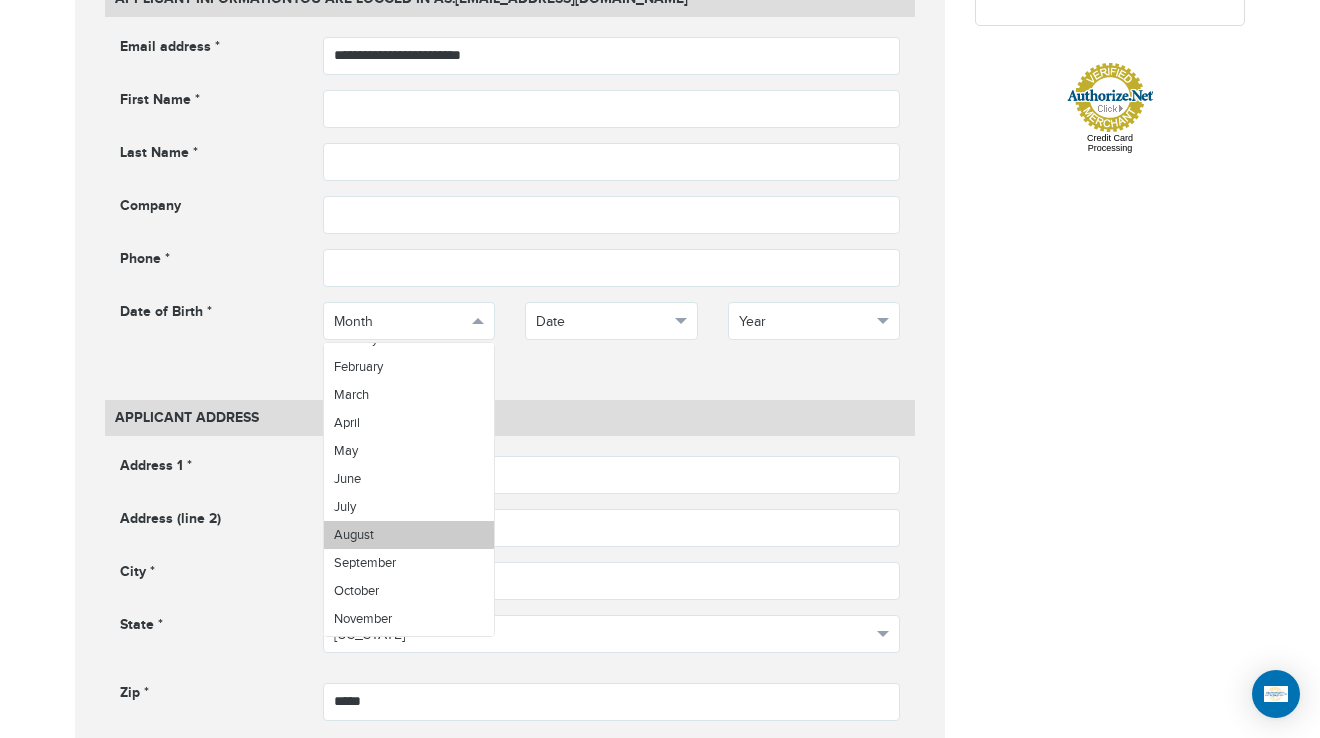 scroll, scrollTop: 71, scrollLeft: 0, axis: vertical 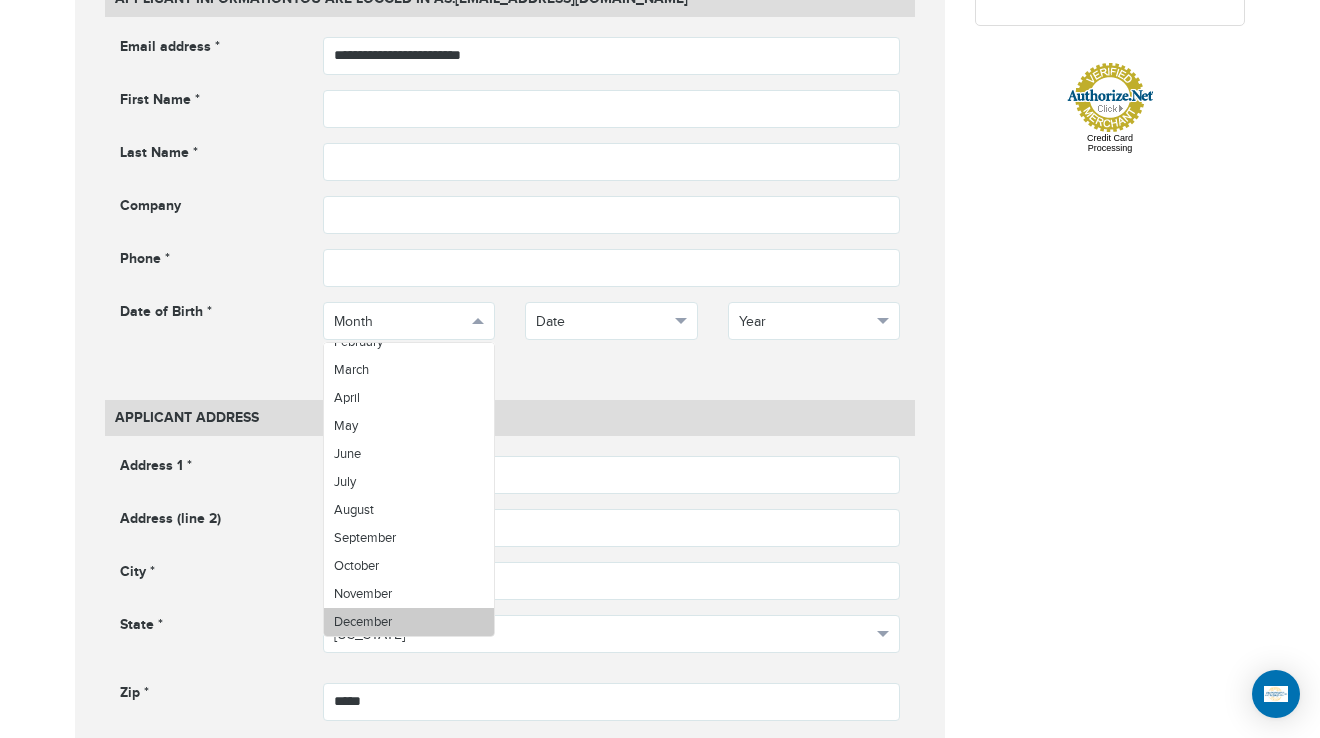 click on "December" at bounding box center [409, 622] 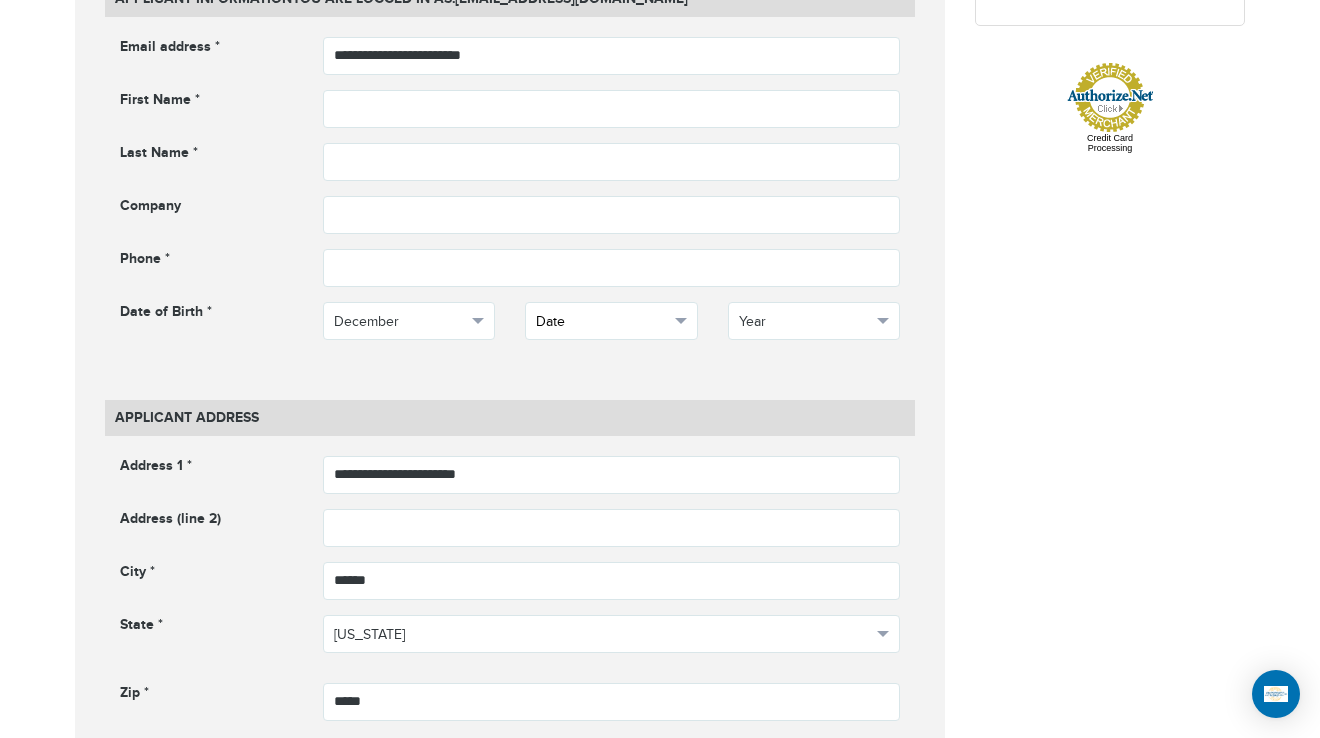 click on "Date" at bounding box center (602, 322) 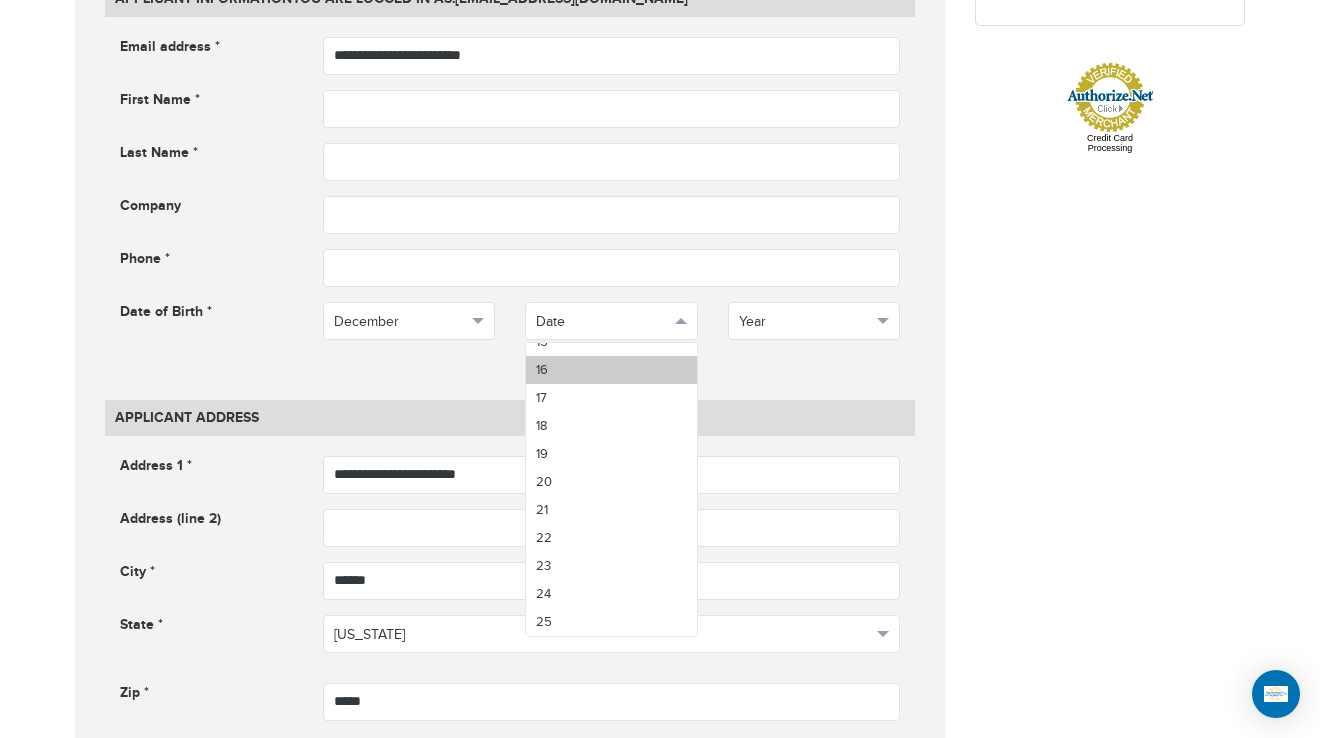 scroll, scrollTop: 400, scrollLeft: 0, axis: vertical 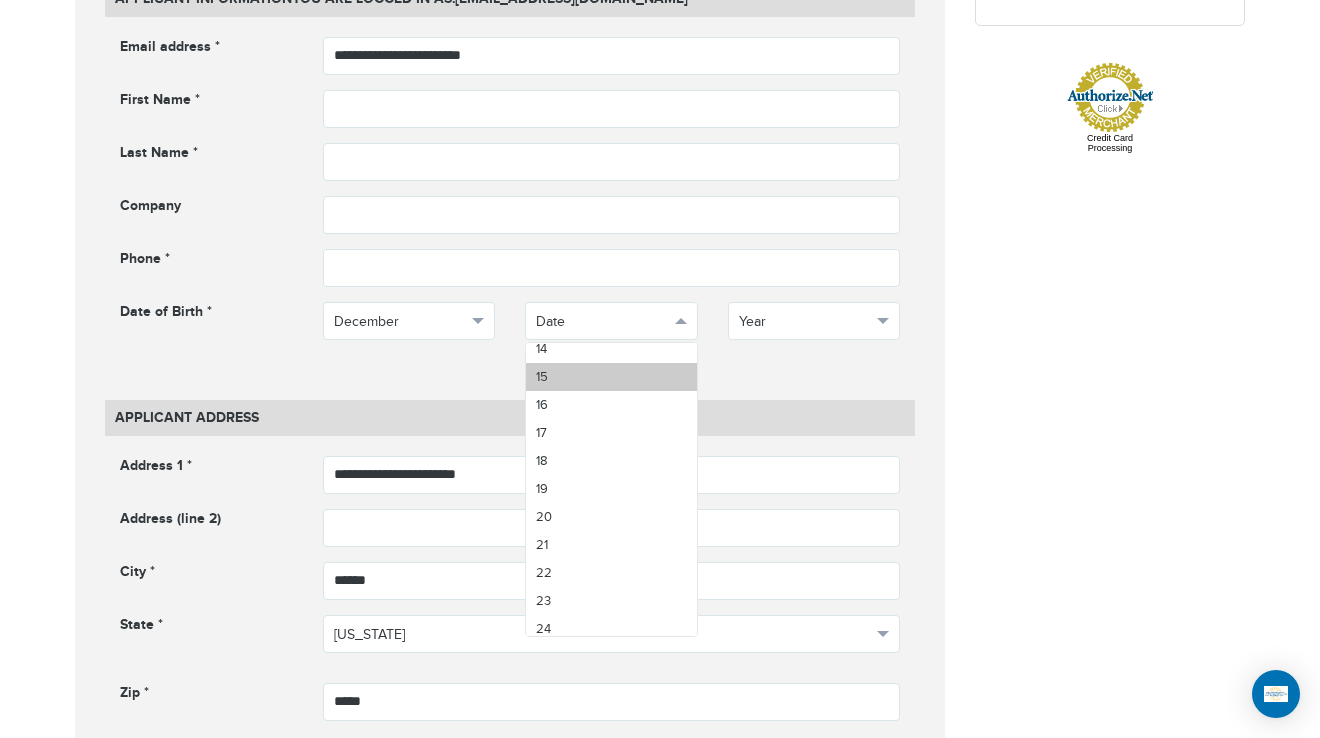 click on "15" at bounding box center [611, 377] 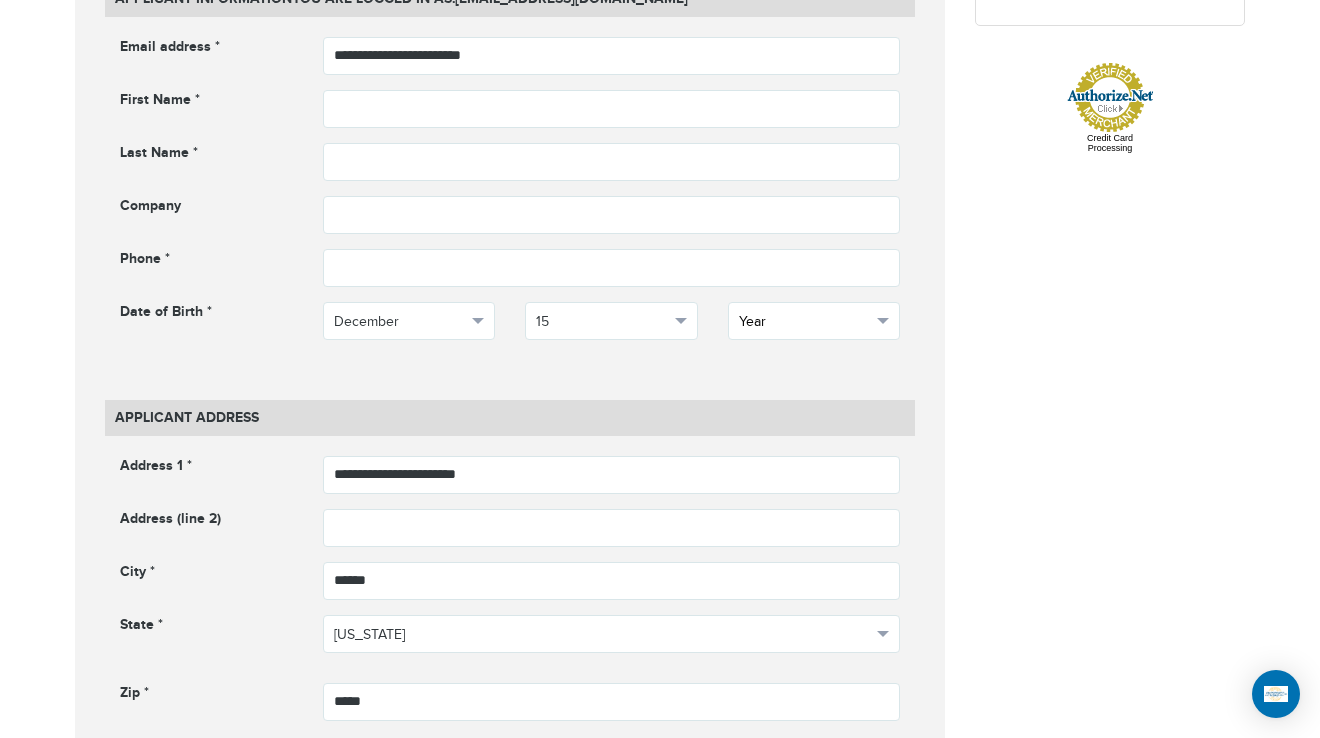 click on "Year" at bounding box center [805, 322] 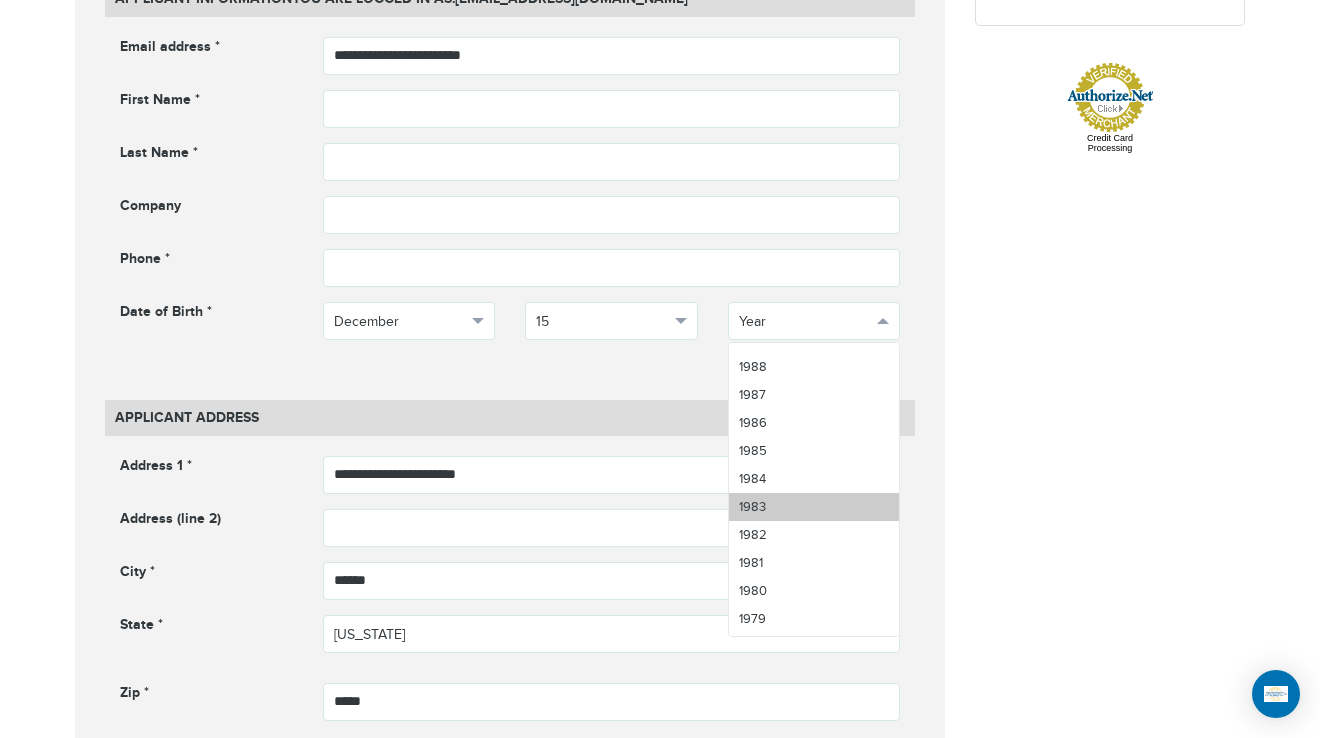 scroll, scrollTop: 1100, scrollLeft: 0, axis: vertical 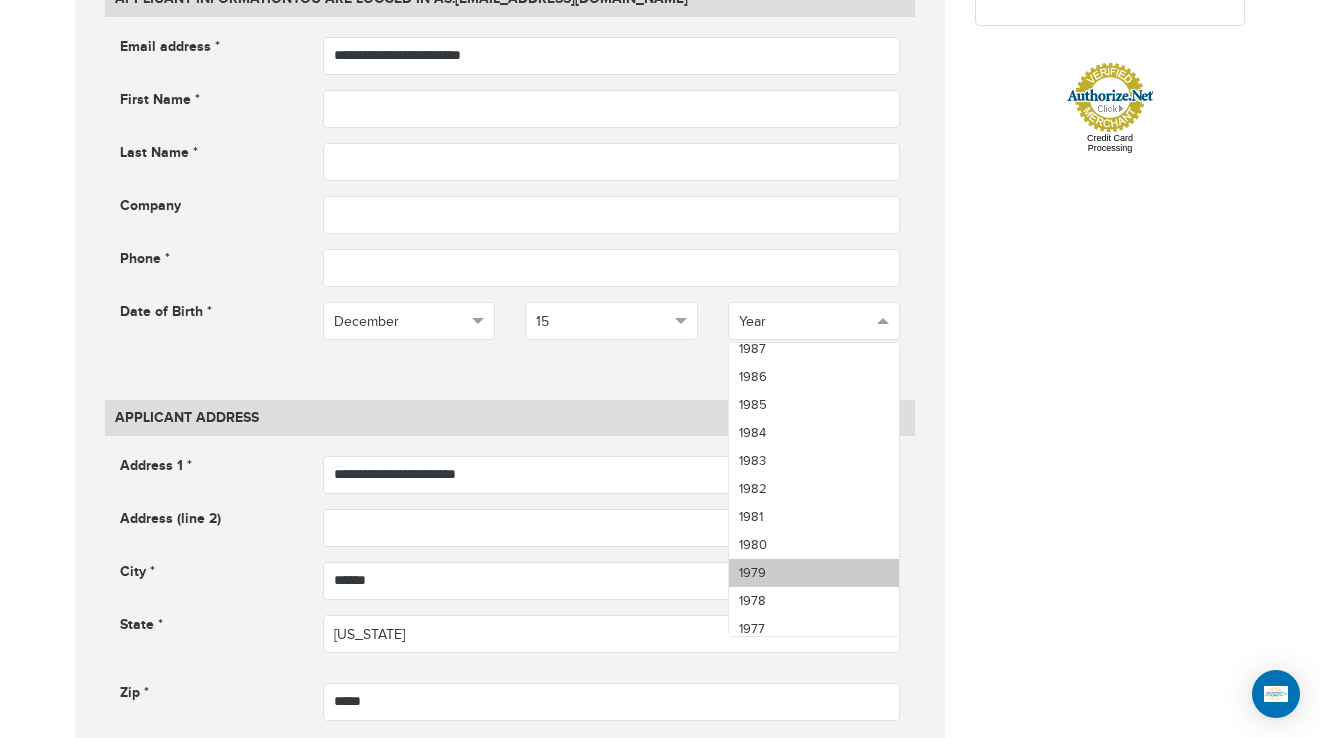 click on "1979" at bounding box center [814, 573] 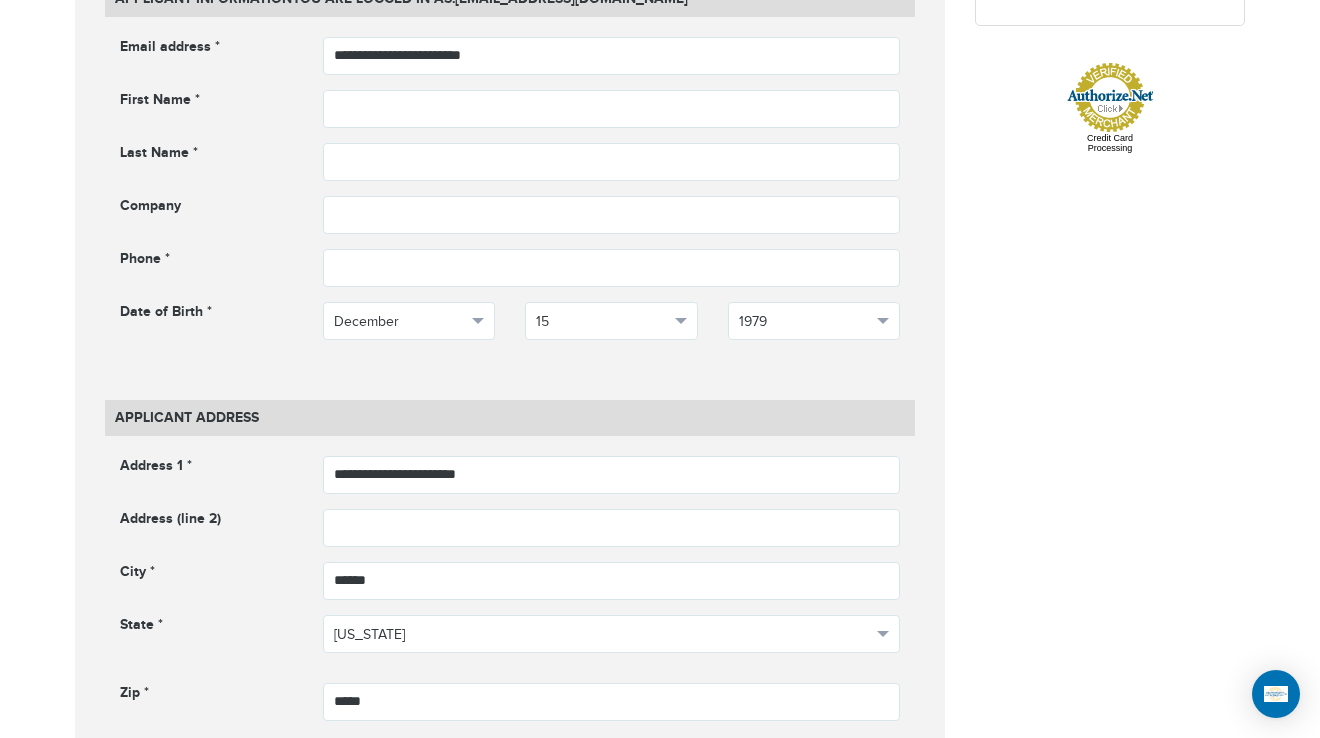 click on "**********" at bounding box center [660, 366] 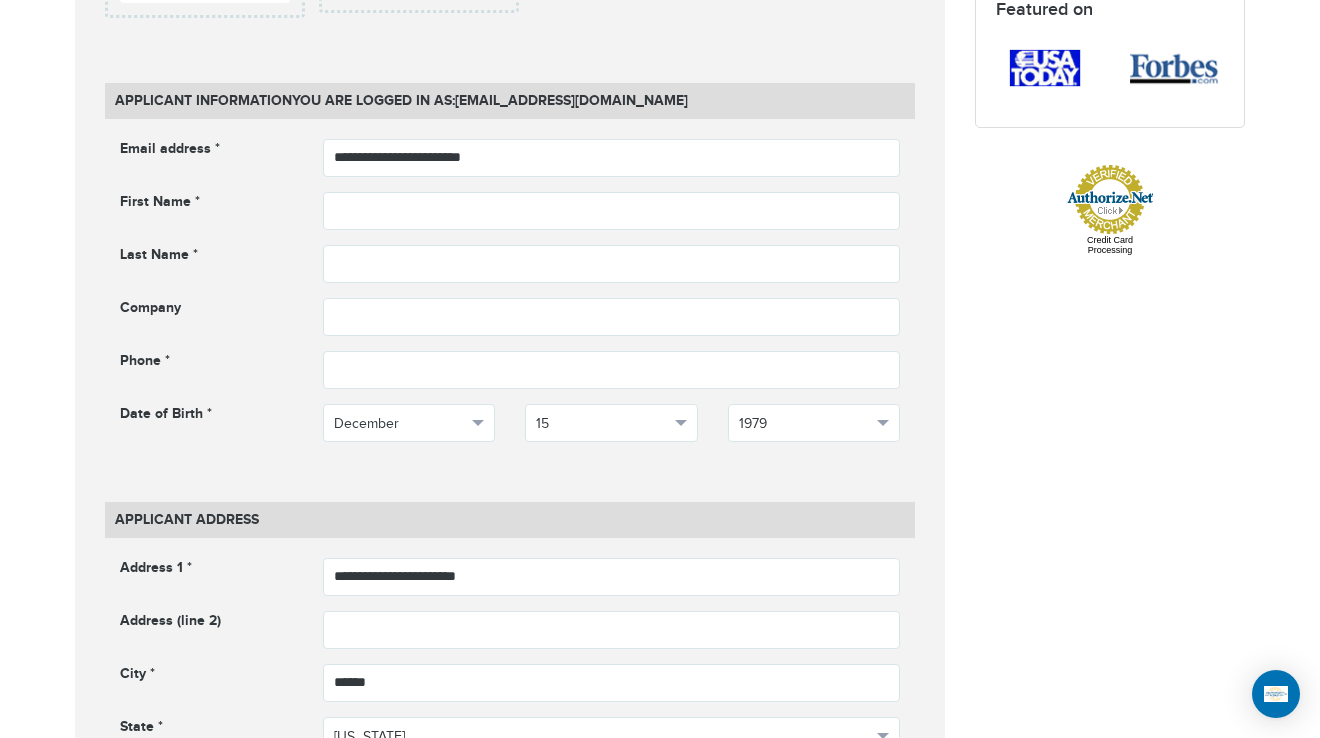scroll, scrollTop: 700, scrollLeft: 0, axis: vertical 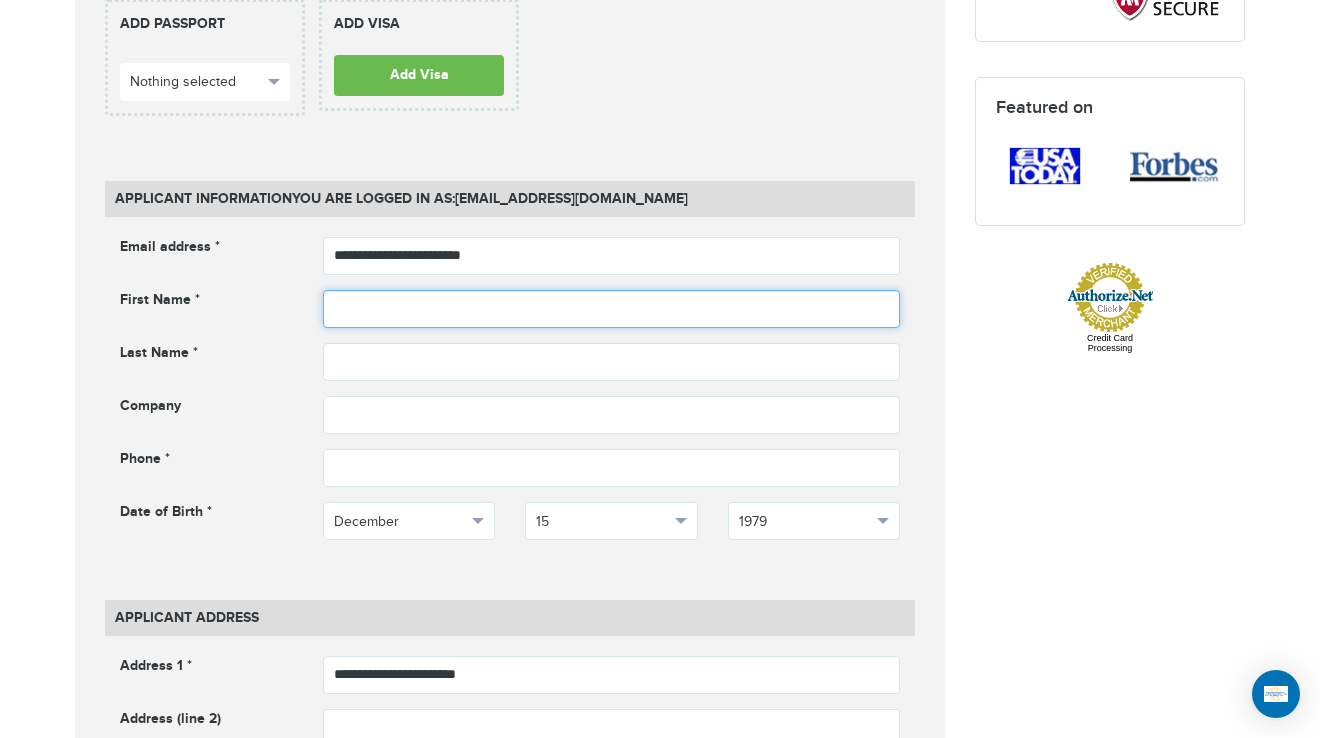 click at bounding box center [612, 309] 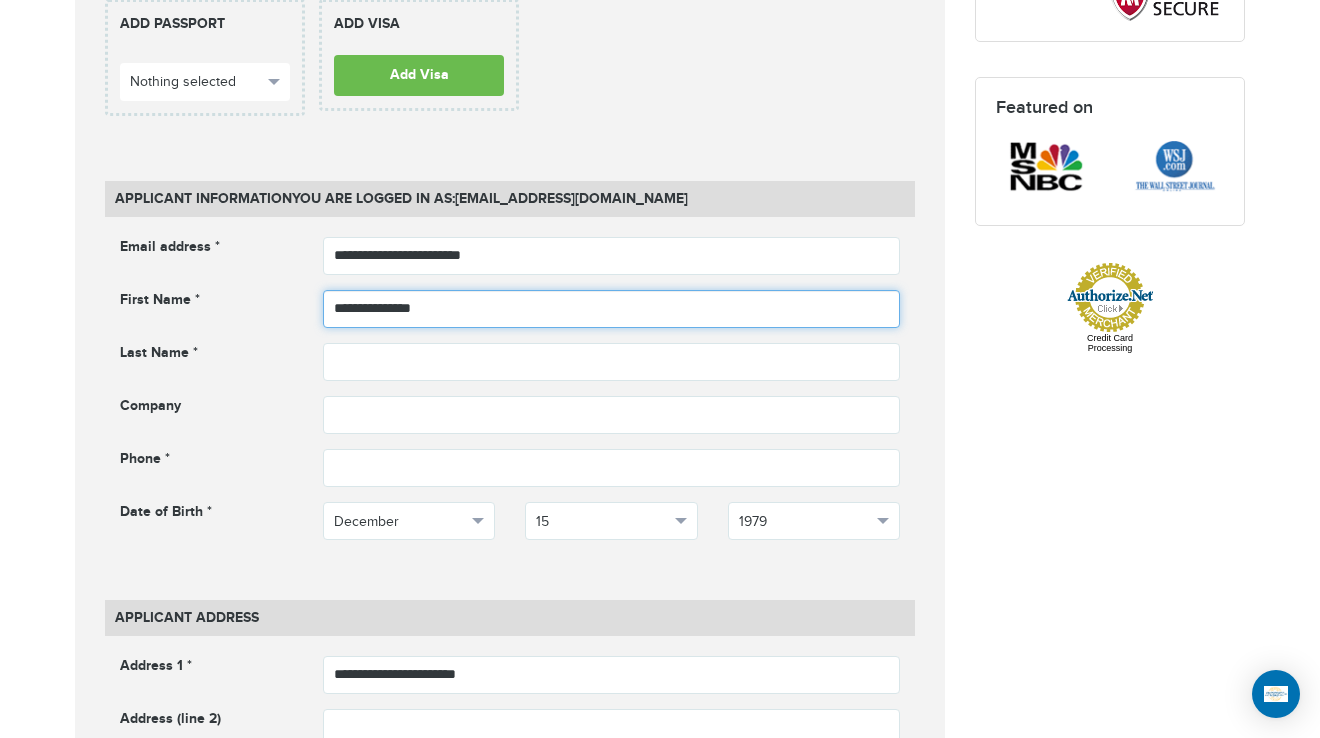 click on "**********" at bounding box center [612, 309] 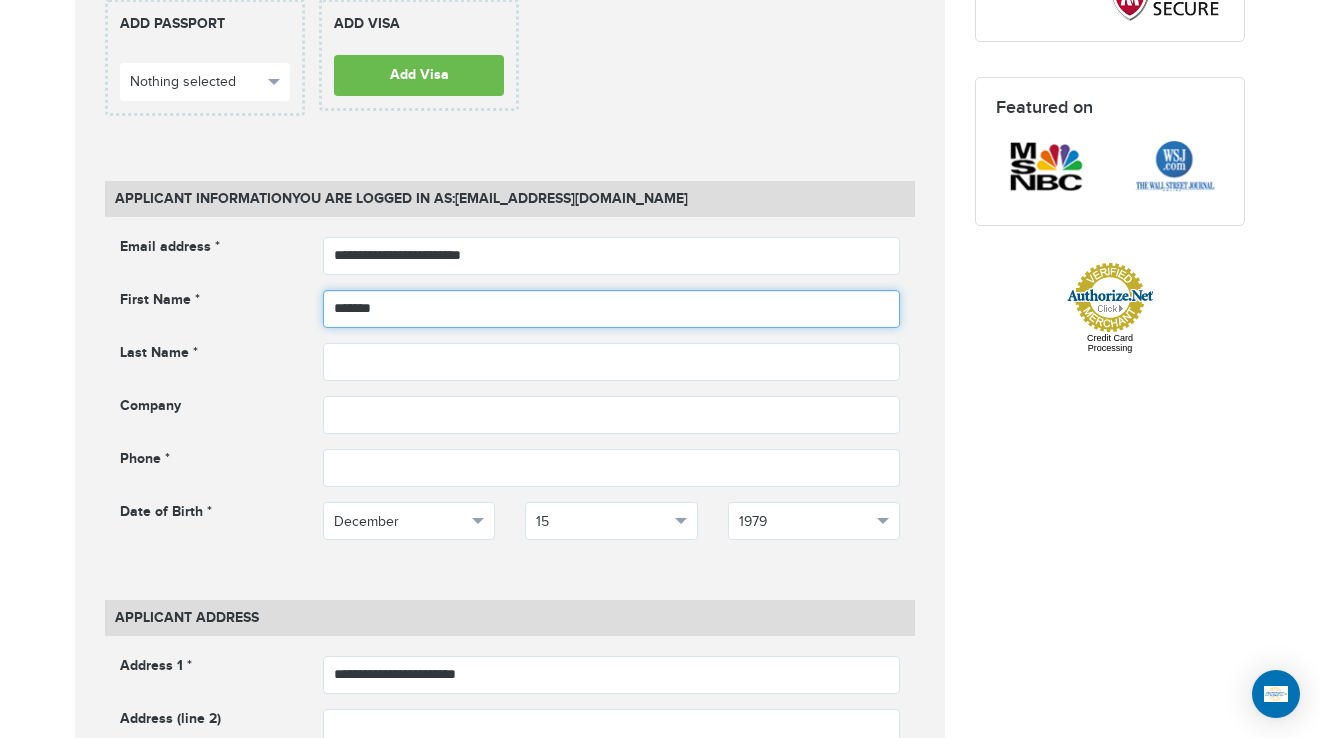 type on "*******" 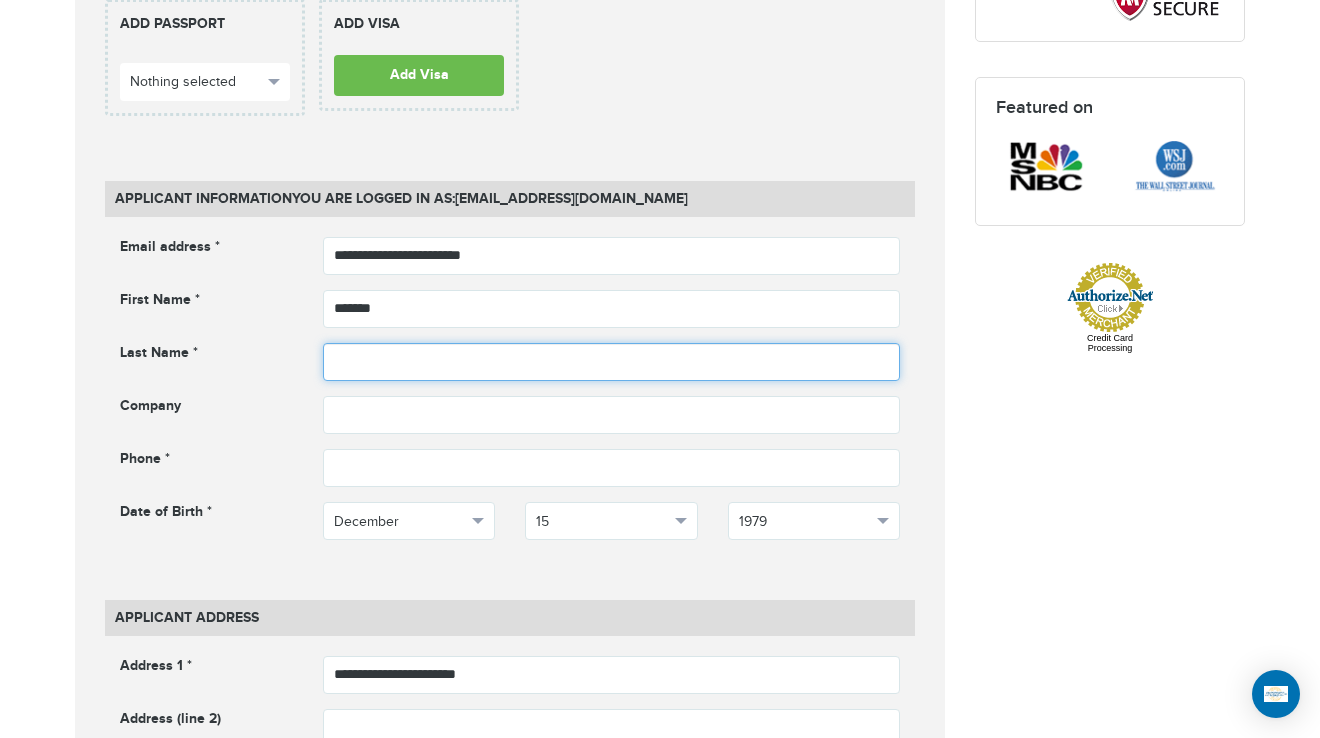 click at bounding box center (612, 362) 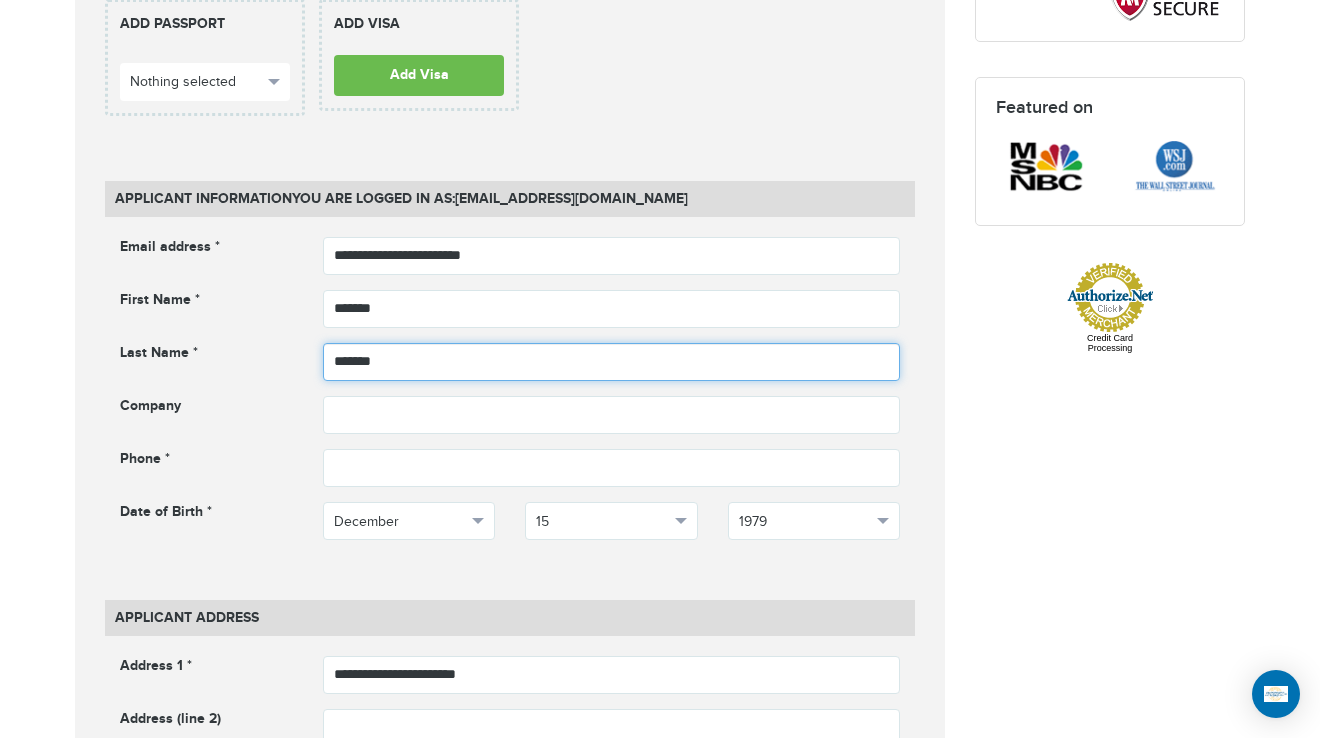 type on "*******" 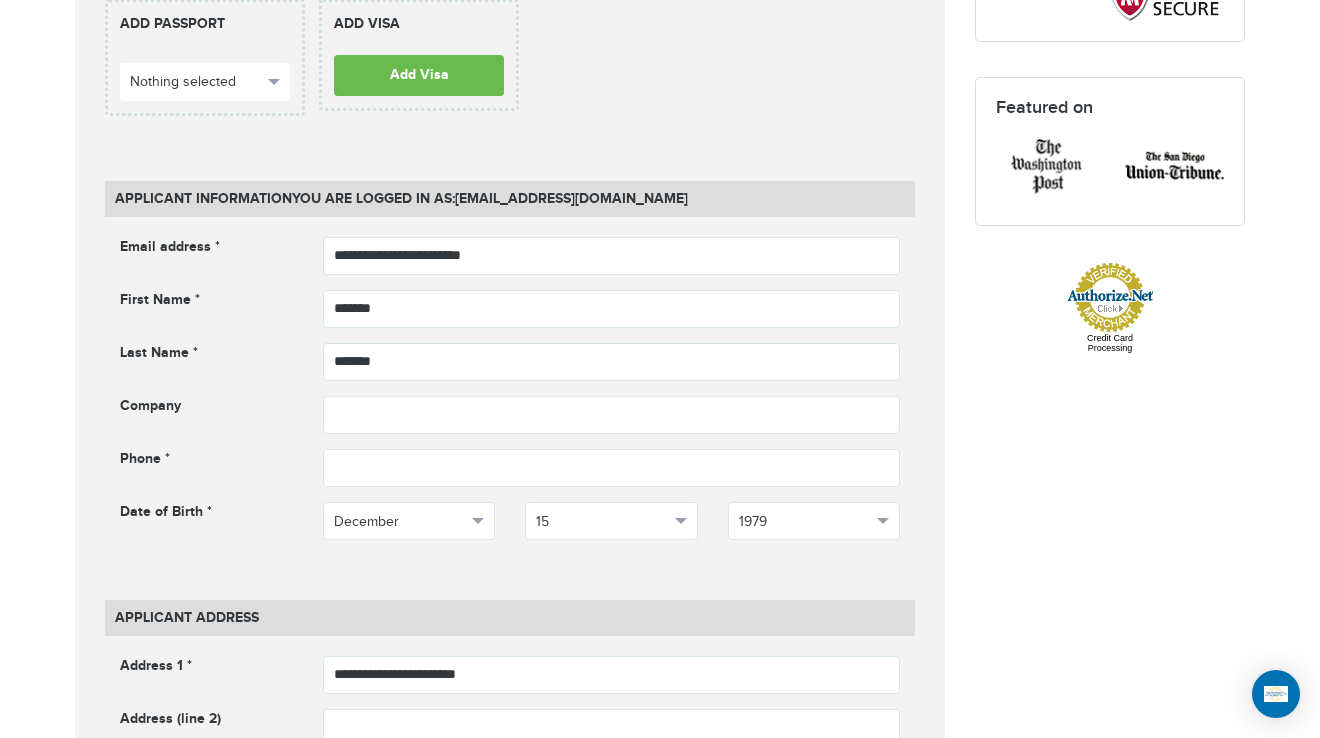 click on "**********" at bounding box center (510, 403) 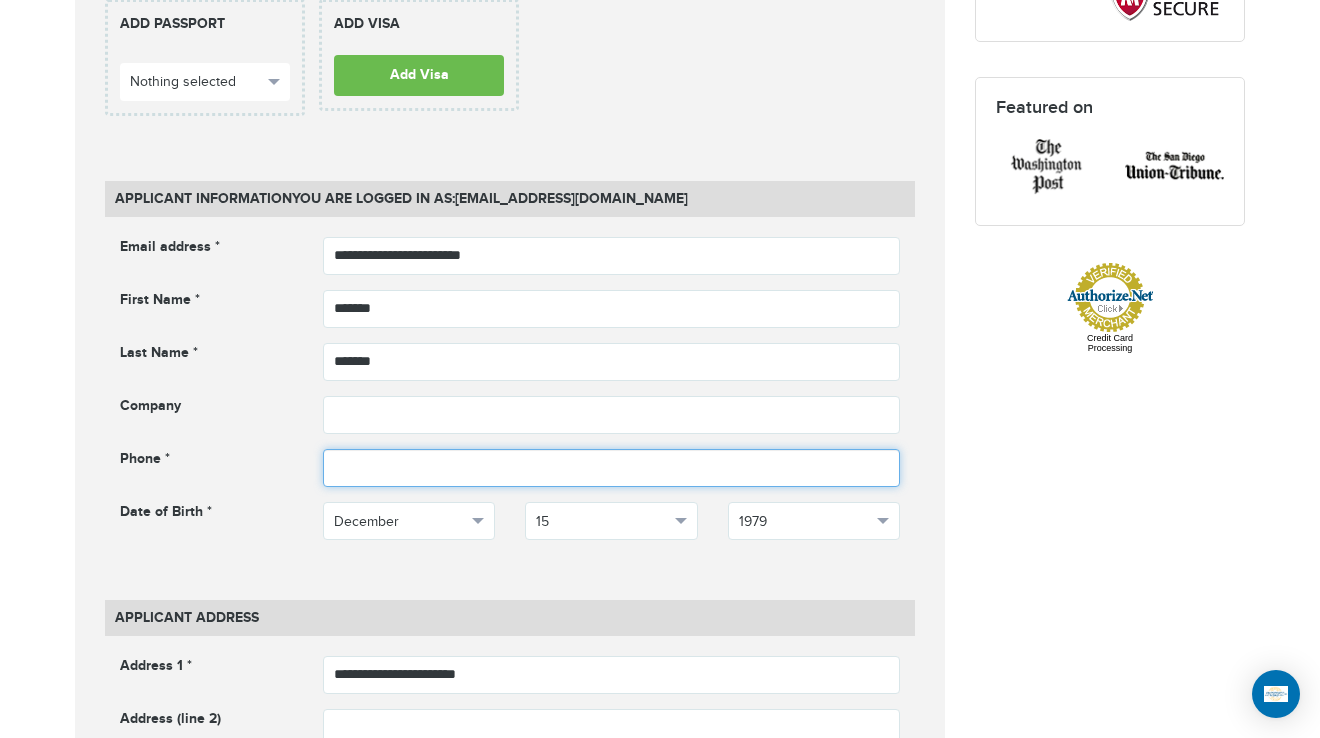 click at bounding box center (612, 468) 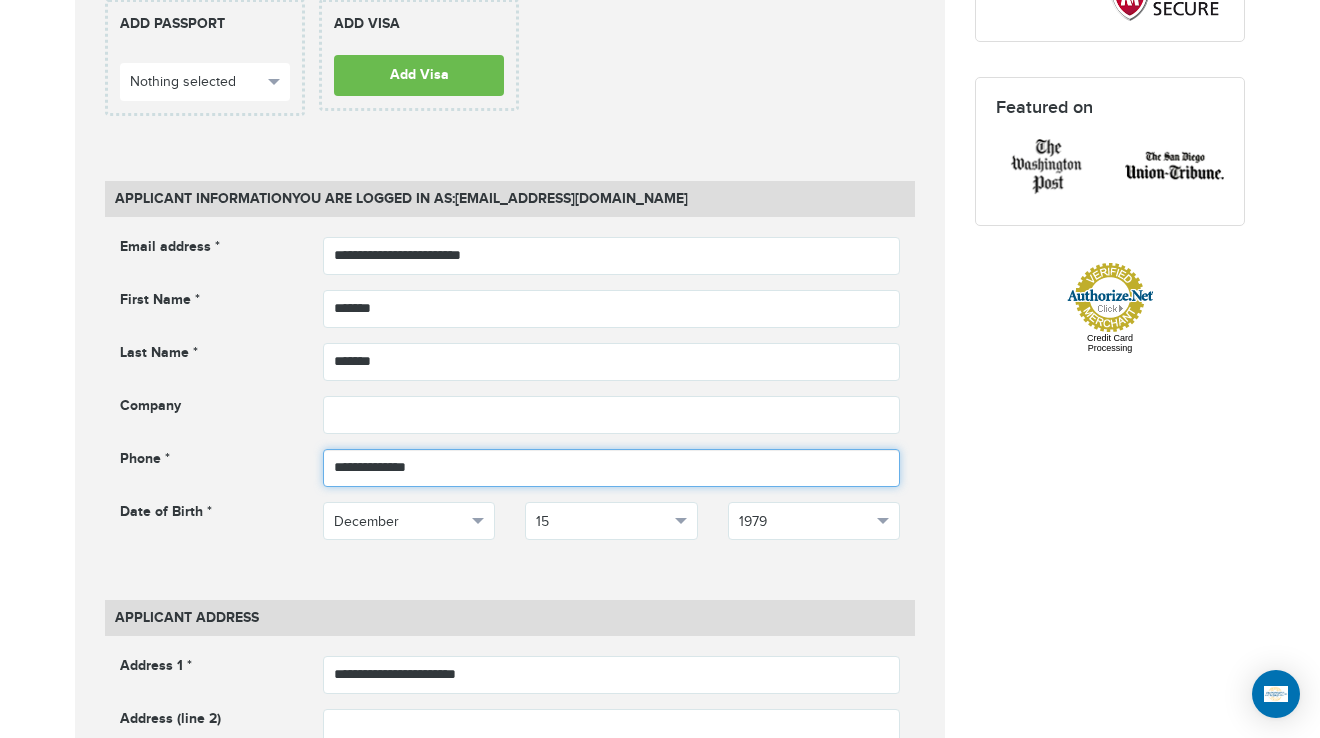 type on "**********" 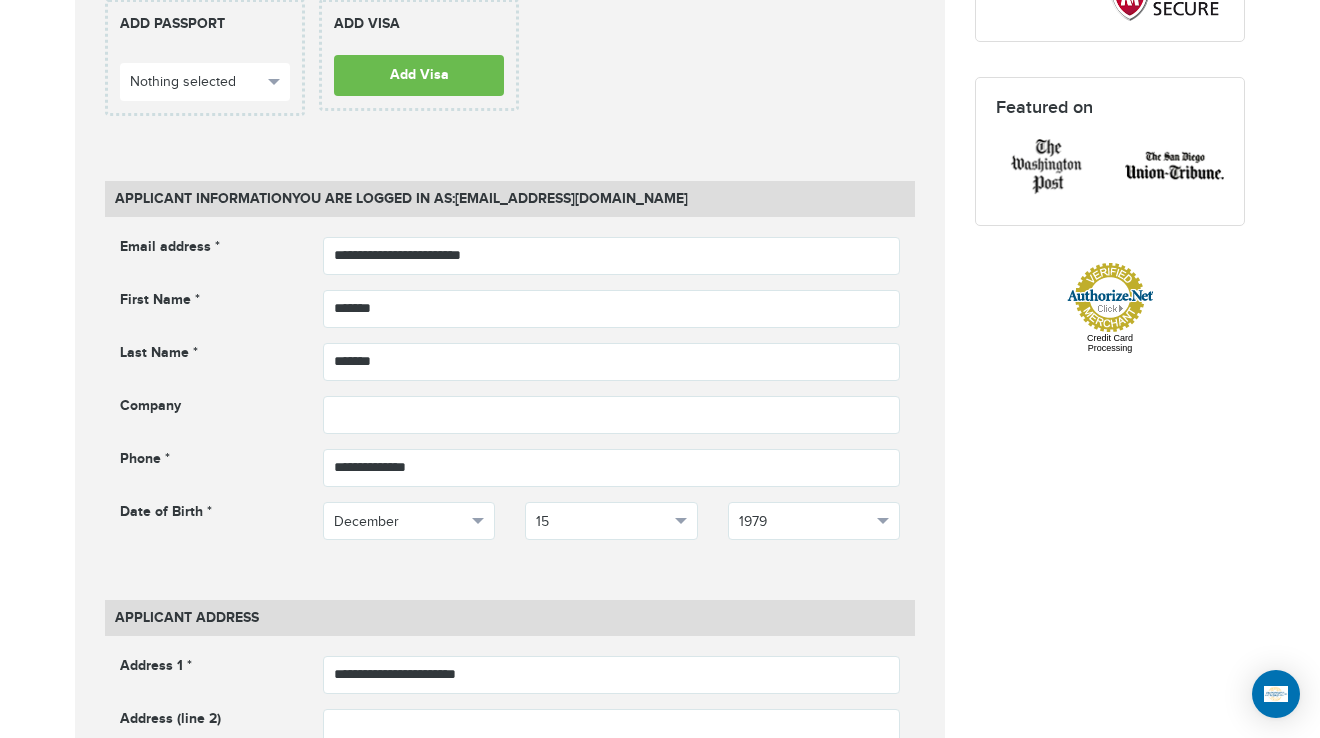 click on "**********" at bounding box center (660, 566) 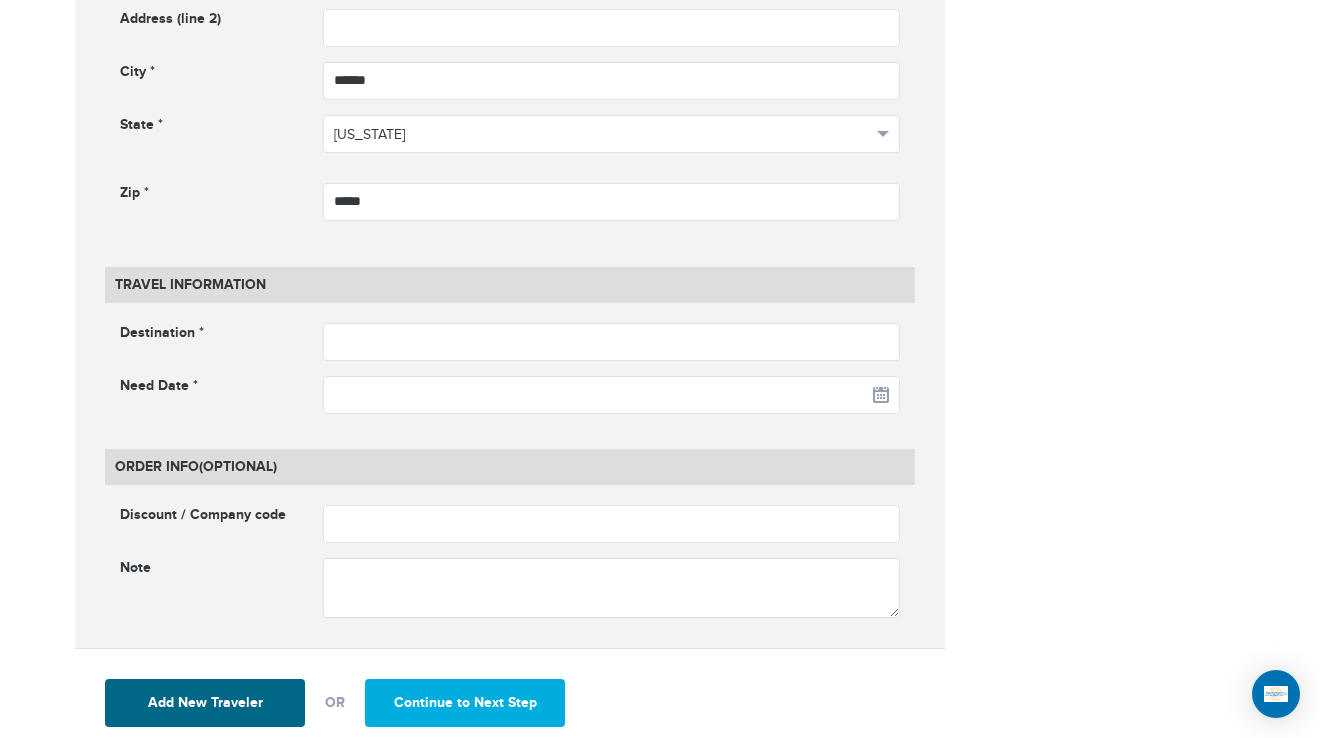 scroll, scrollTop: 1500, scrollLeft: 0, axis: vertical 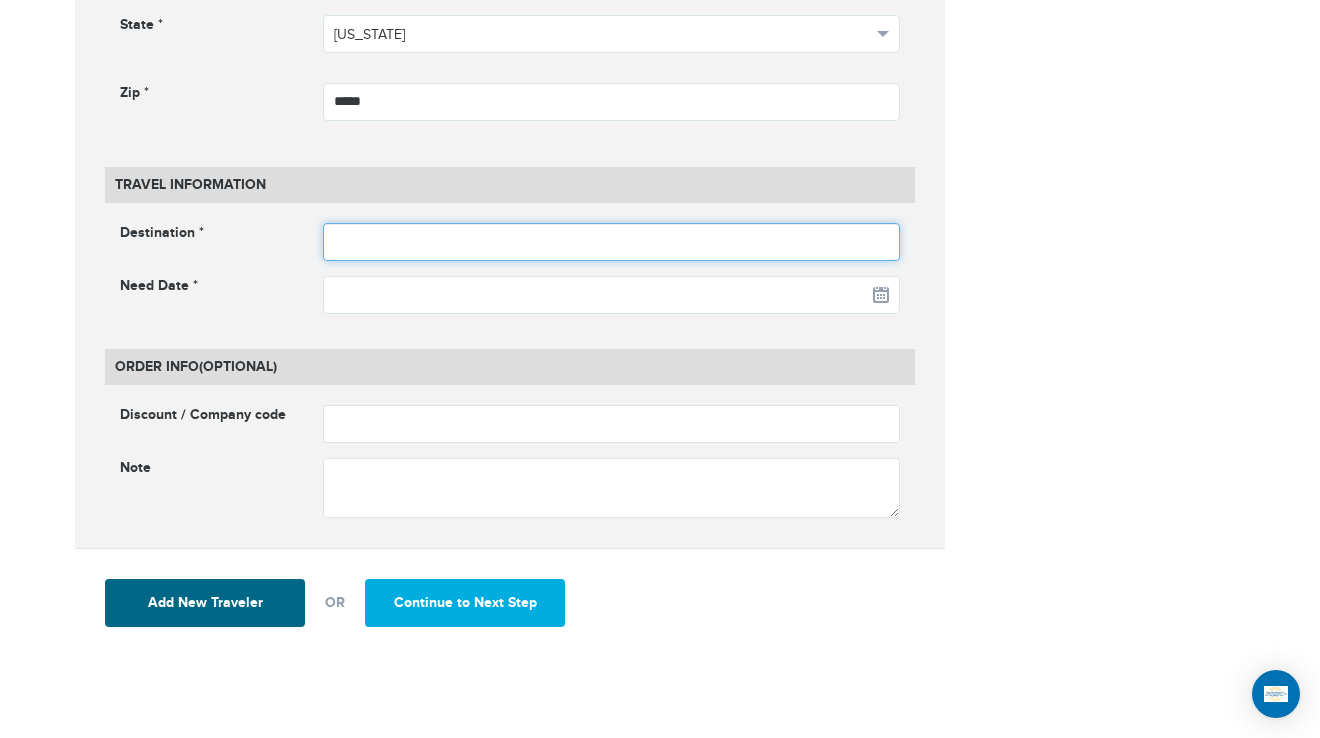 click at bounding box center (612, 242) 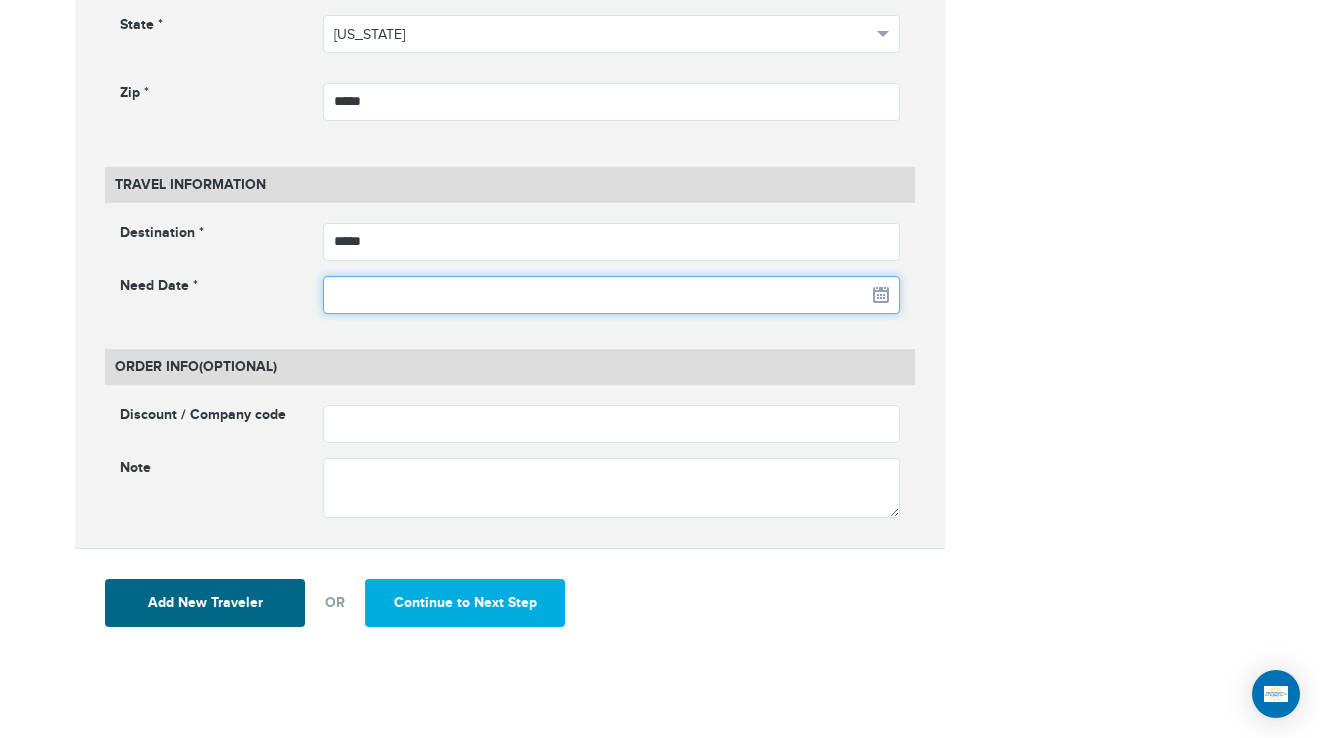 click at bounding box center [612, 295] 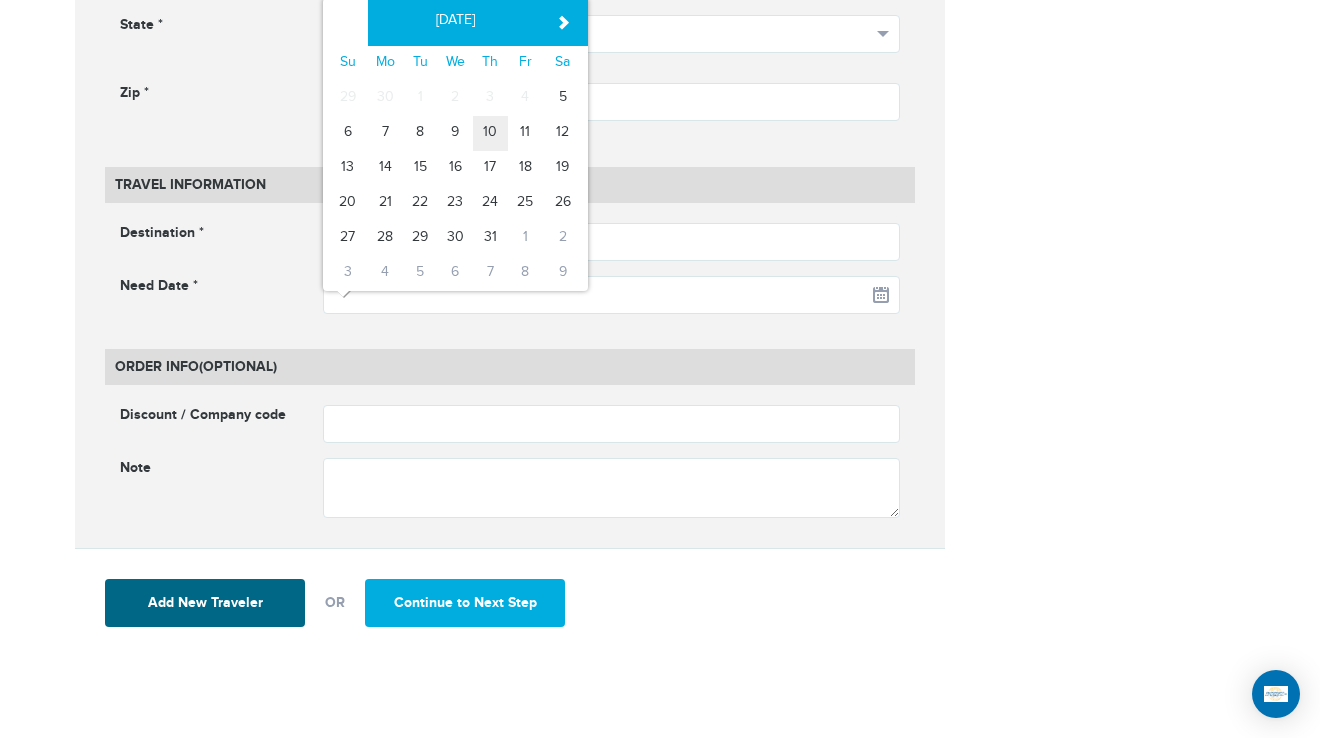 click on "10" at bounding box center [490, 133] 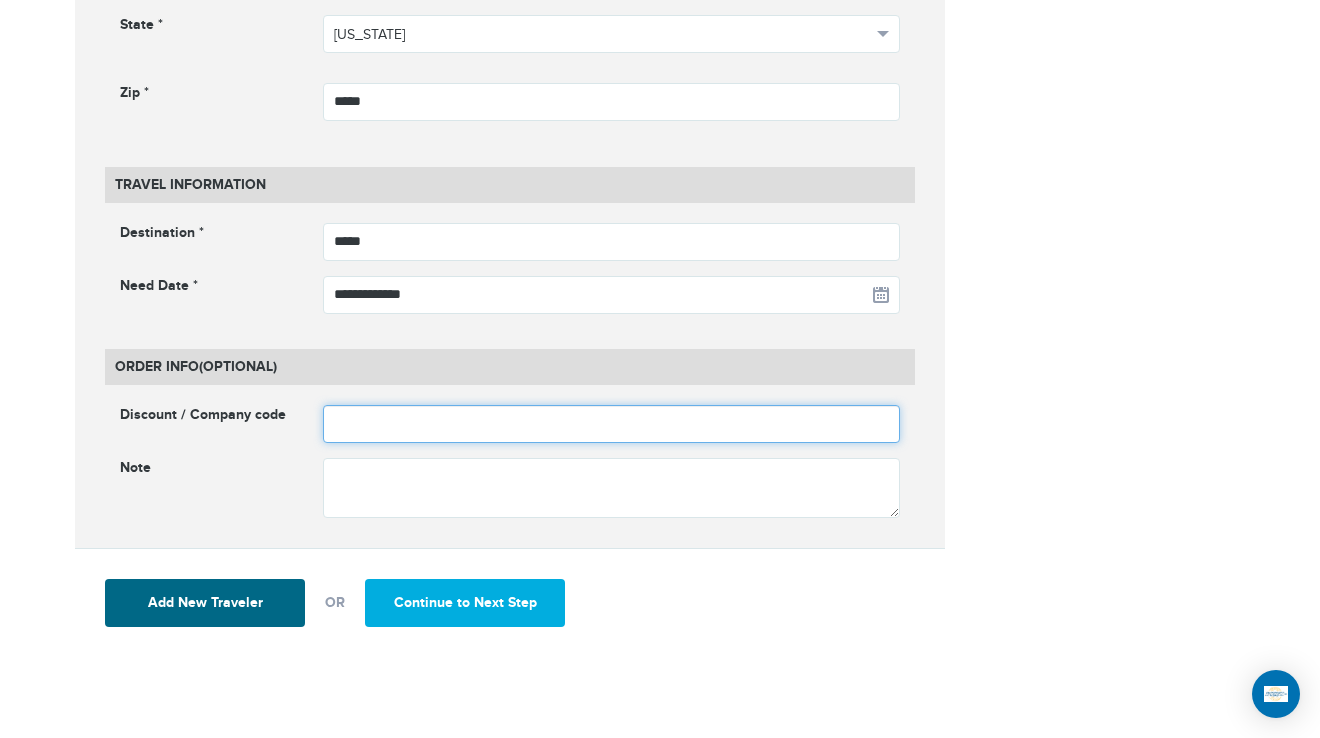 click at bounding box center [612, 424] 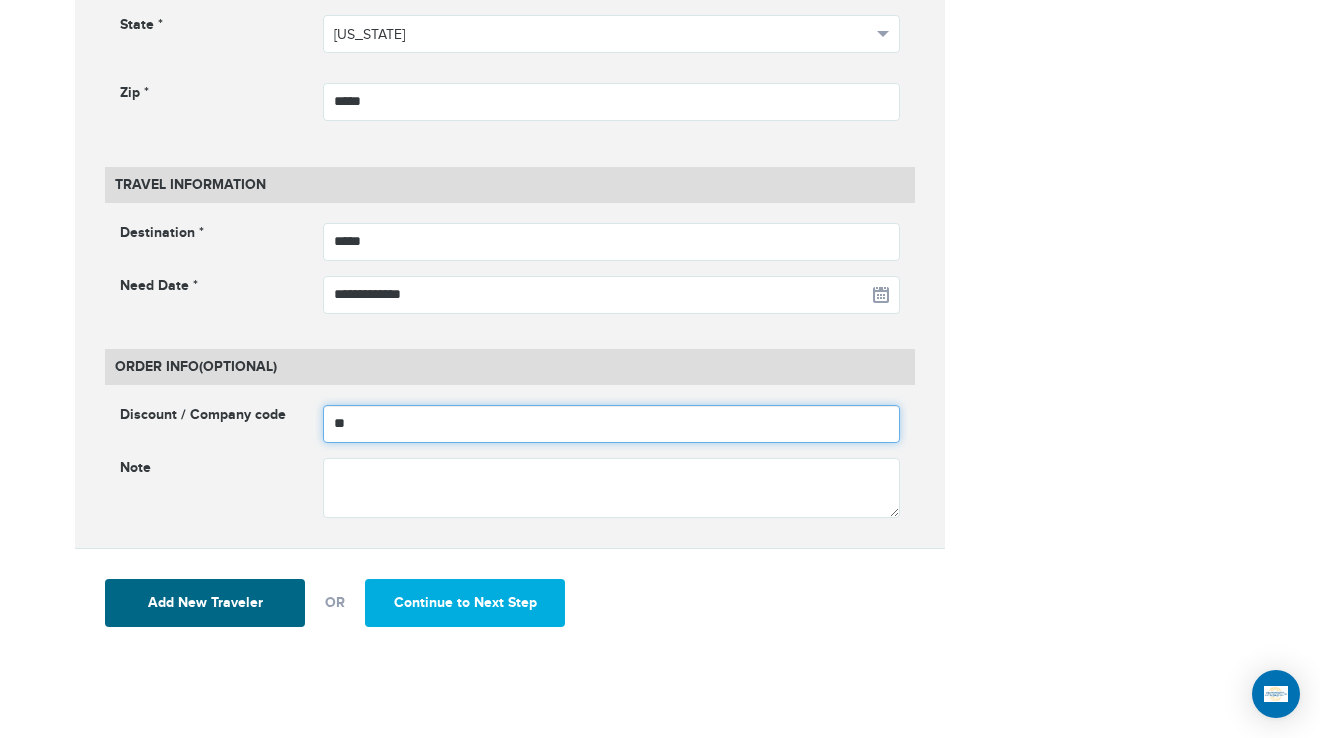 type on "**" 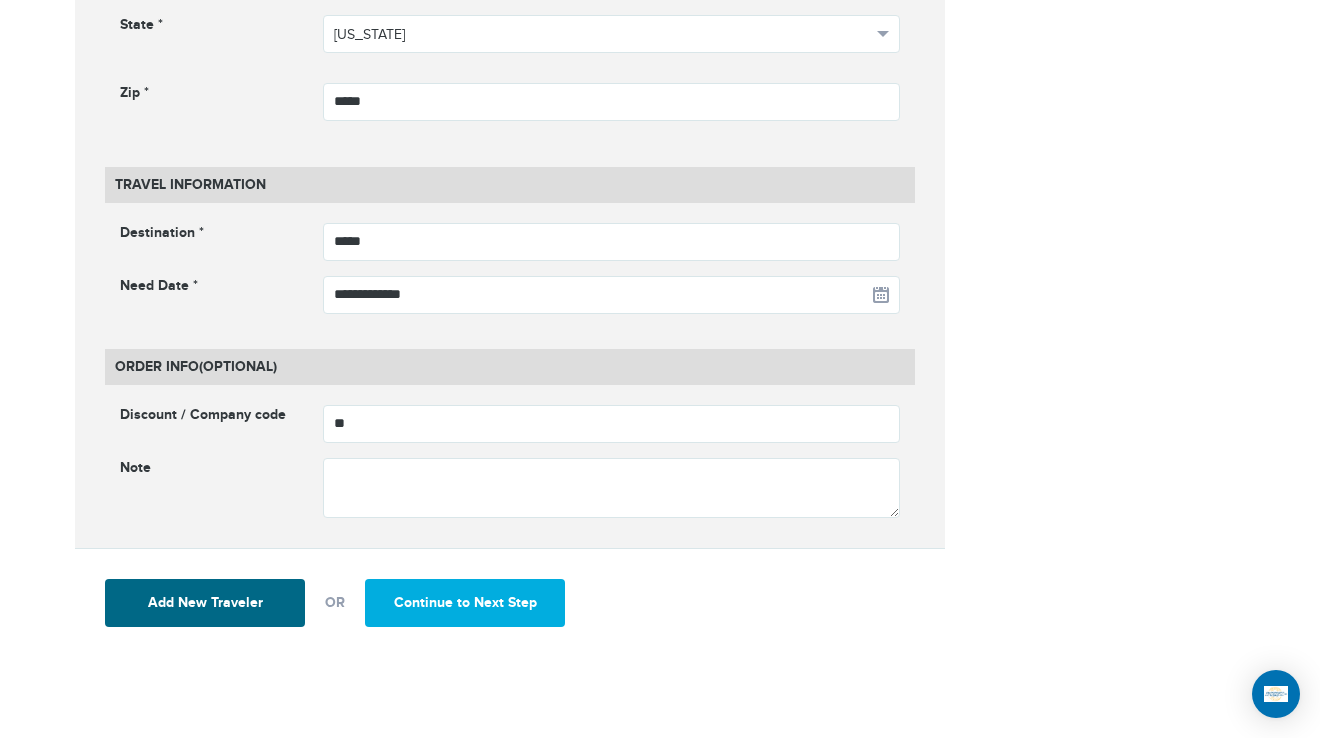 click on "**********" at bounding box center (510, -53) 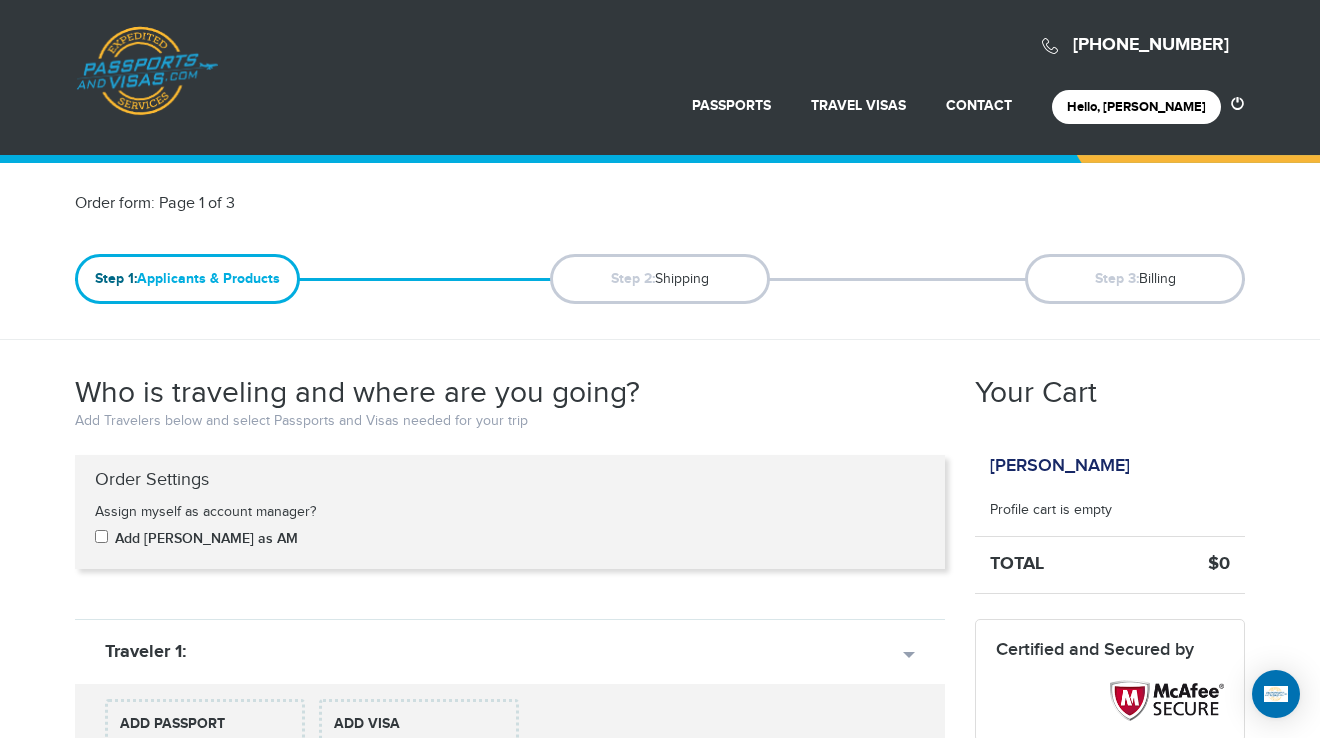 scroll, scrollTop: 400, scrollLeft: 0, axis: vertical 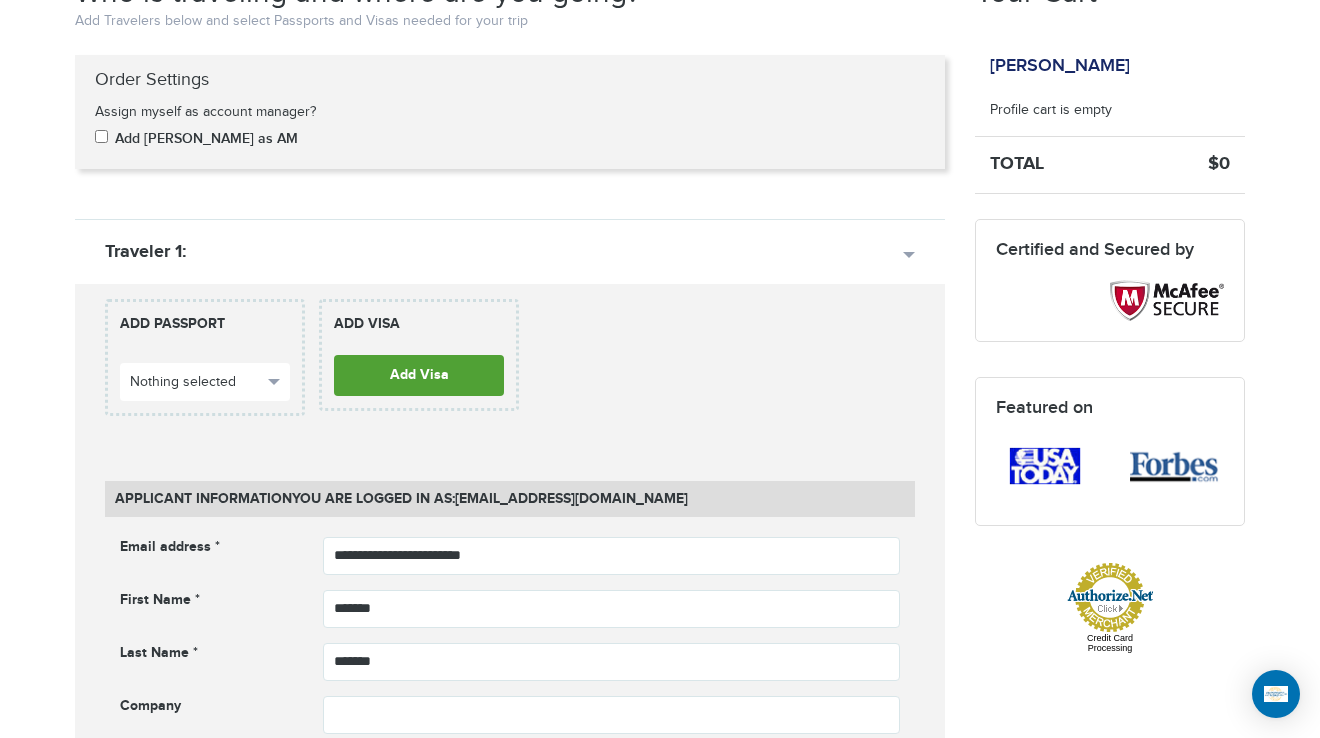 click on "Add Visa" at bounding box center (419, 375) 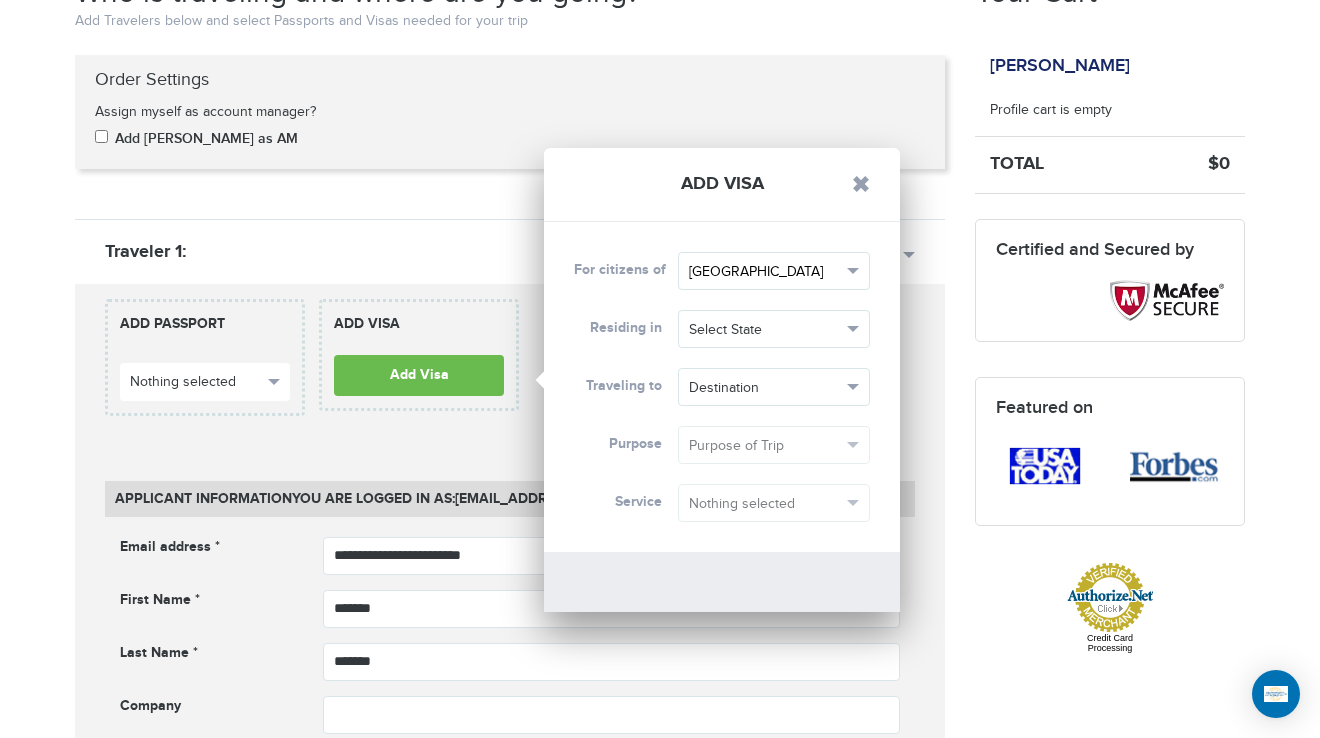 click on "Philippines" at bounding box center [765, 272] 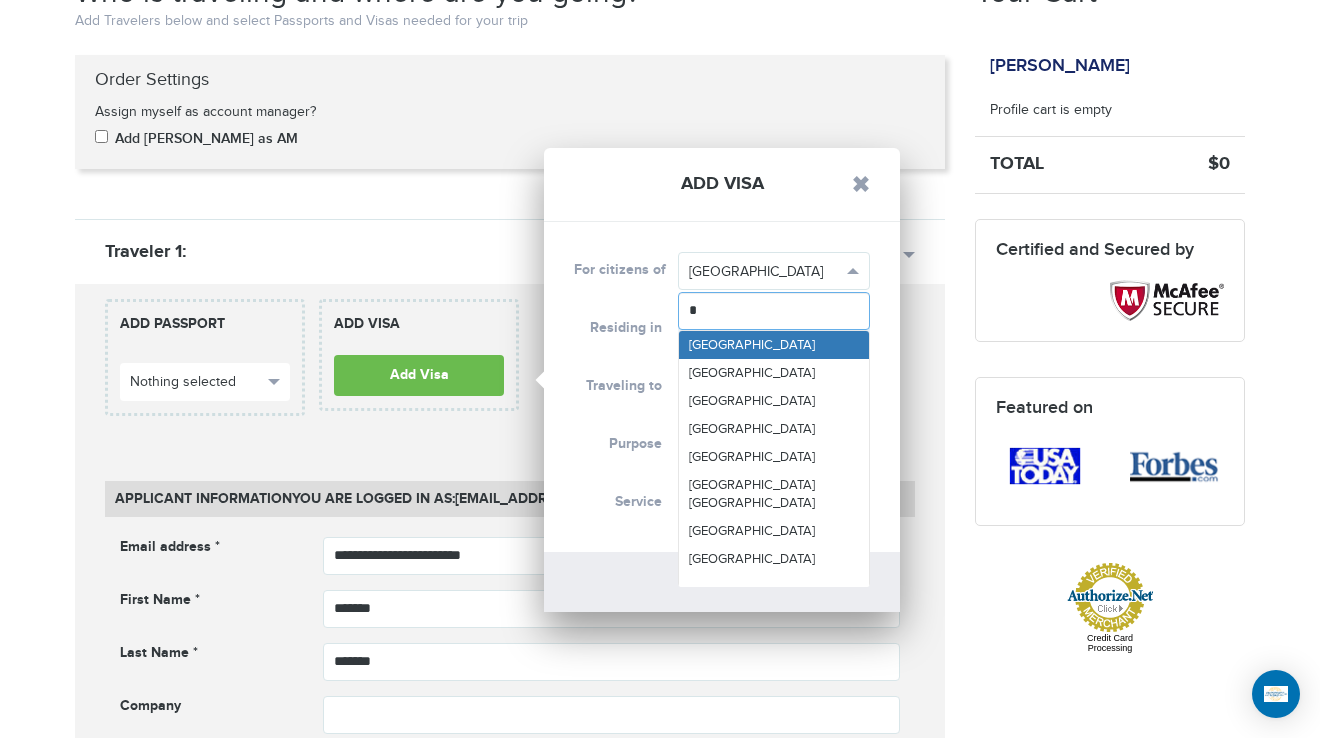 type on "**" 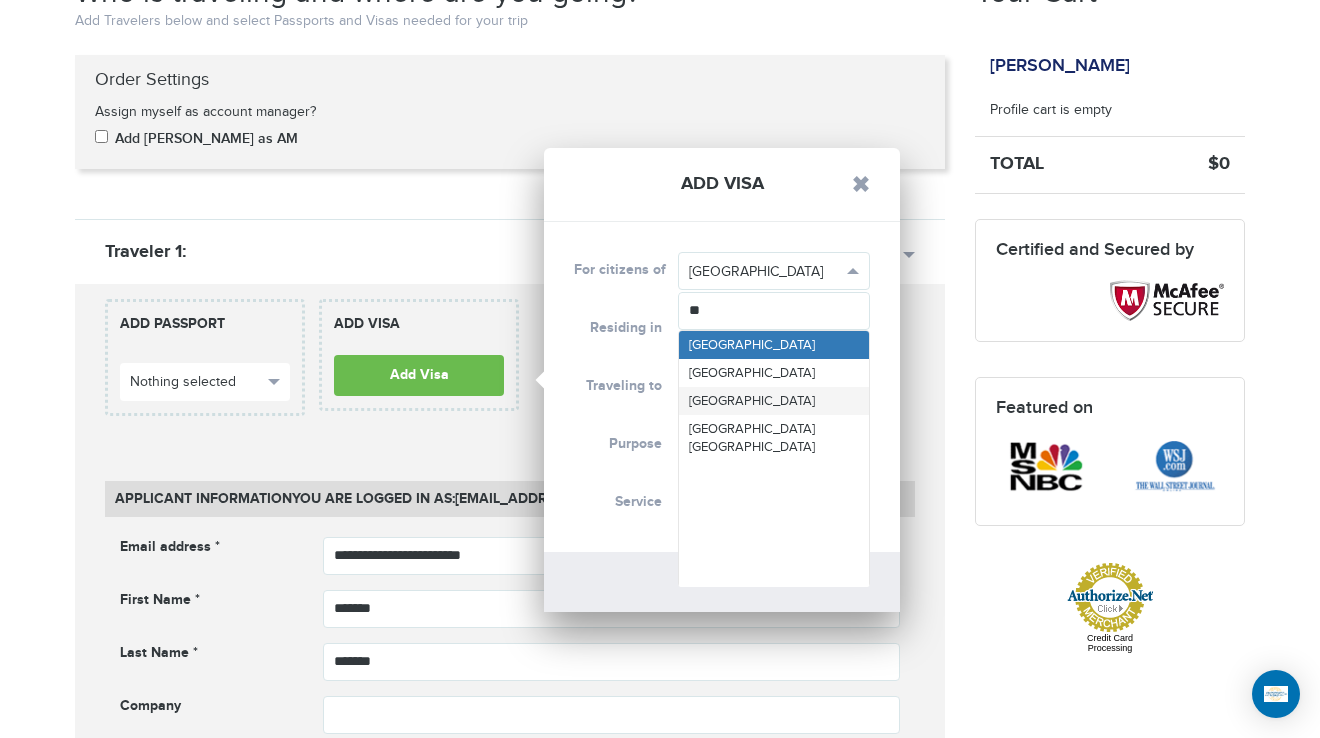 click on "United States" at bounding box center (752, 401) 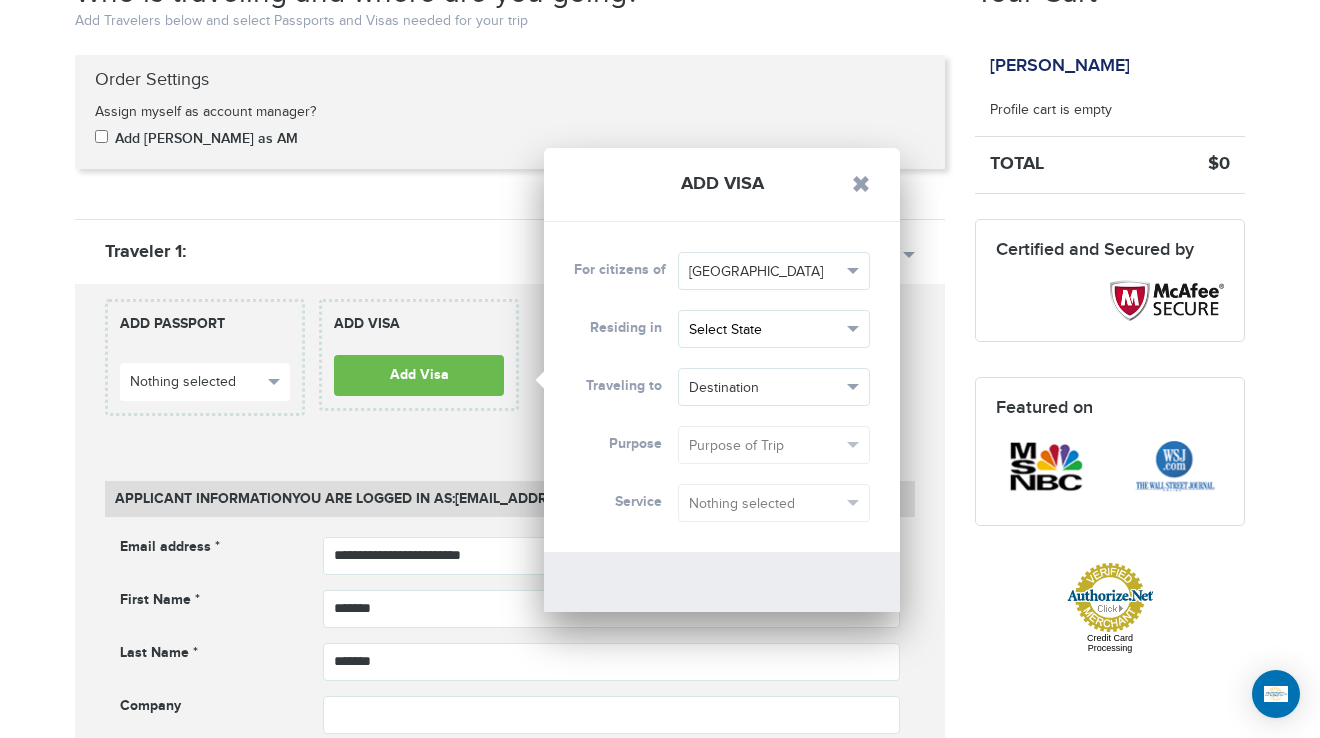 click on "Select State" at bounding box center [765, 330] 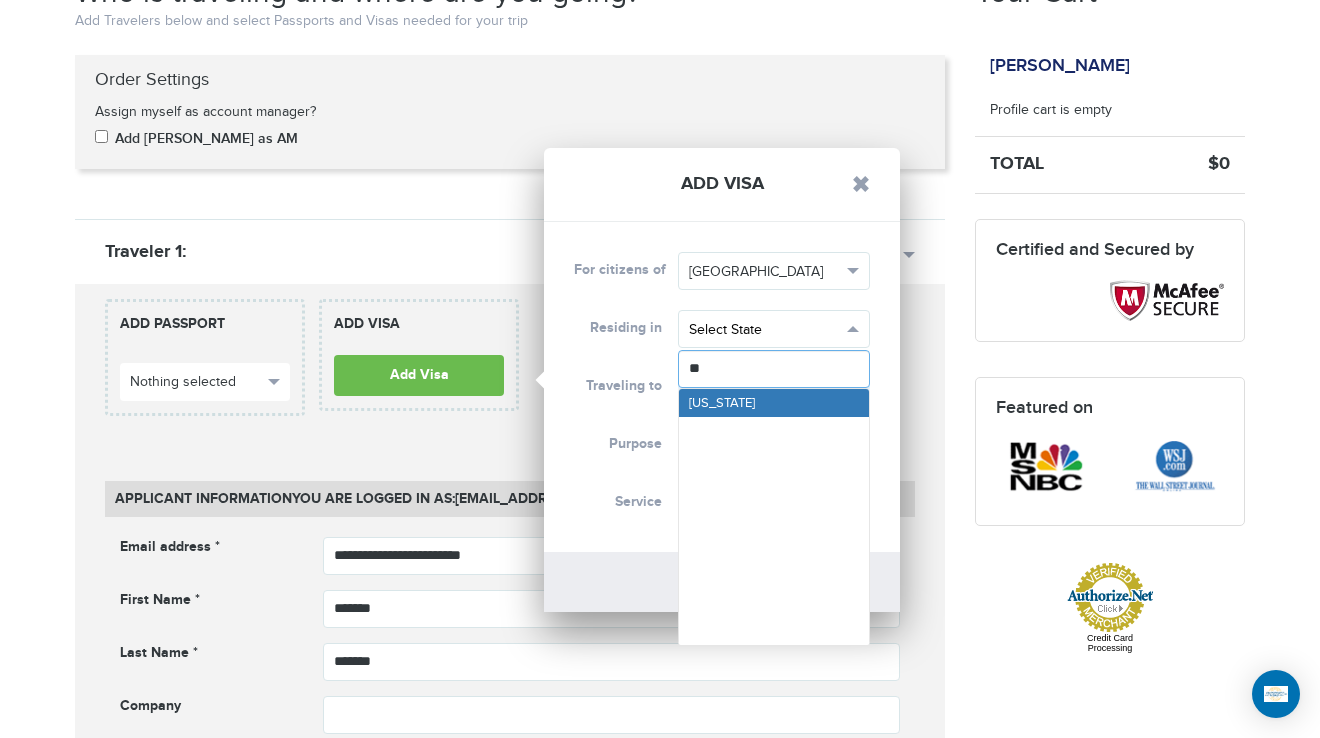 type on "***" 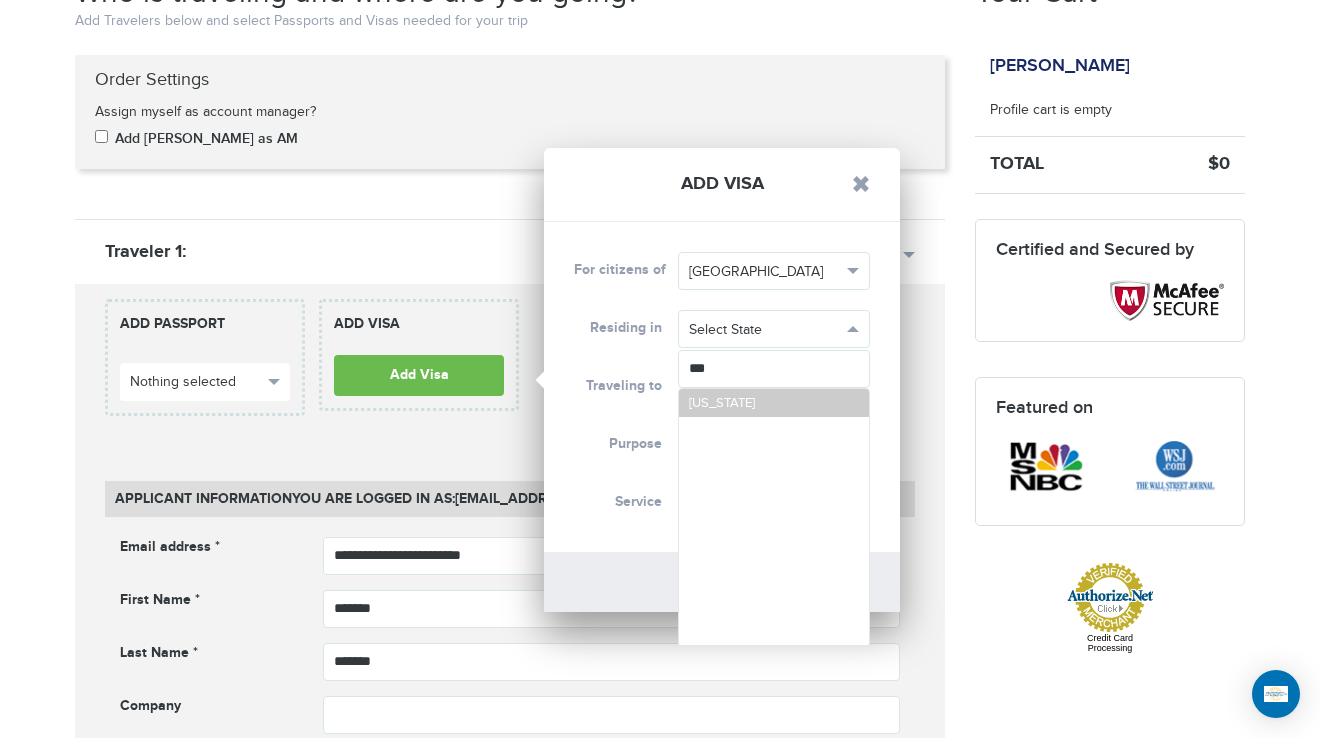 click on "Washington" at bounding box center (774, 403) 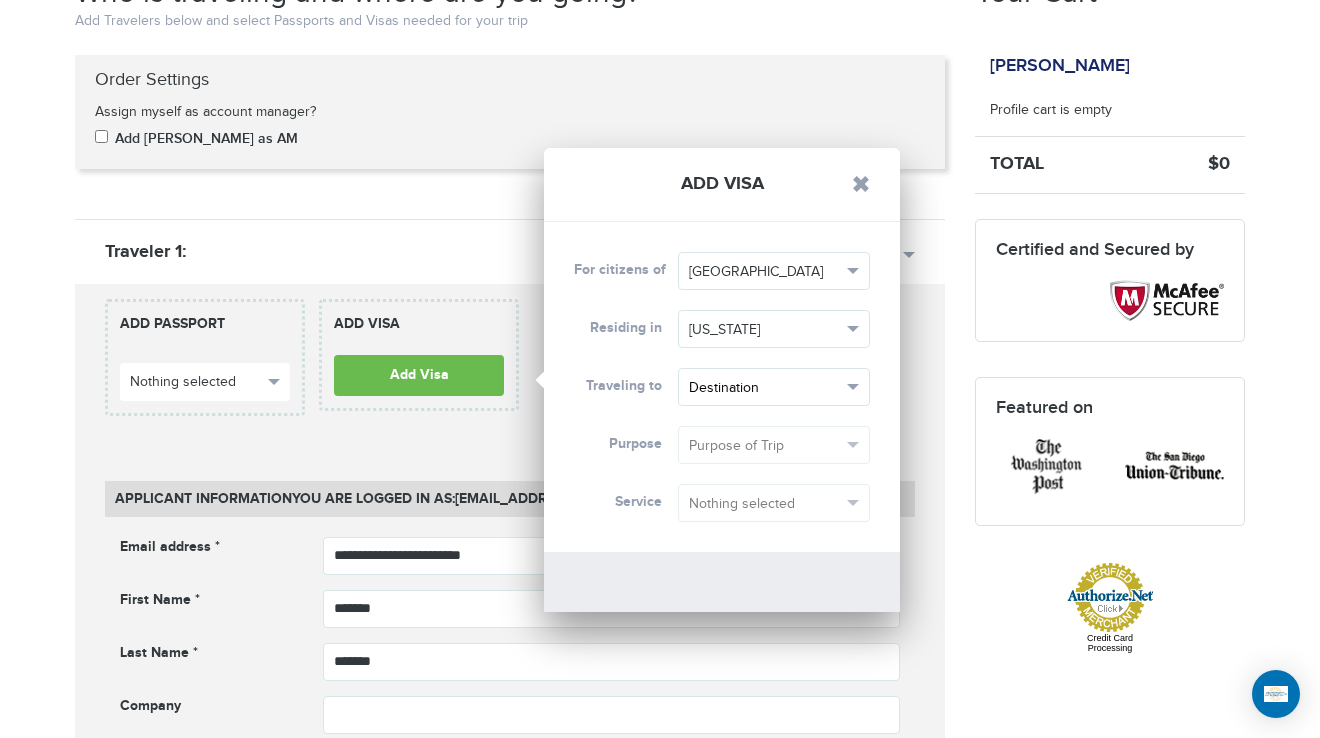 click on "Destination" at bounding box center [765, 388] 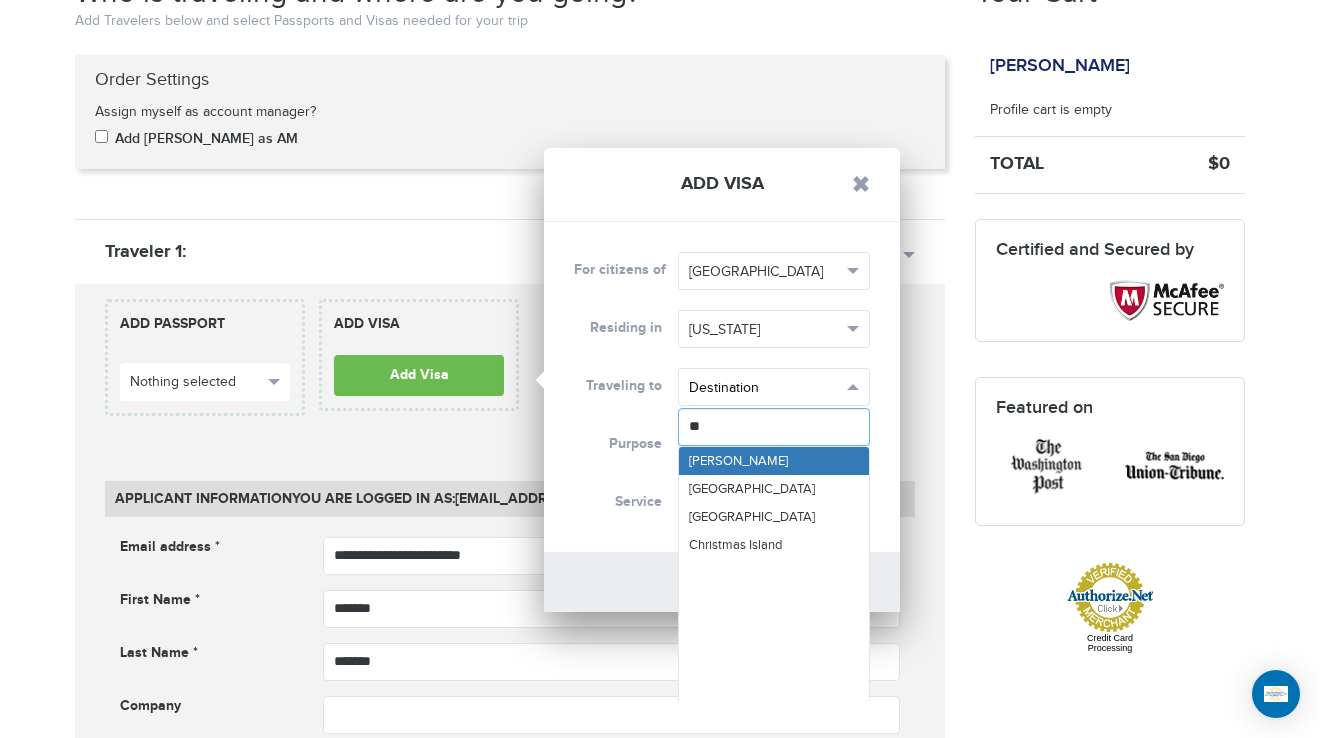 type on "***" 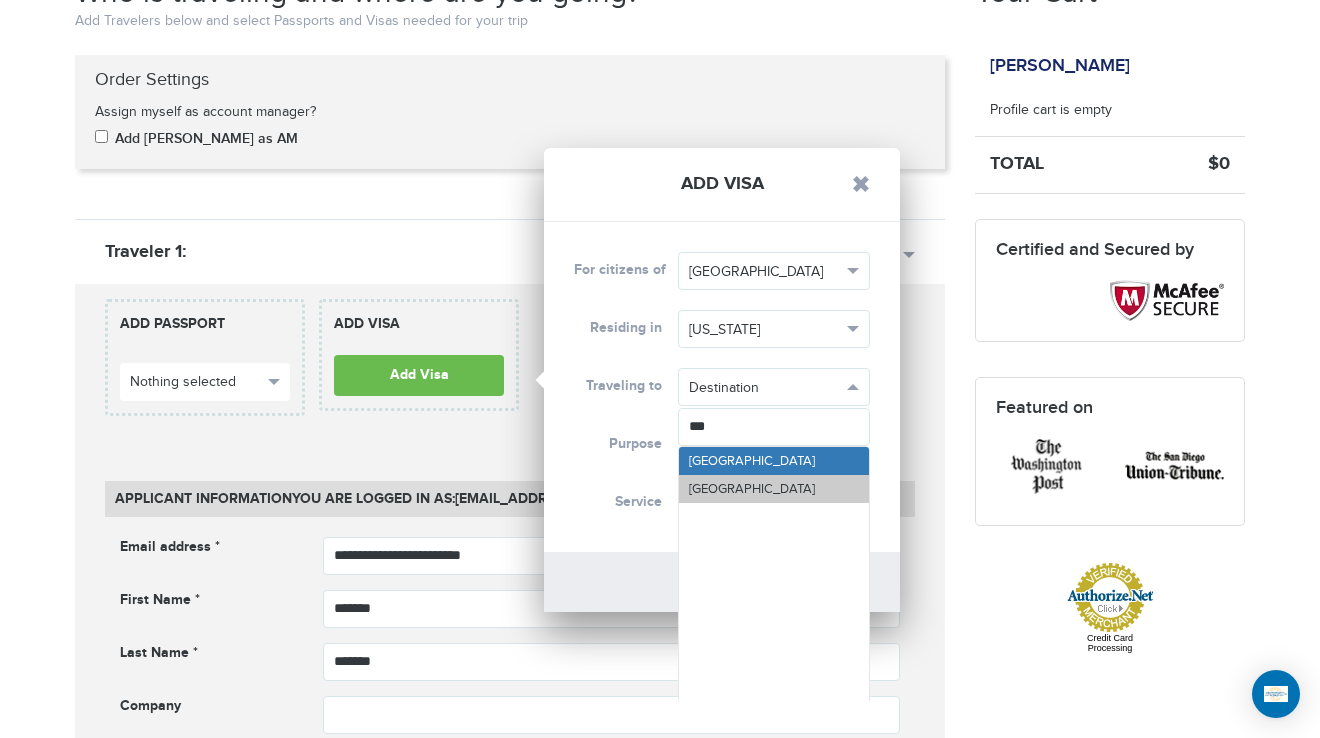 click on "China" at bounding box center (774, 489) 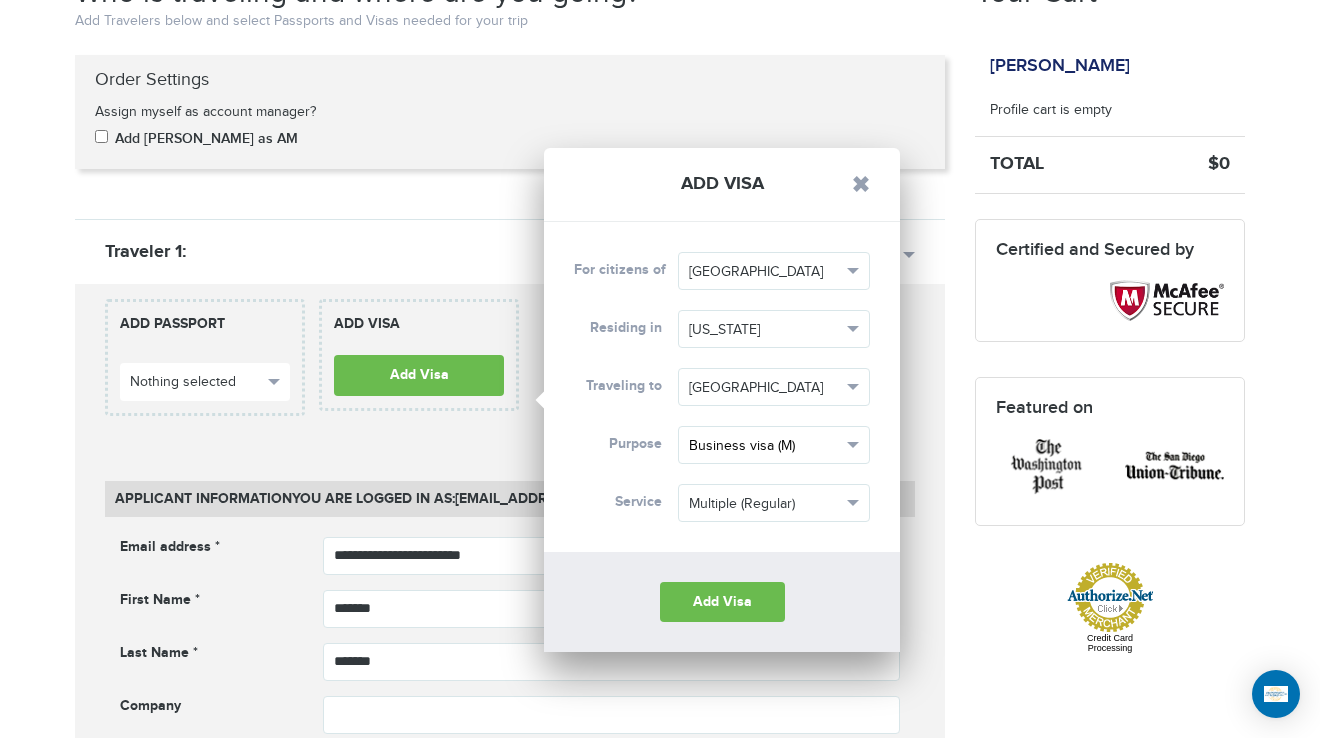 click on "Business visa (M)" at bounding box center (765, 446) 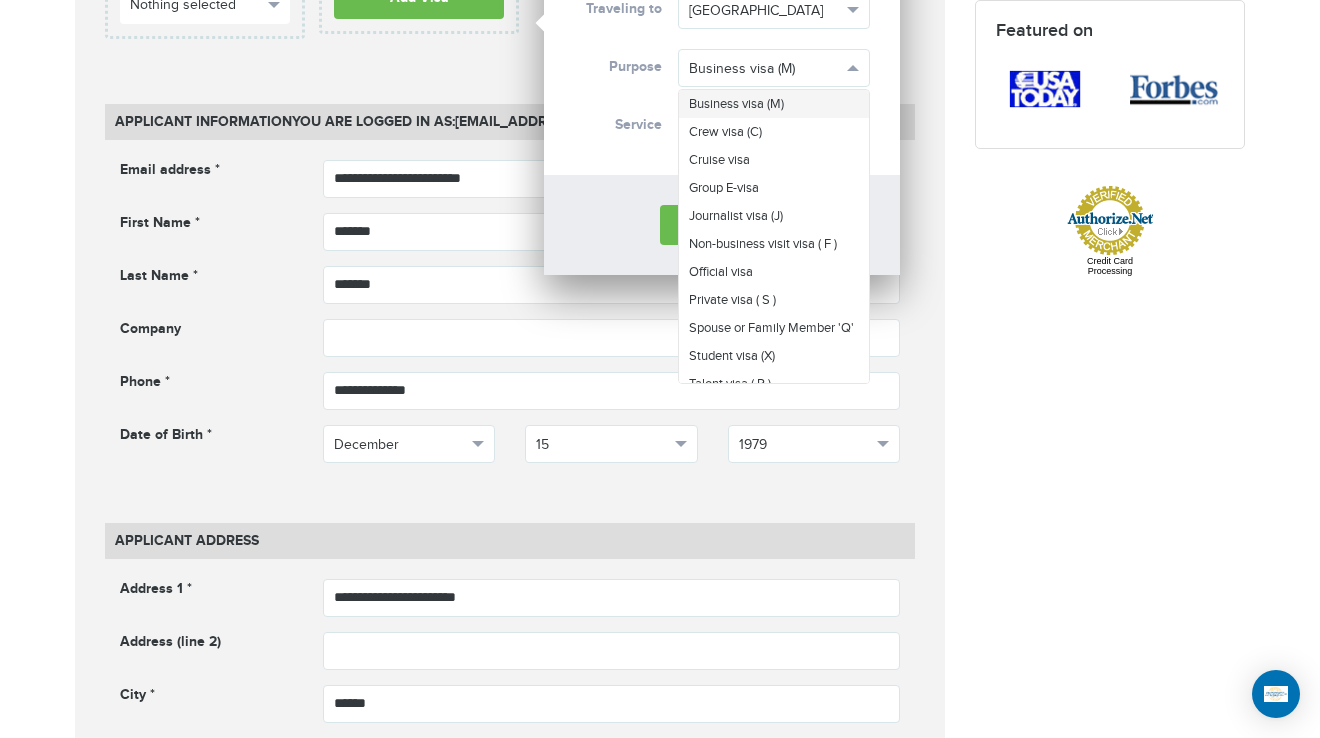 scroll, scrollTop: 800, scrollLeft: 0, axis: vertical 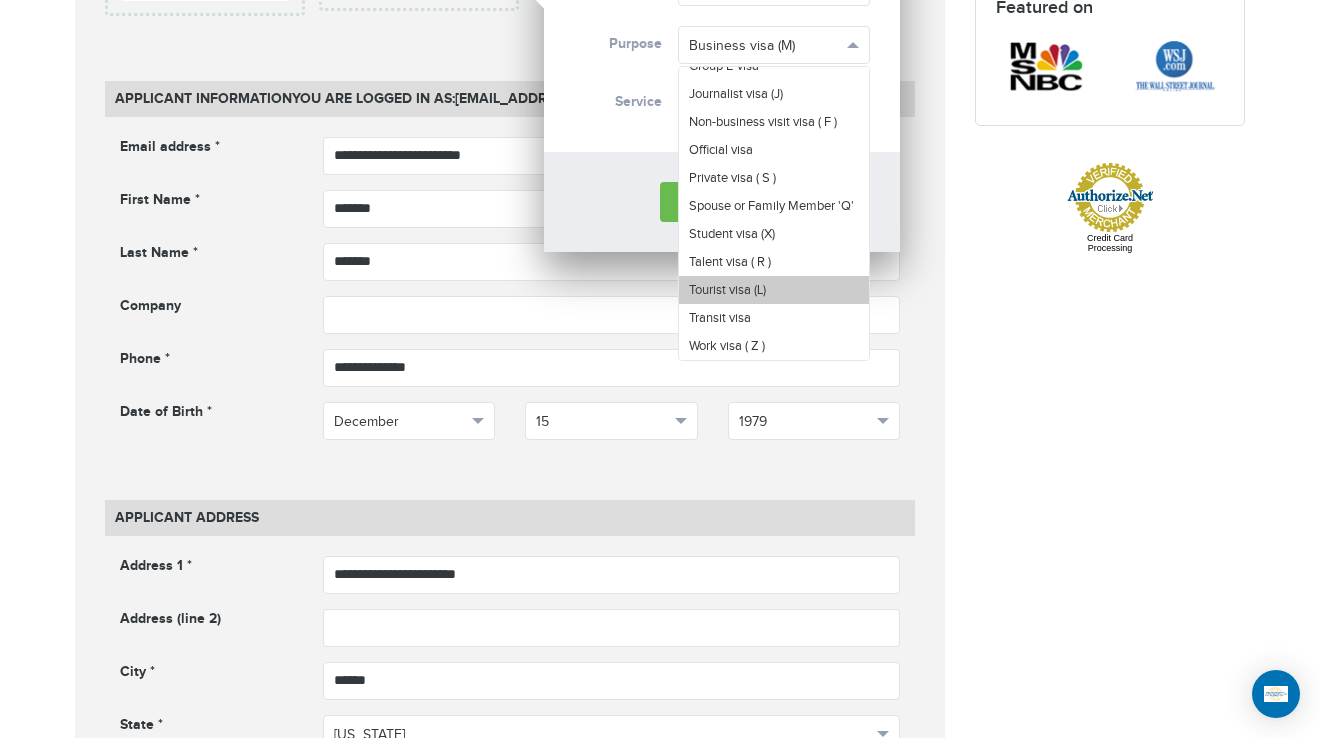 click on "Tourist visa (L)" at bounding box center (774, 290) 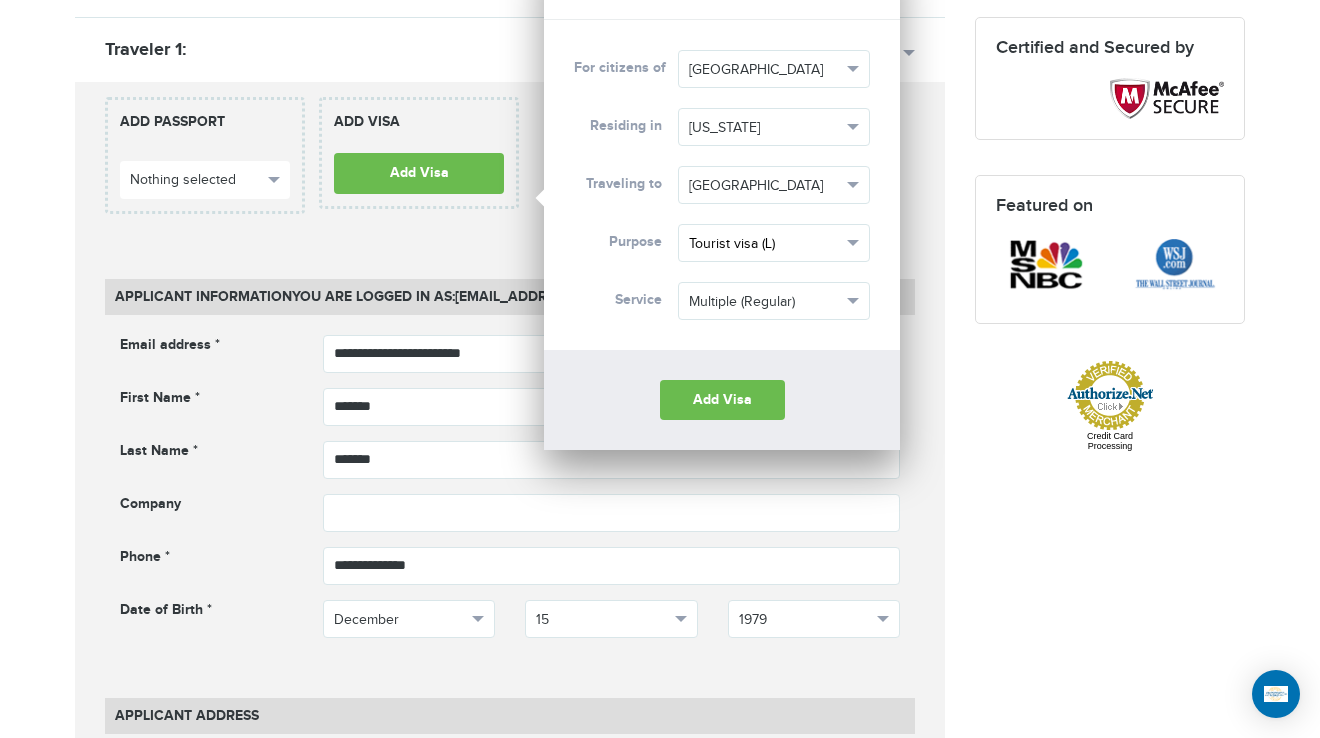 scroll, scrollTop: 600, scrollLeft: 0, axis: vertical 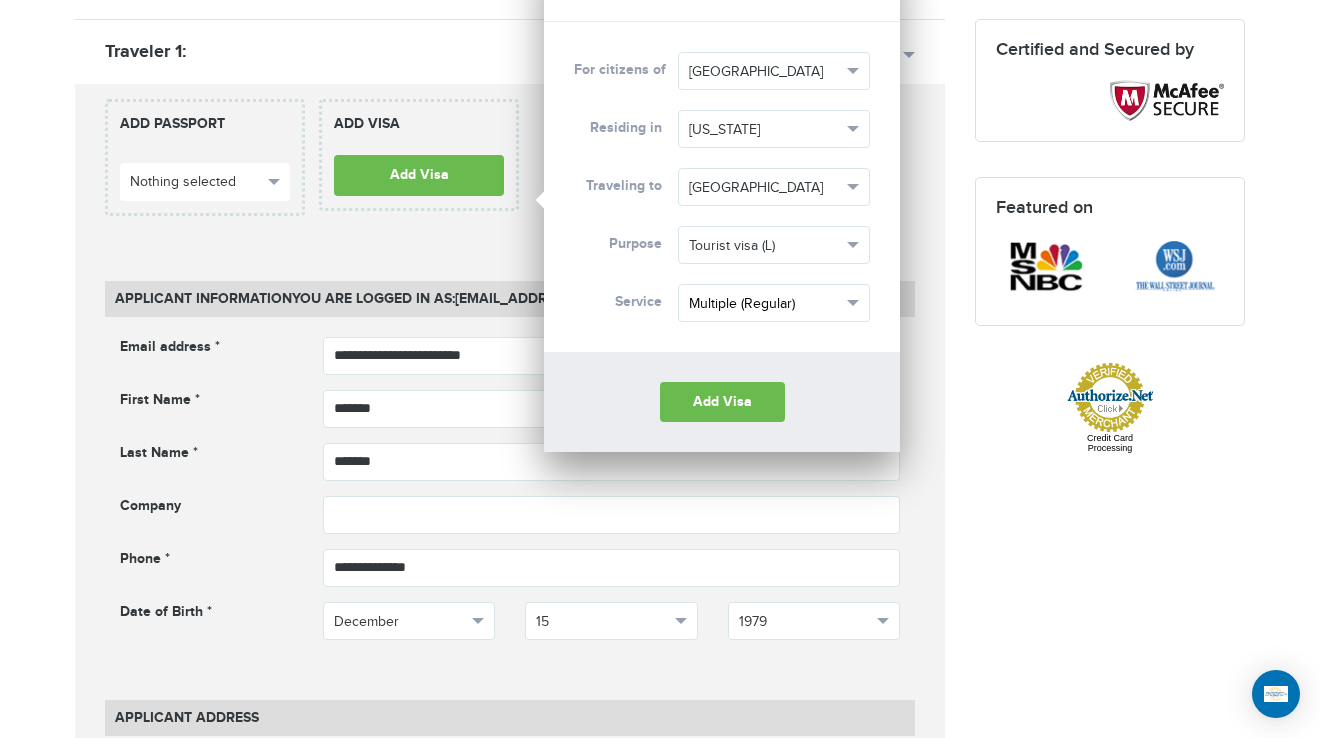click on "Multiple (Regular)" at bounding box center [774, 303] 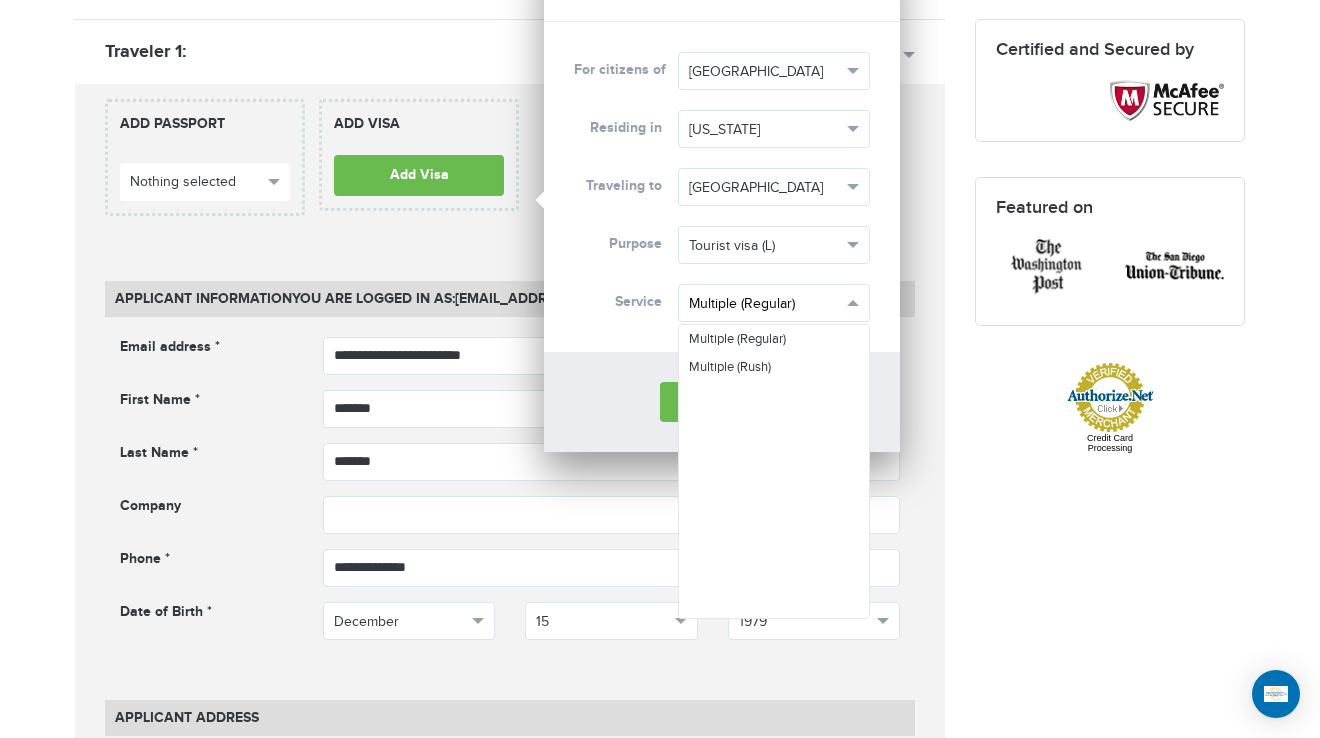 click on "Multiple (Regular)" at bounding box center [765, 304] 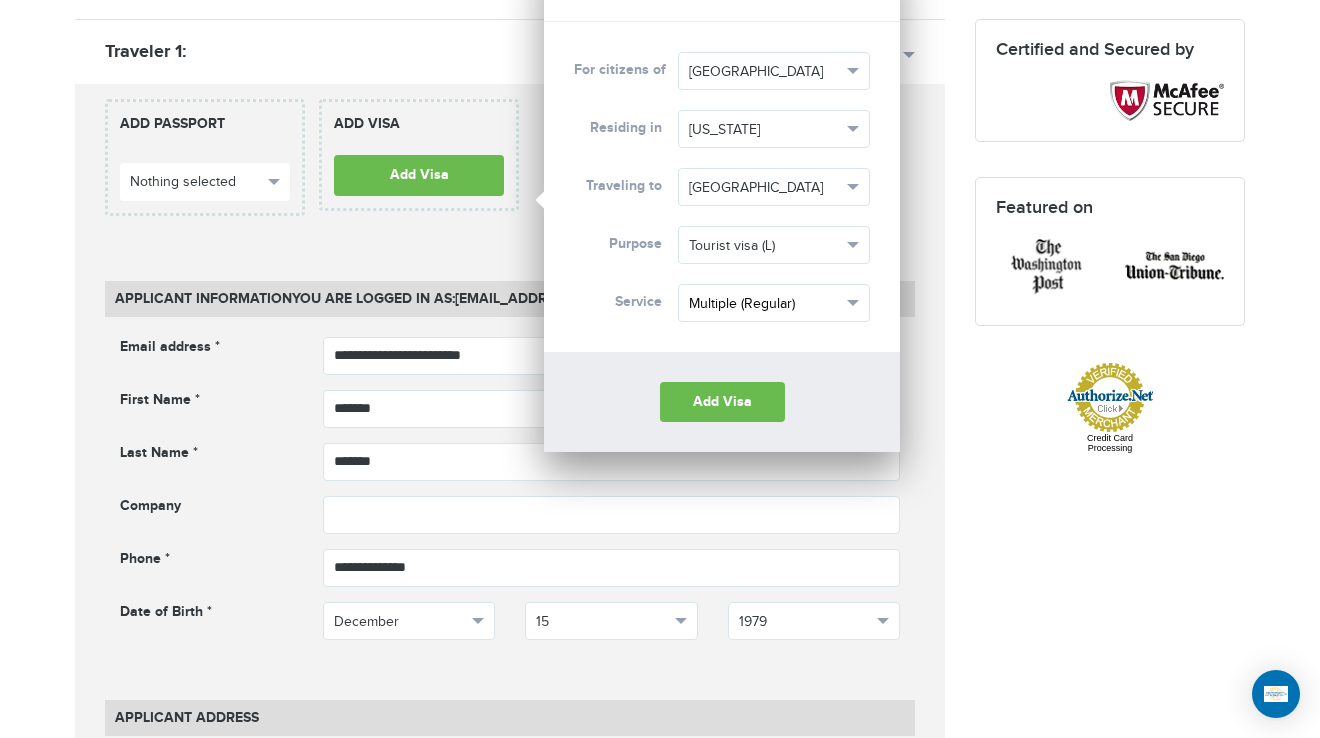 click on "Multiple (Regular)" at bounding box center [765, 304] 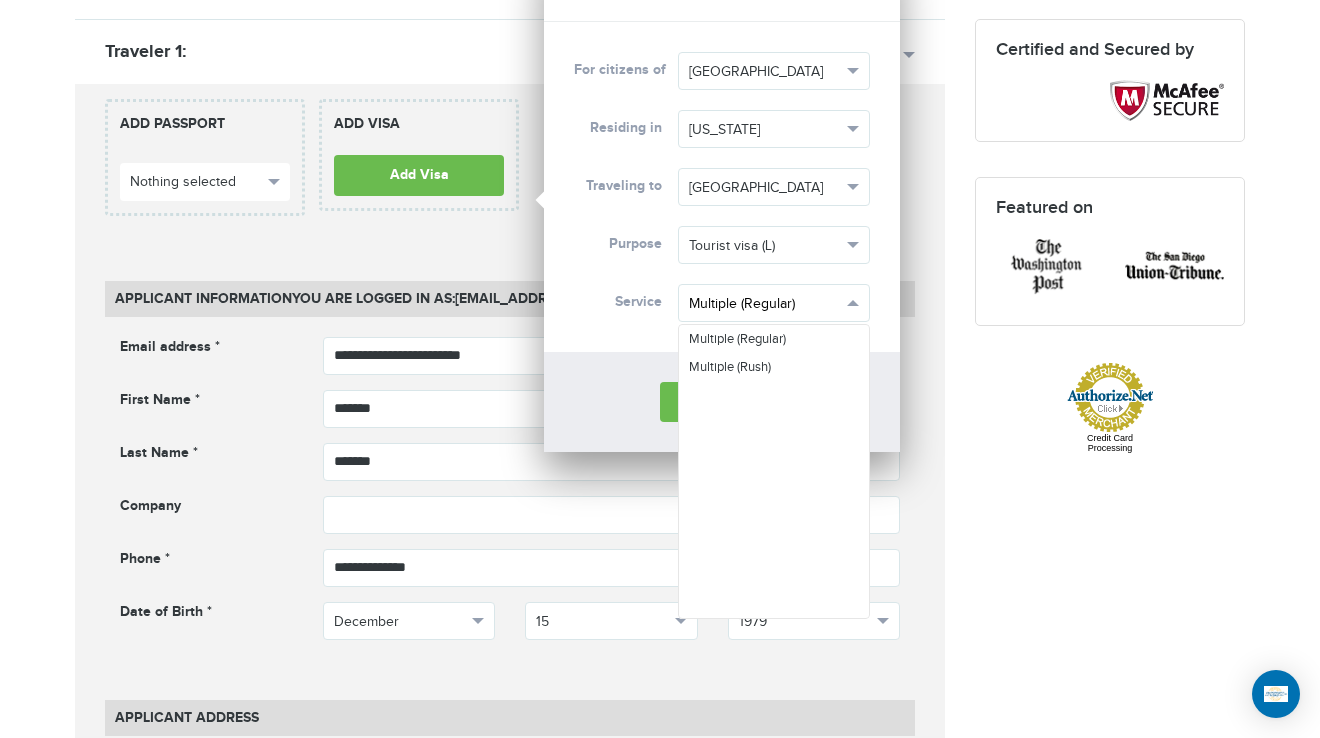 click on "Multiple (Regular)" at bounding box center (765, 304) 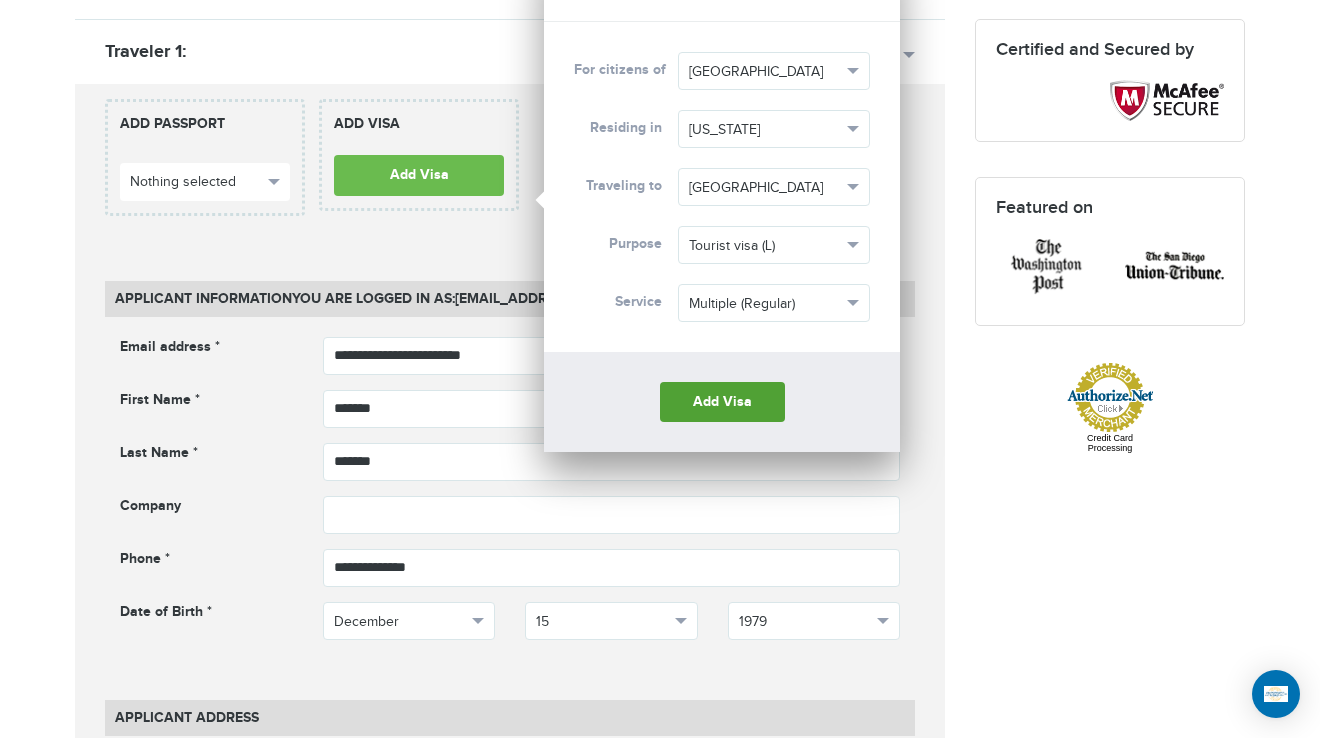 click on "Add Visa" at bounding box center [722, 402] 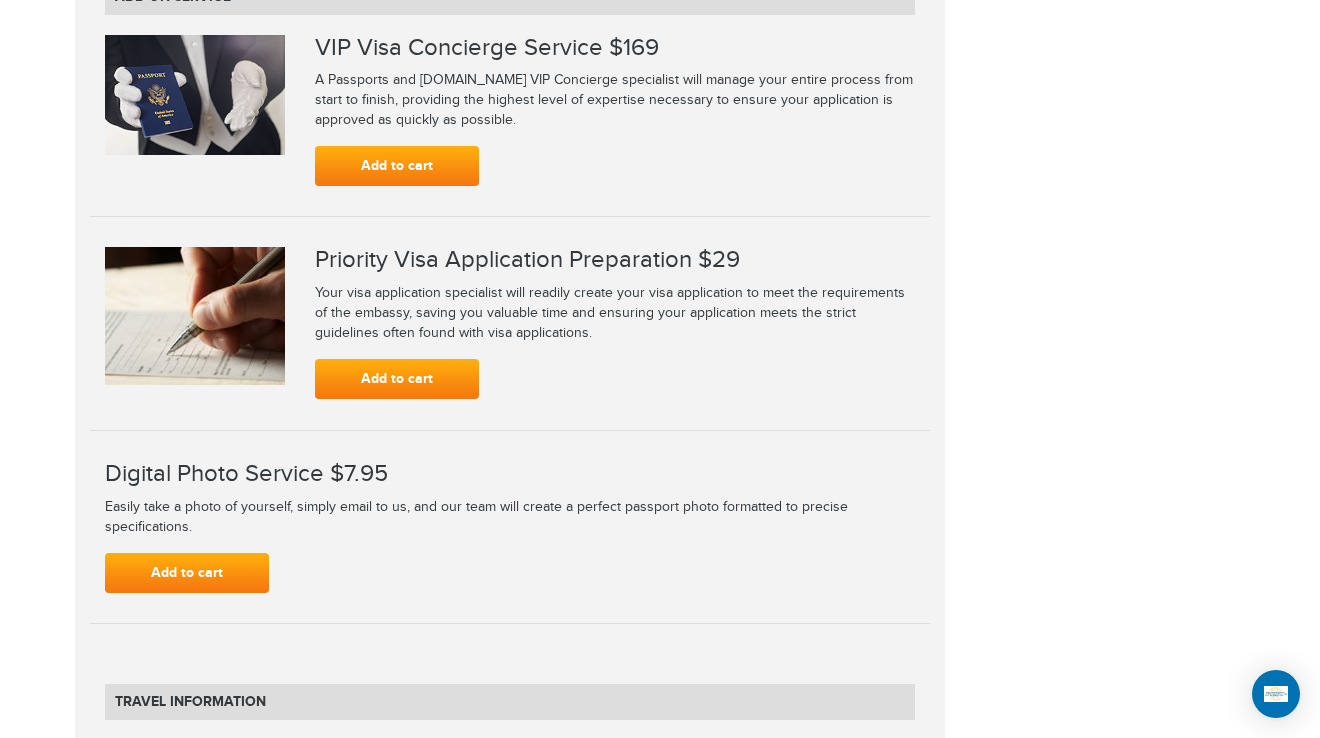scroll, scrollTop: 2200, scrollLeft: 0, axis: vertical 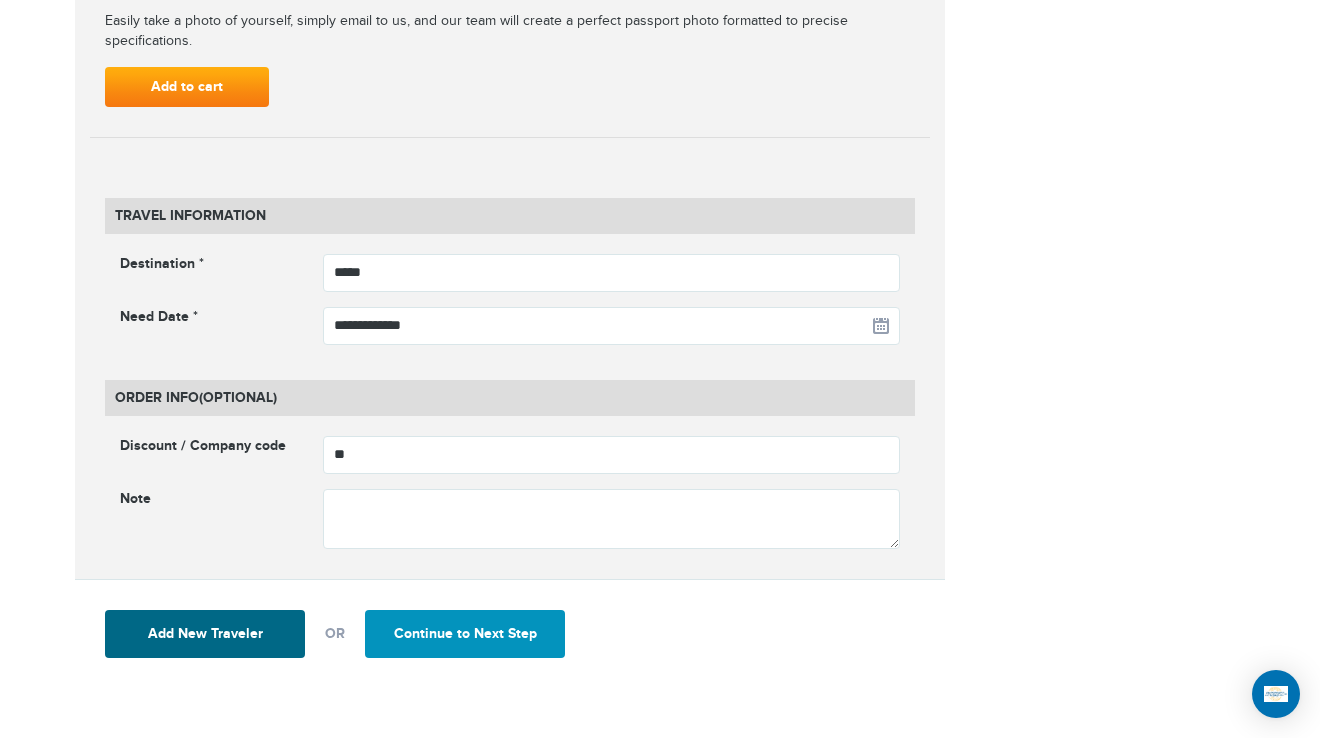 click on "Continue to Next Step" at bounding box center [465, 634] 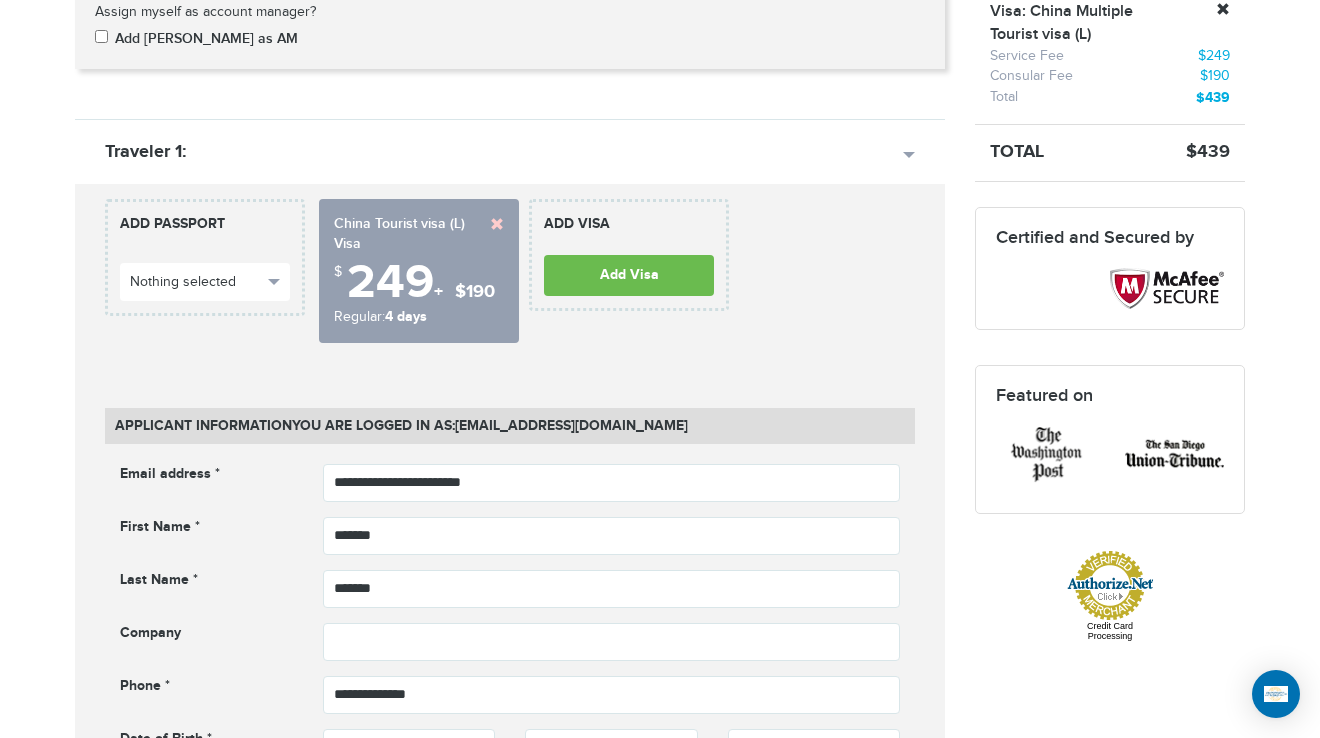 scroll, scrollTop: 800, scrollLeft: 0, axis: vertical 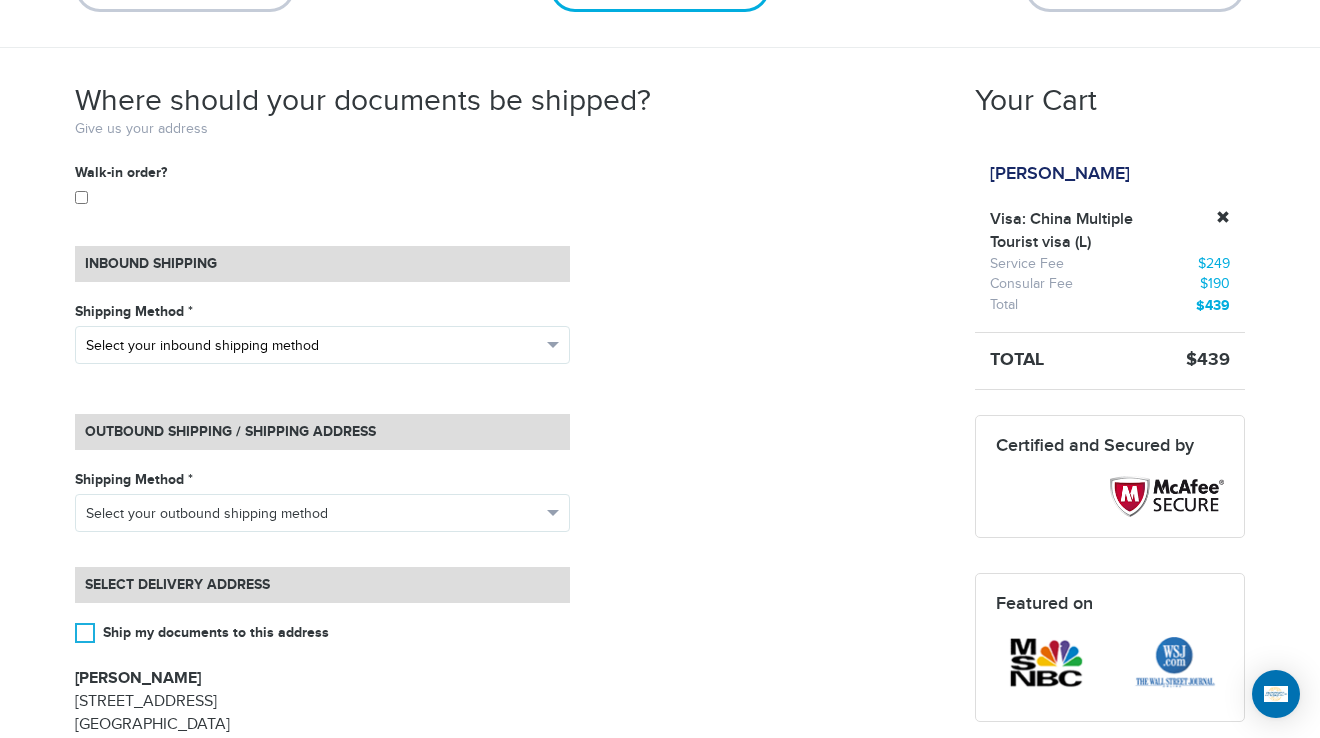 click on "Select your inbound shipping method" at bounding box center (313, 346) 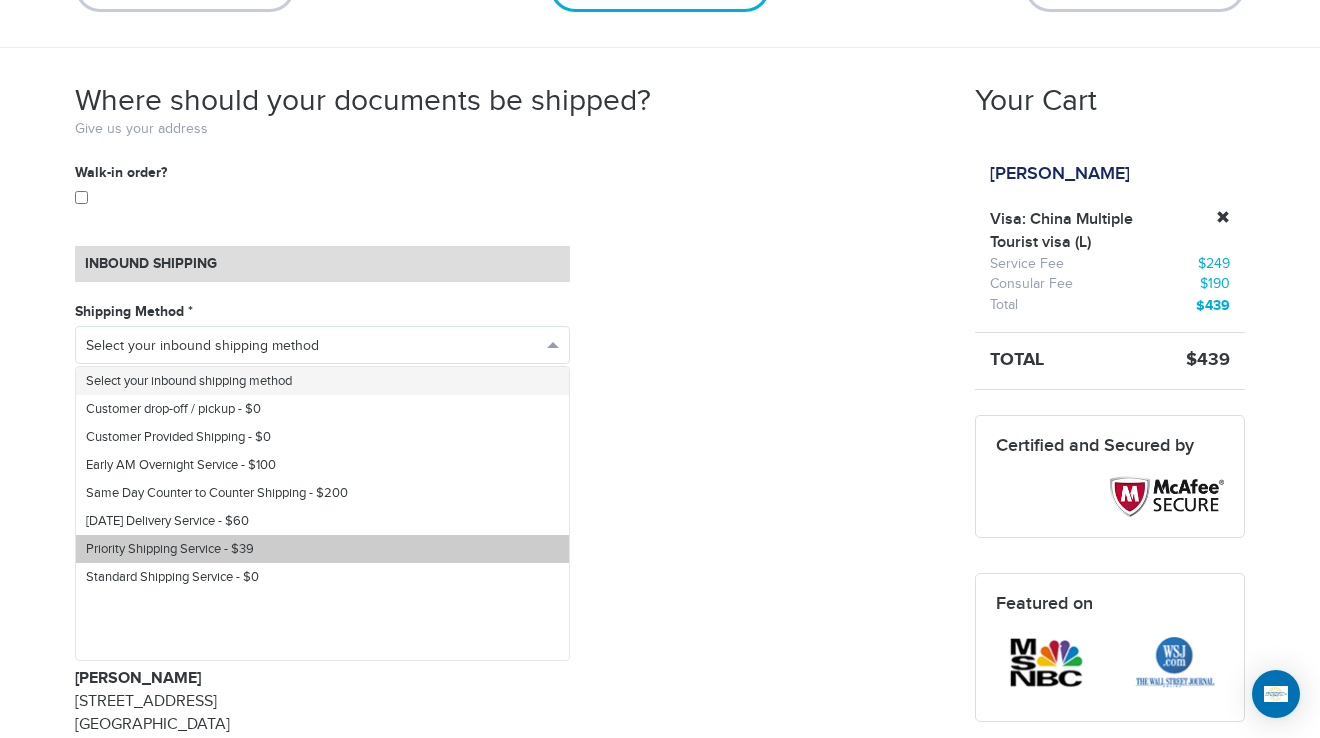 scroll, scrollTop: 0, scrollLeft: 0, axis: both 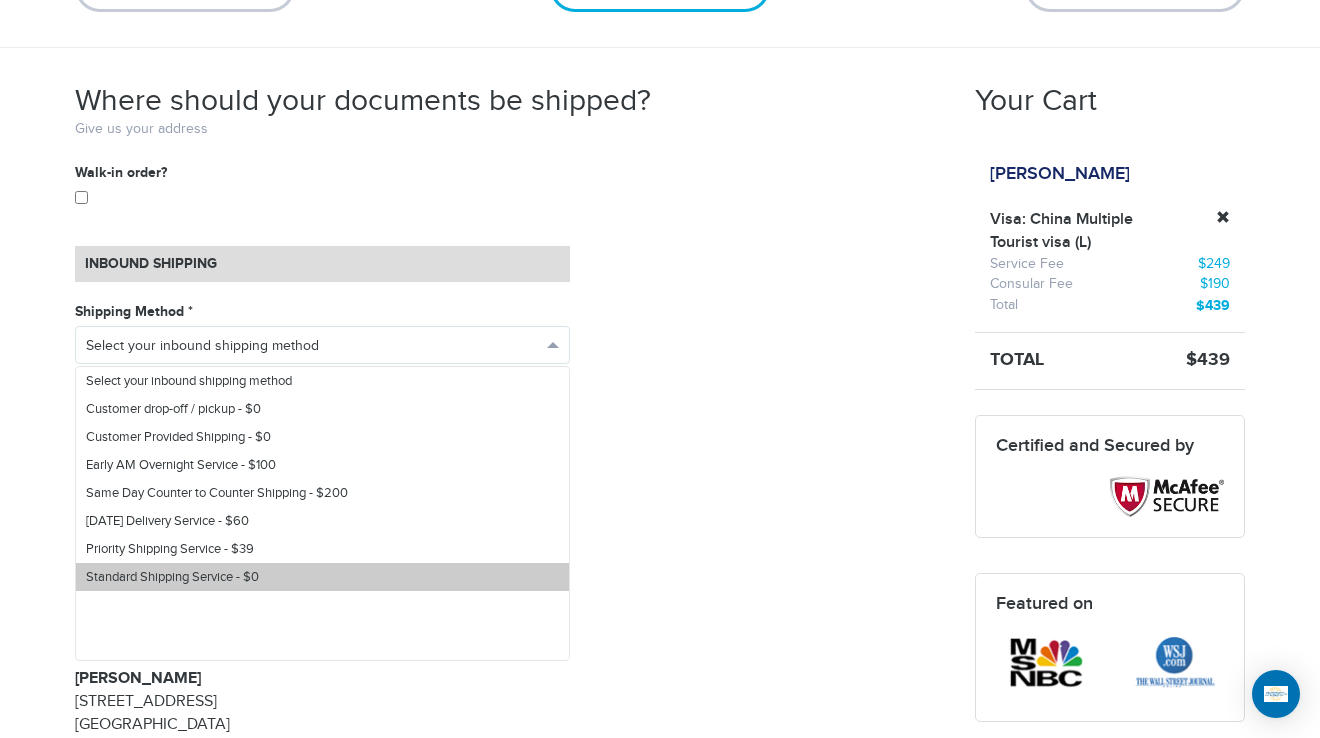 click on "Standard Shipping Service - $0" at bounding box center (322, 577) 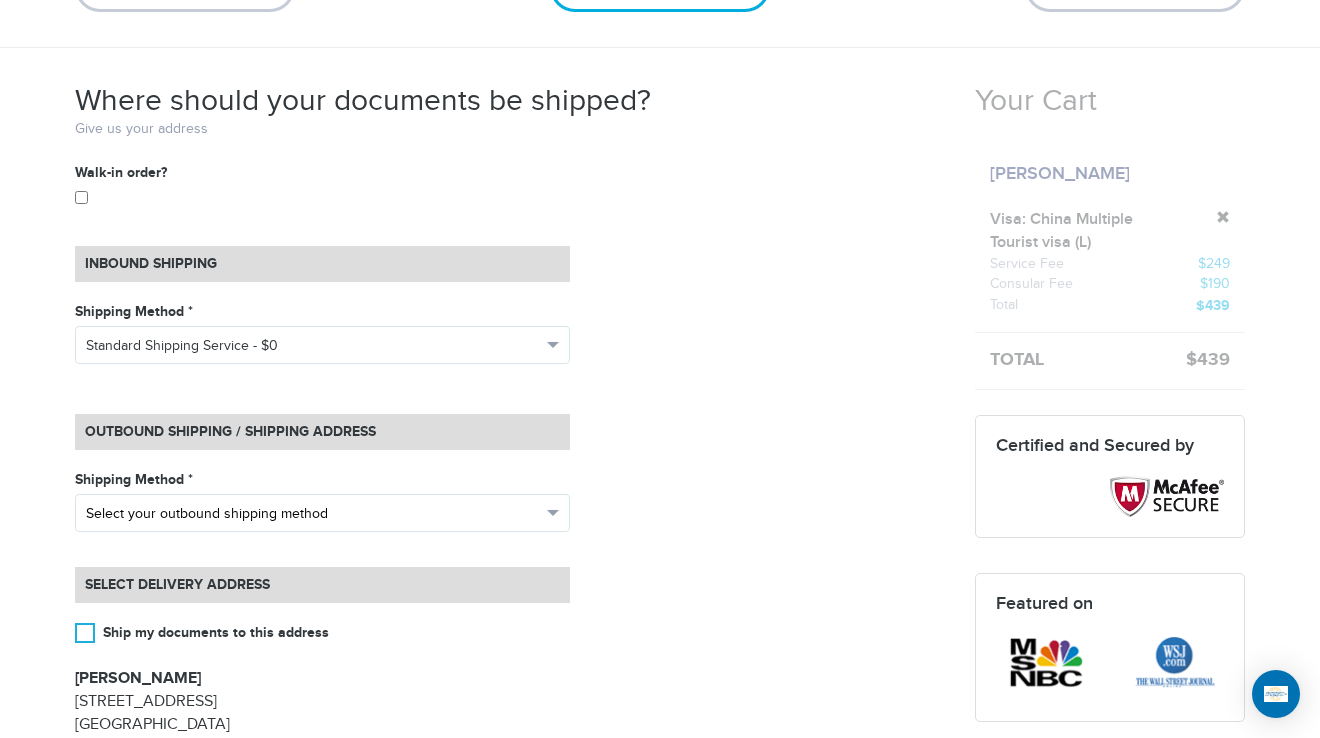 click on "Select your outbound shipping method" at bounding box center [313, 514] 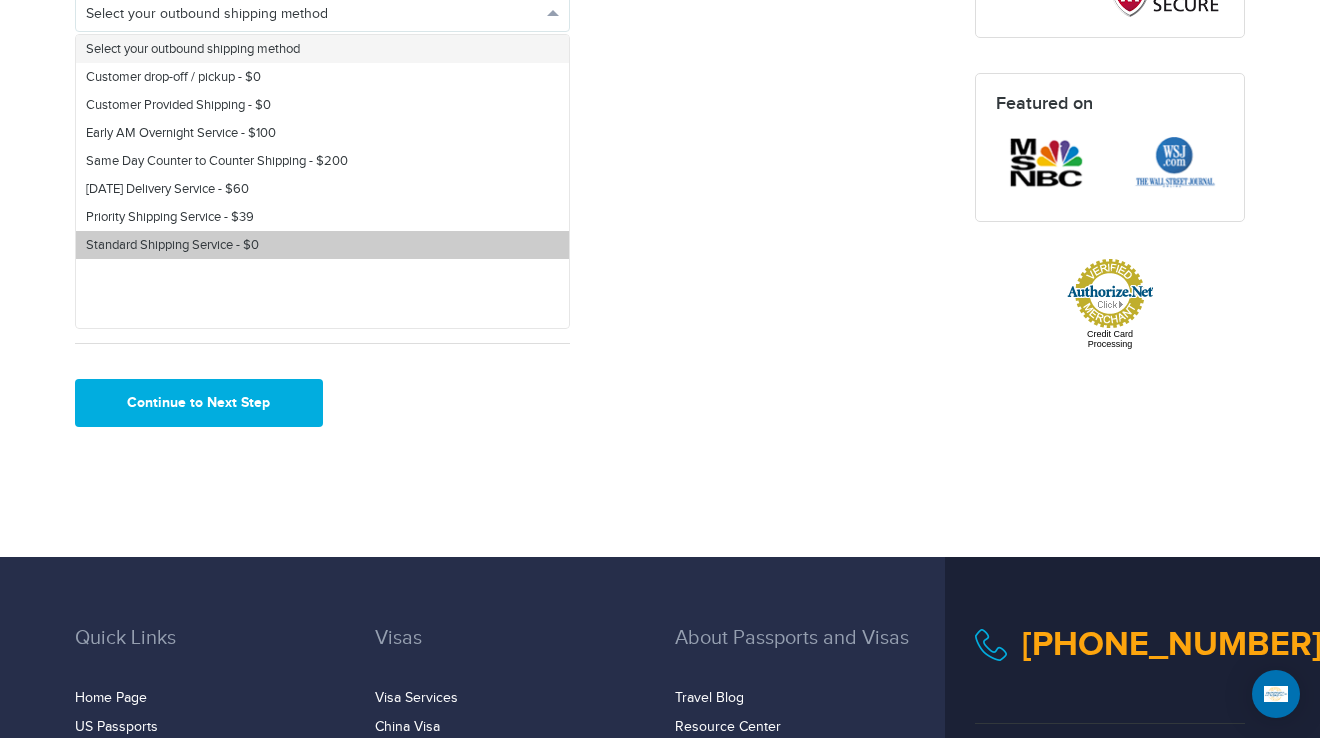 scroll, scrollTop: 592, scrollLeft: 0, axis: vertical 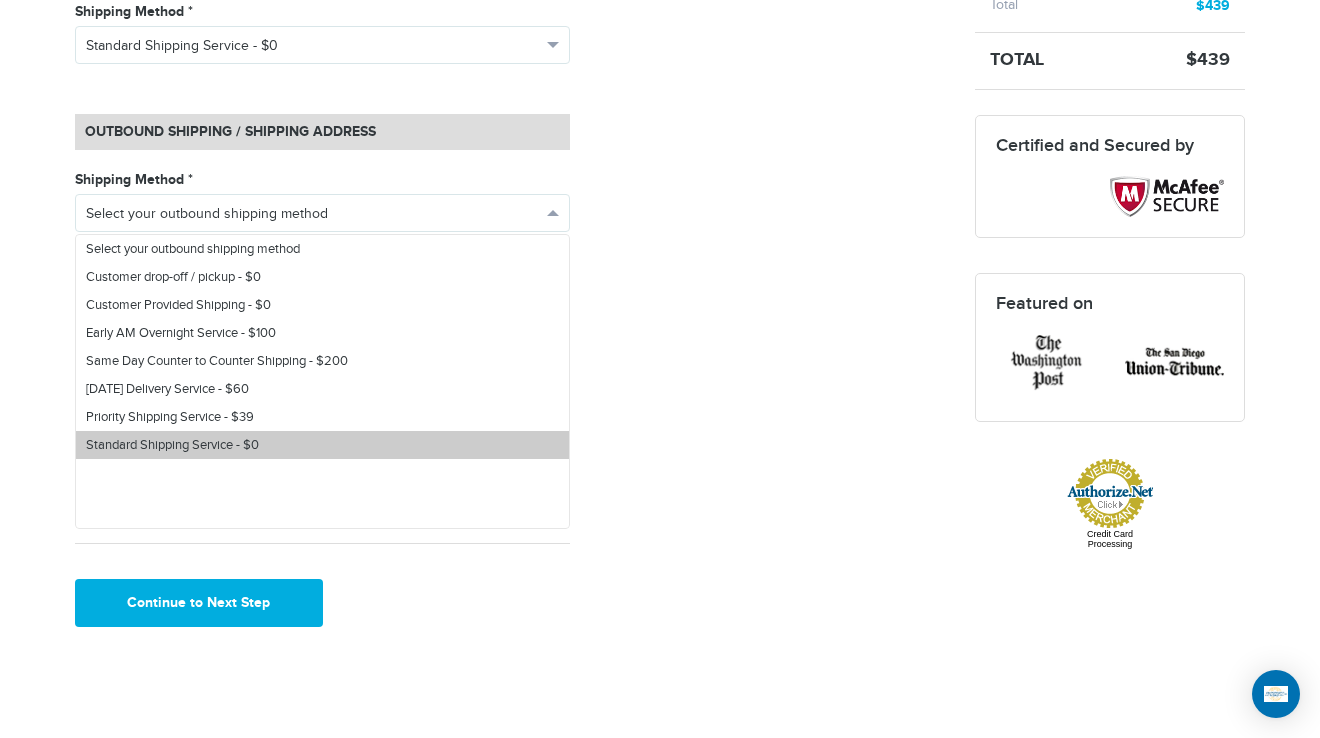 click on "Standard Shipping Service - $0" at bounding box center [322, 445] 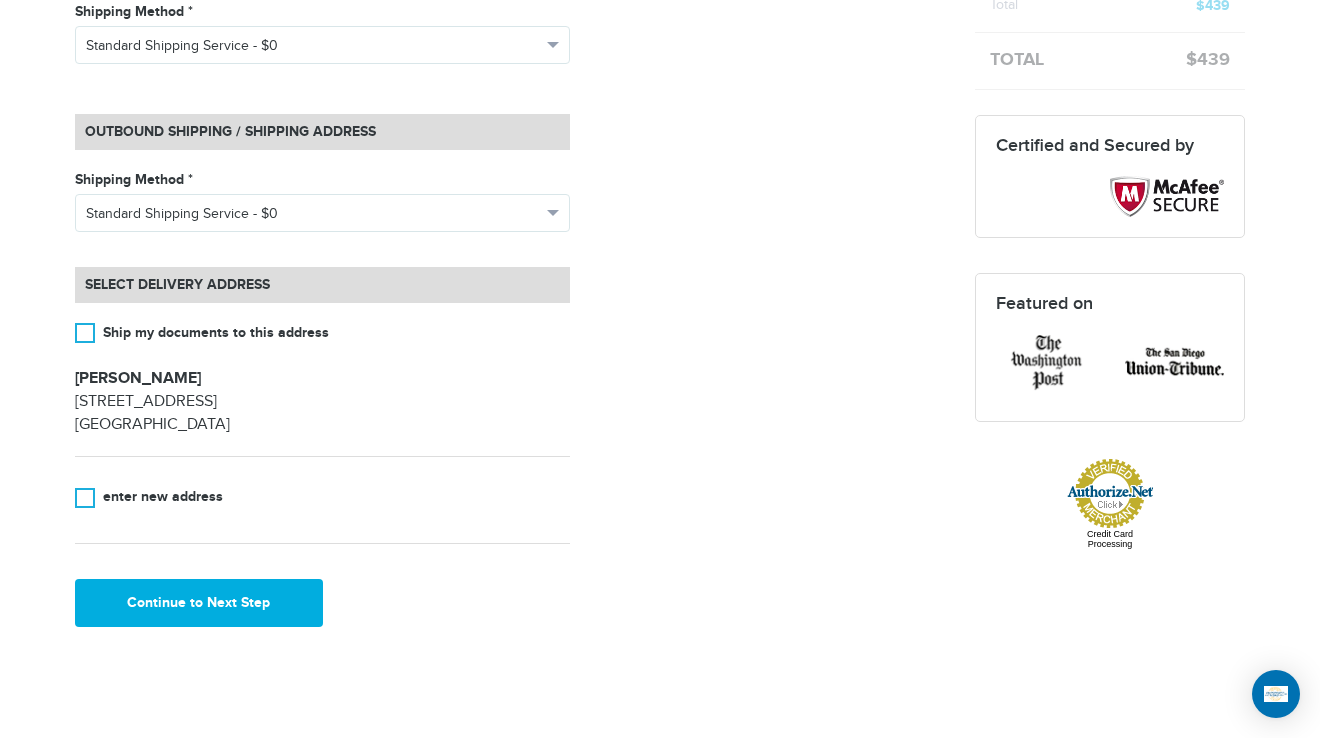 click on "**********" at bounding box center (510, 245) 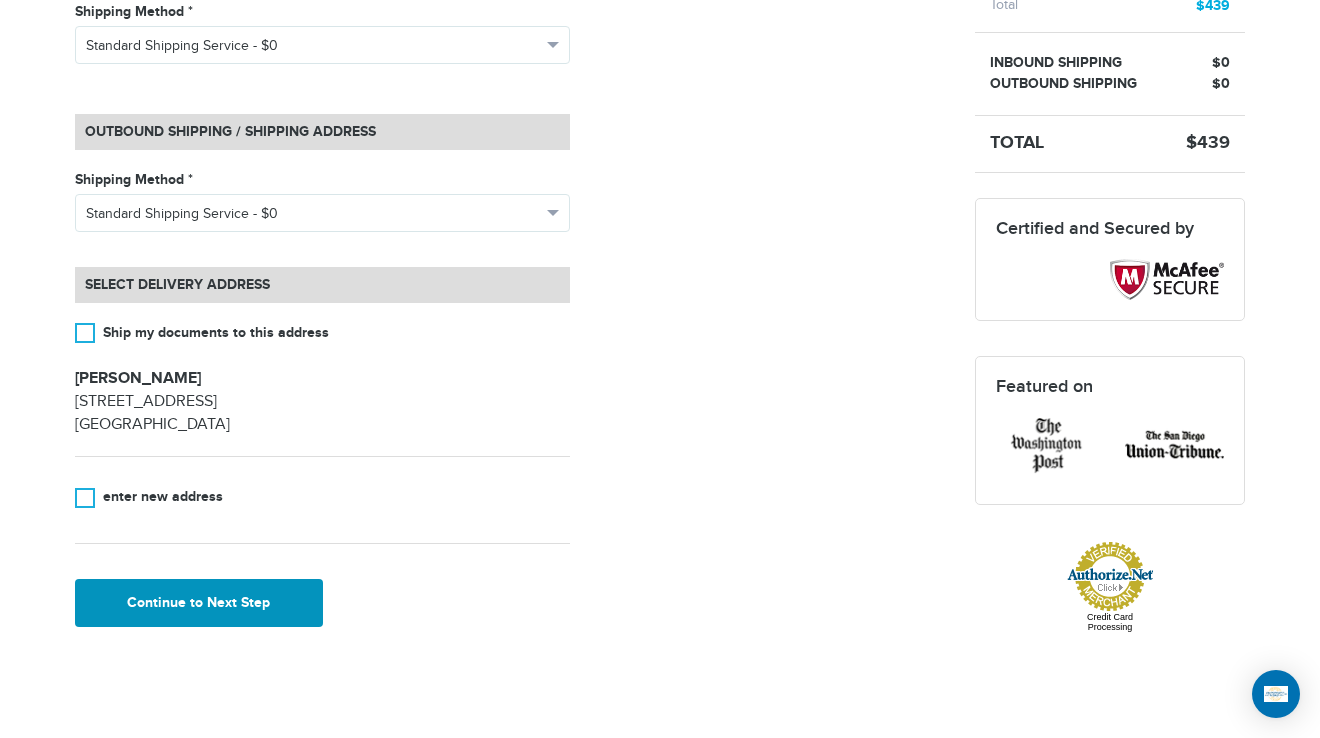 click on "Continue to Next Step" at bounding box center [199, 603] 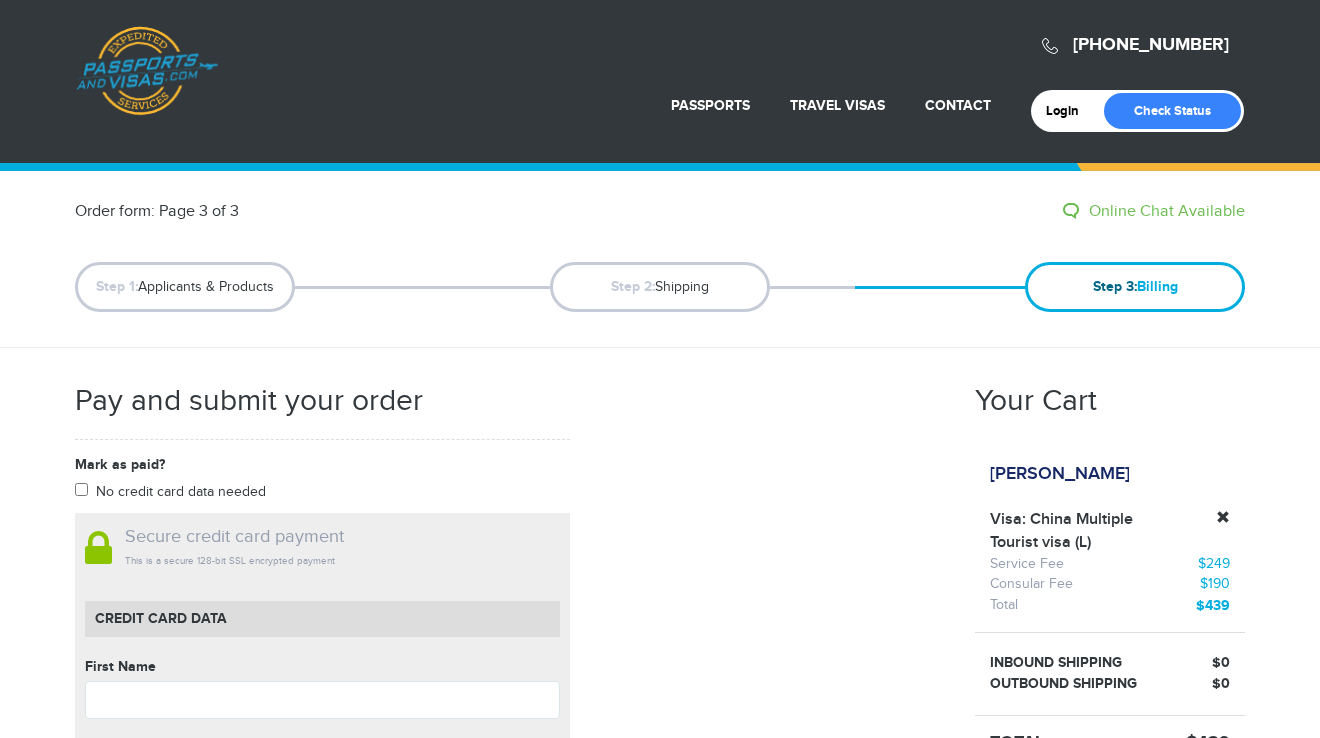 scroll, scrollTop: 0, scrollLeft: 0, axis: both 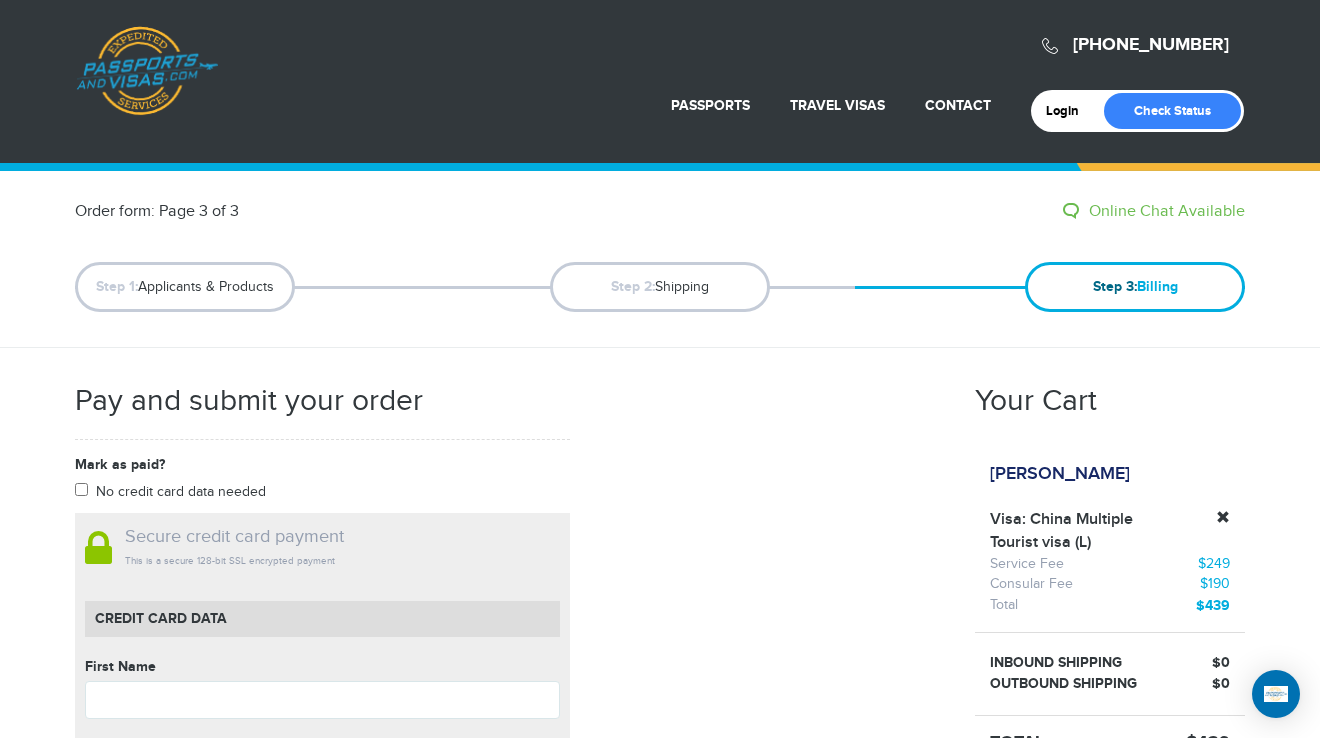click on "Order form: Page 3 of 3
Online Chat Available
Step 1:  Applicants & Products
Step 2:  Shipping
Step 3:  Billing
Pay and submit your order
Mark as paid?
No credit card data needed
Amount
*
Comment for manual payment
Secure credit card payment This is a secure 128-bit SSL encrypted payment
Credit Card data
First Name" at bounding box center (660, 796) 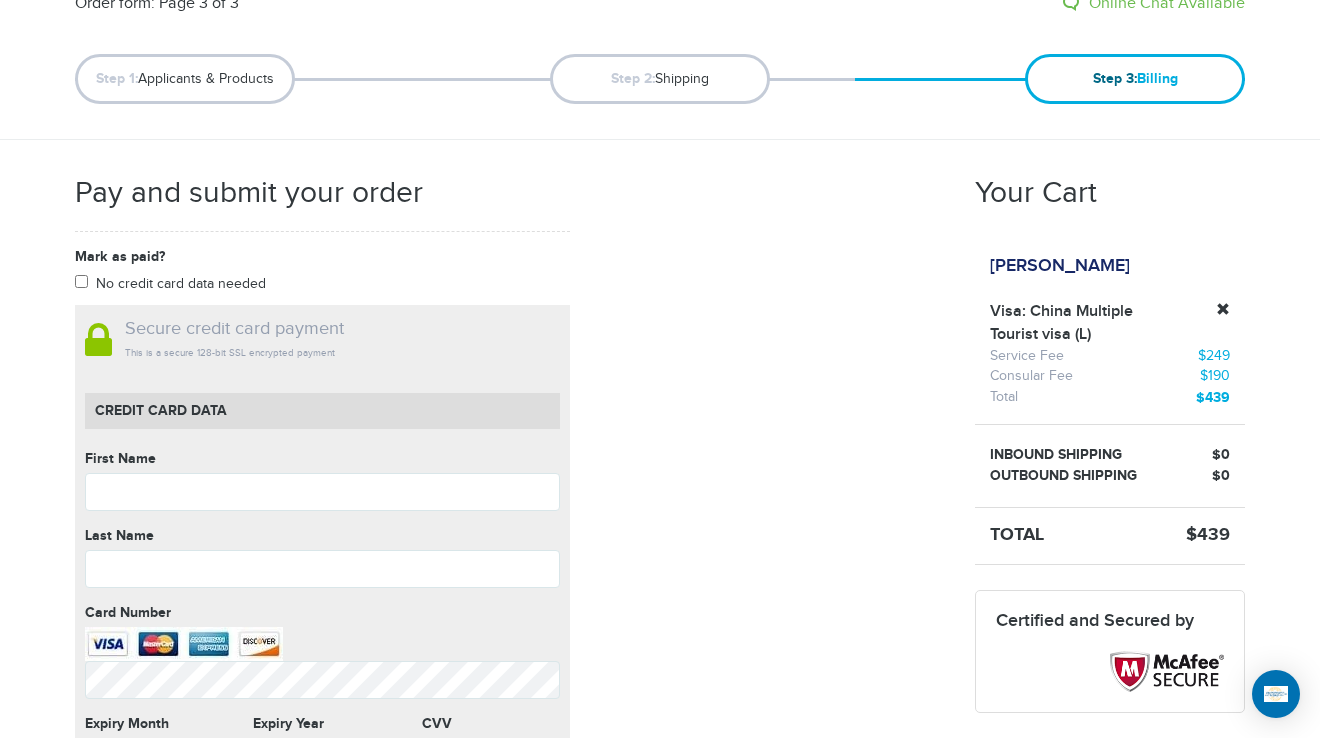scroll, scrollTop: 600, scrollLeft: 0, axis: vertical 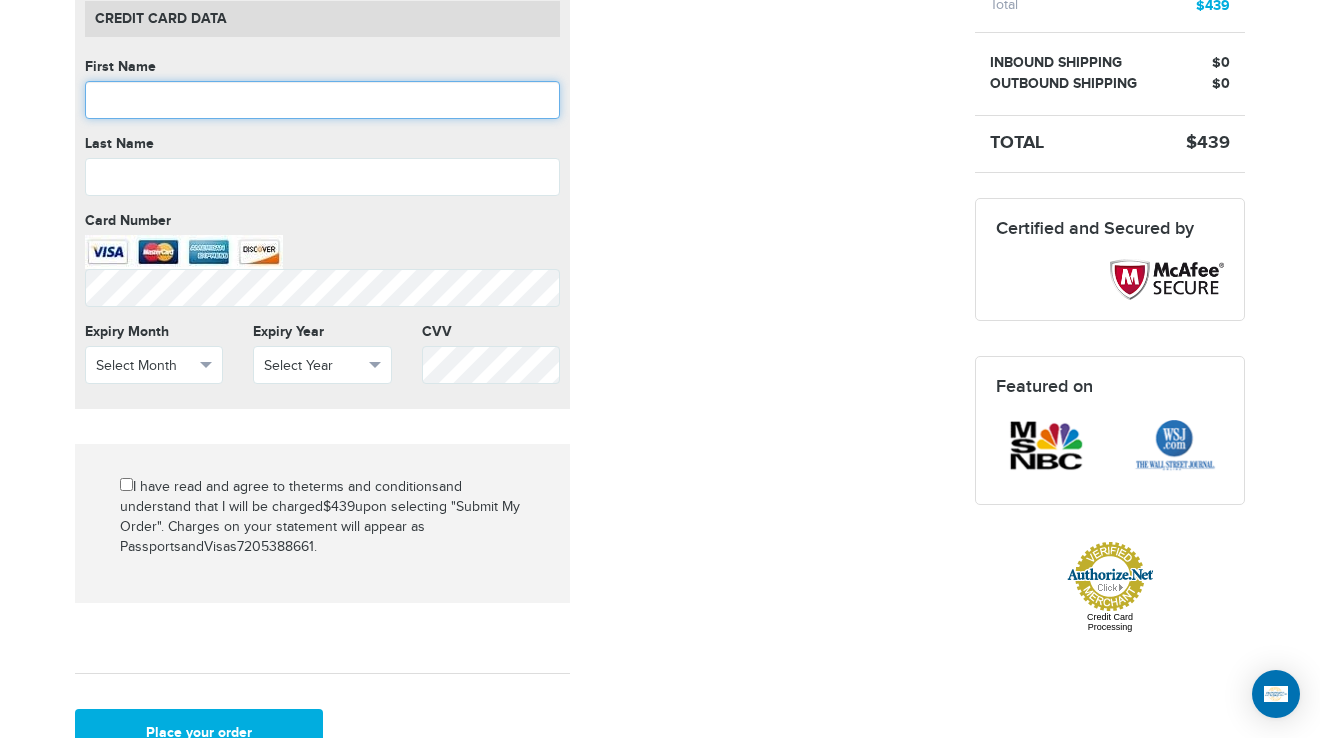 click at bounding box center (322, 100) 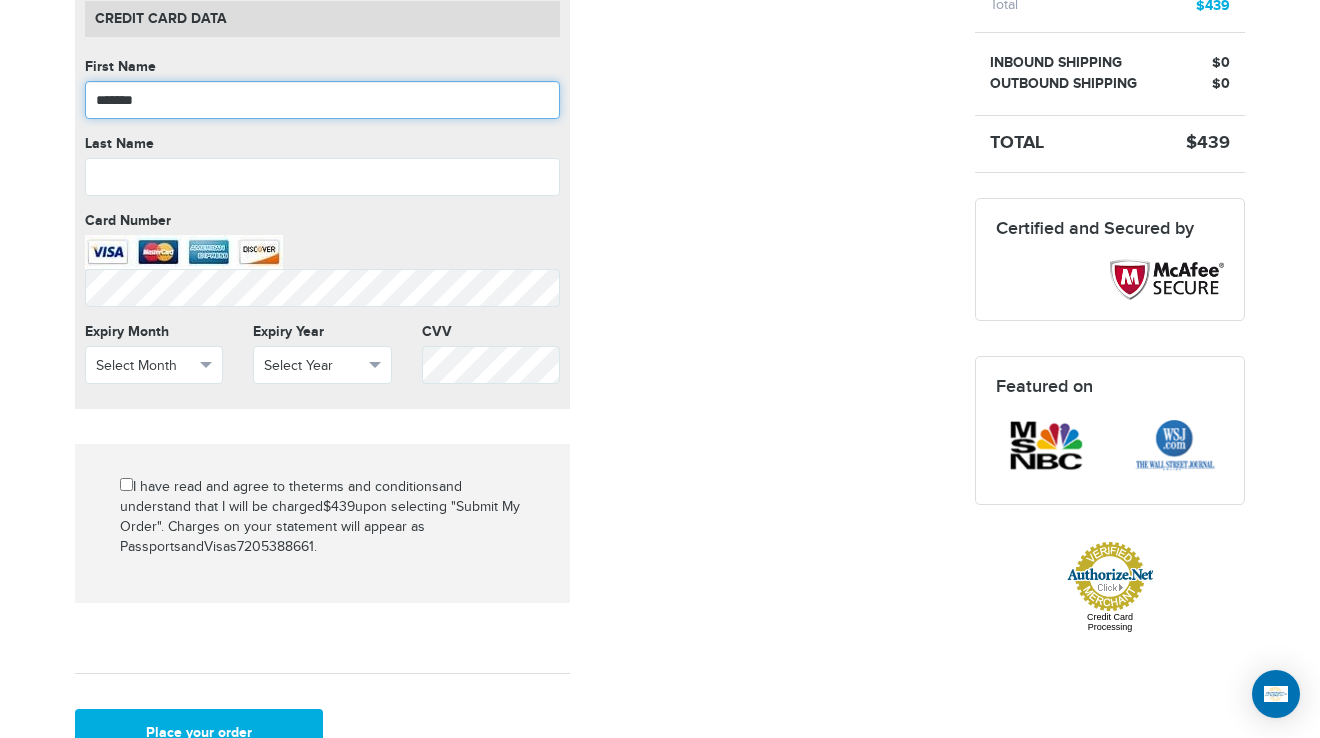 type on "*******" 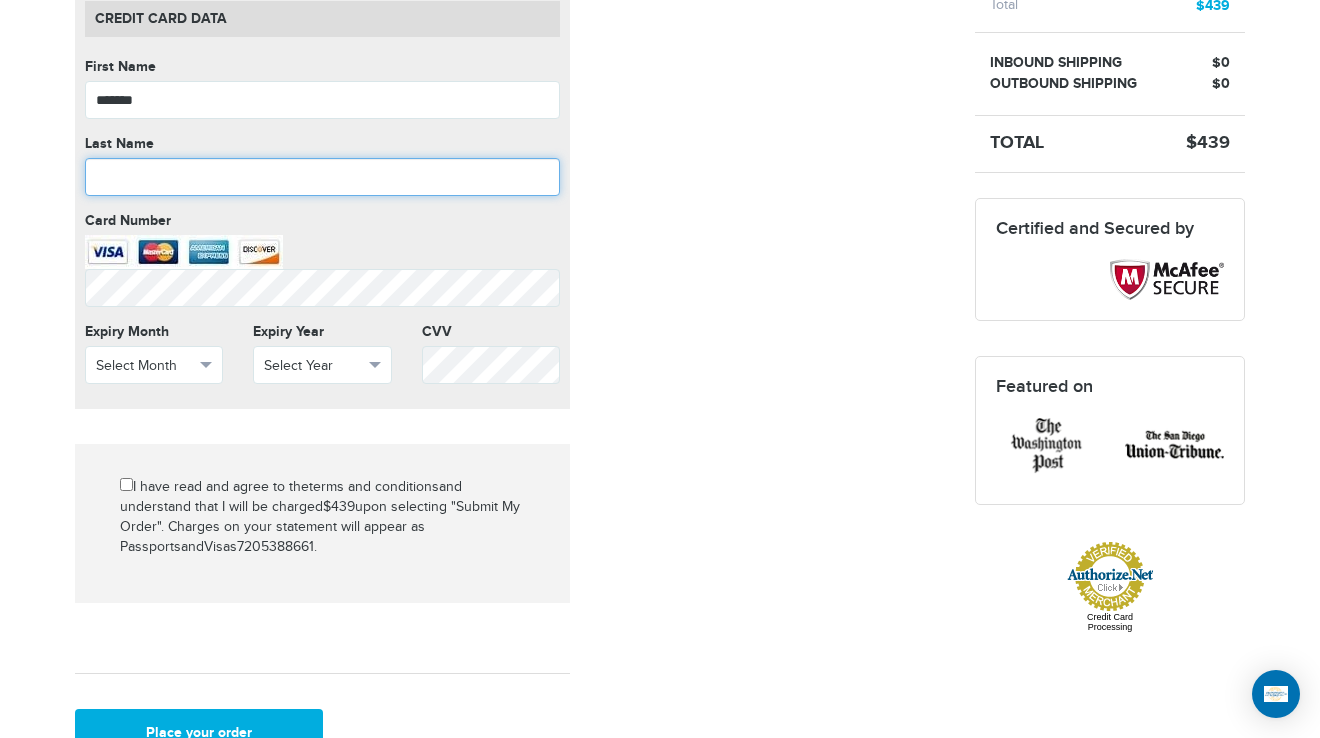 click at bounding box center [322, 177] 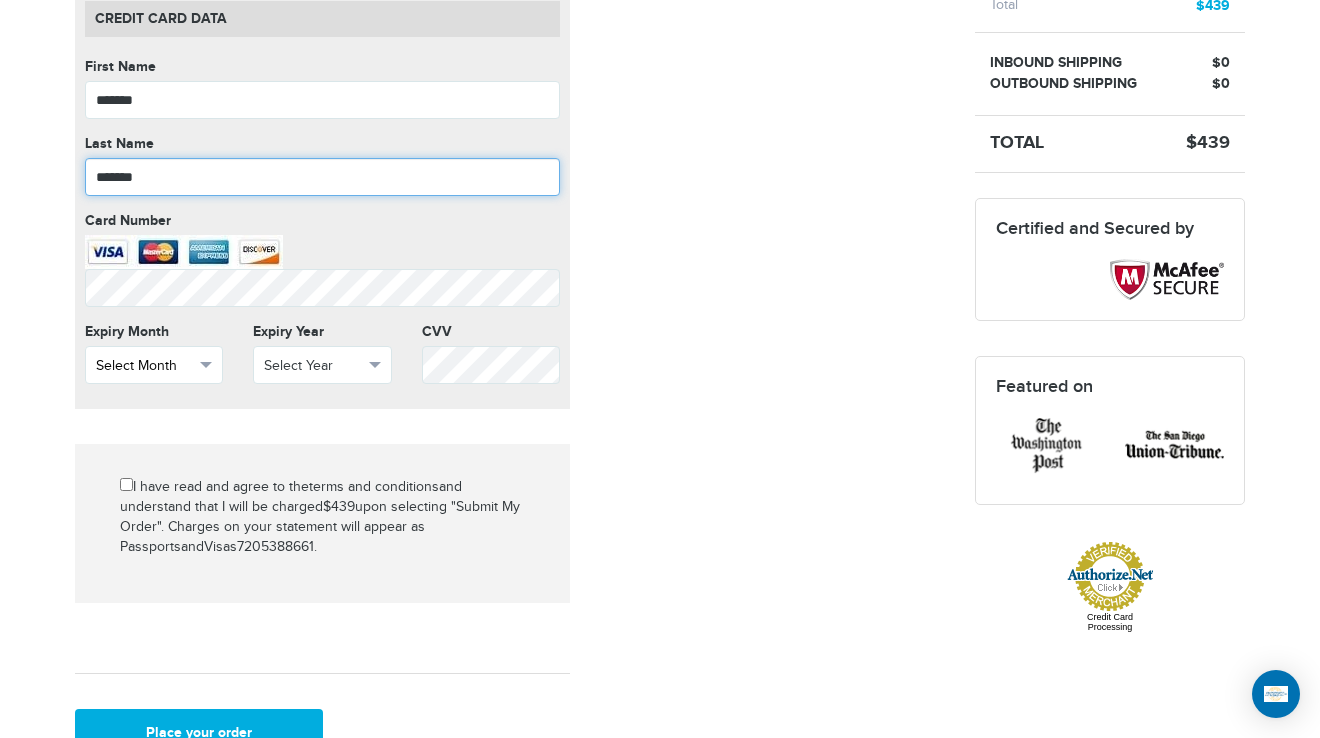 type on "*******" 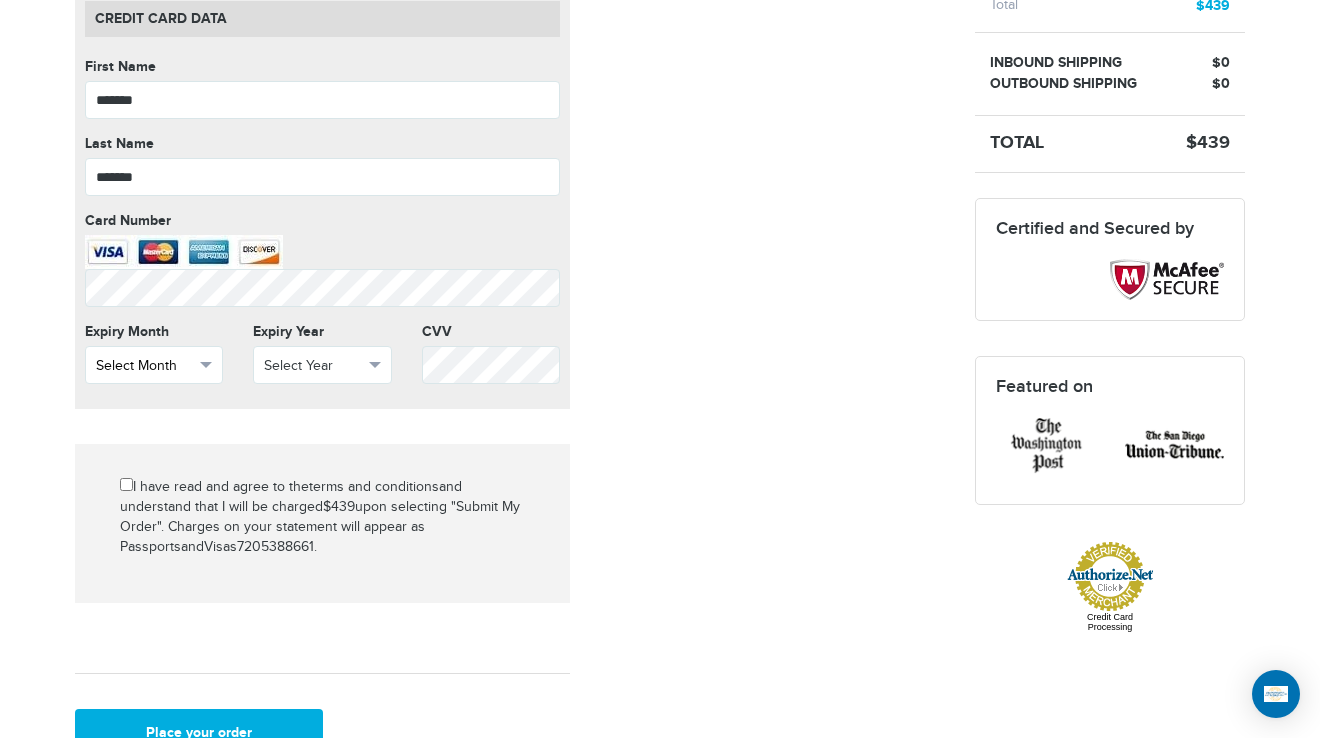 click on "Select Month" at bounding box center [145, 366] 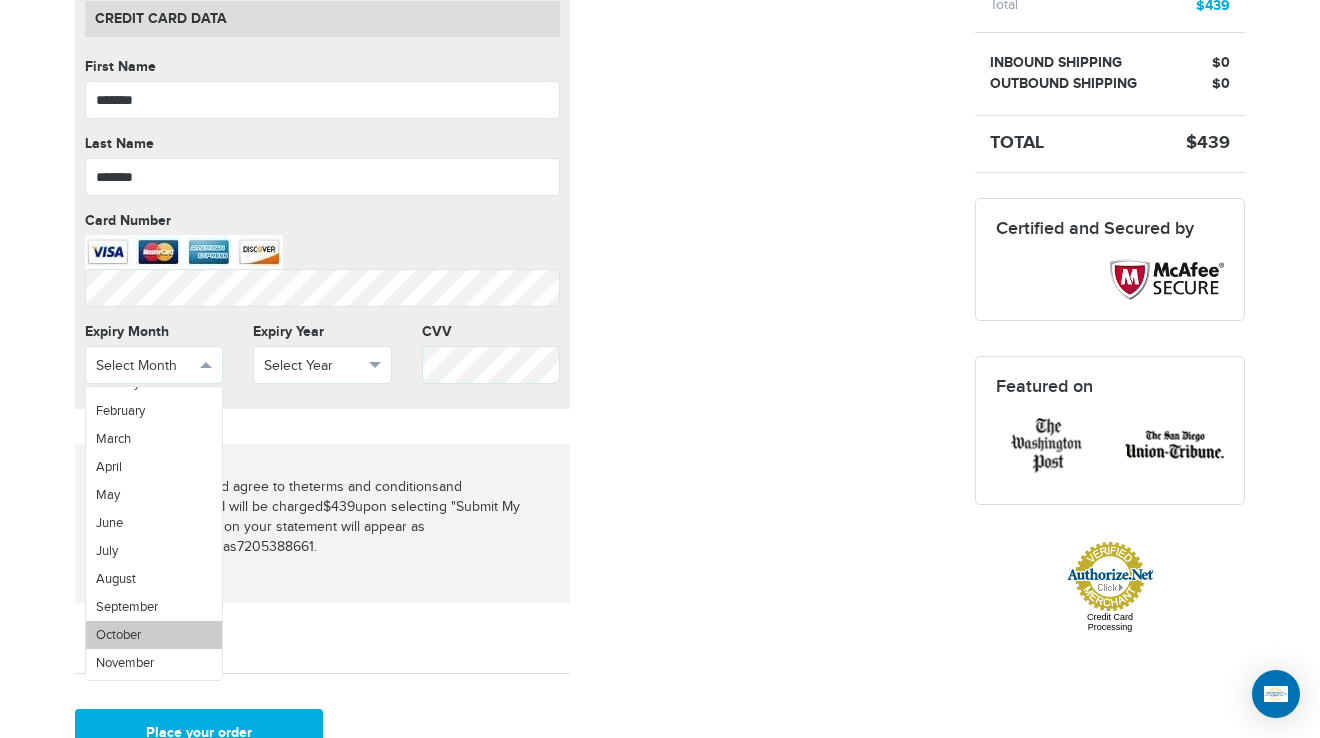 scroll, scrollTop: 71, scrollLeft: 0, axis: vertical 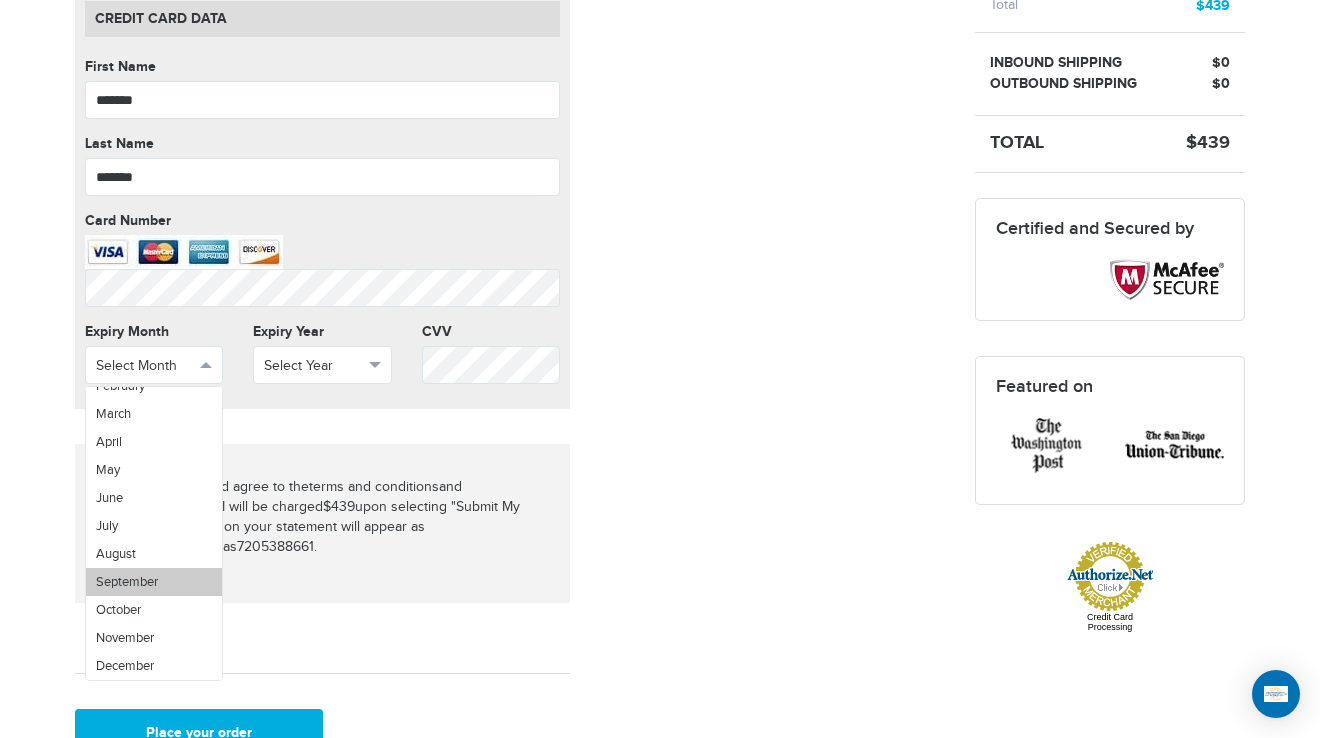 click on "September" at bounding box center [127, 582] 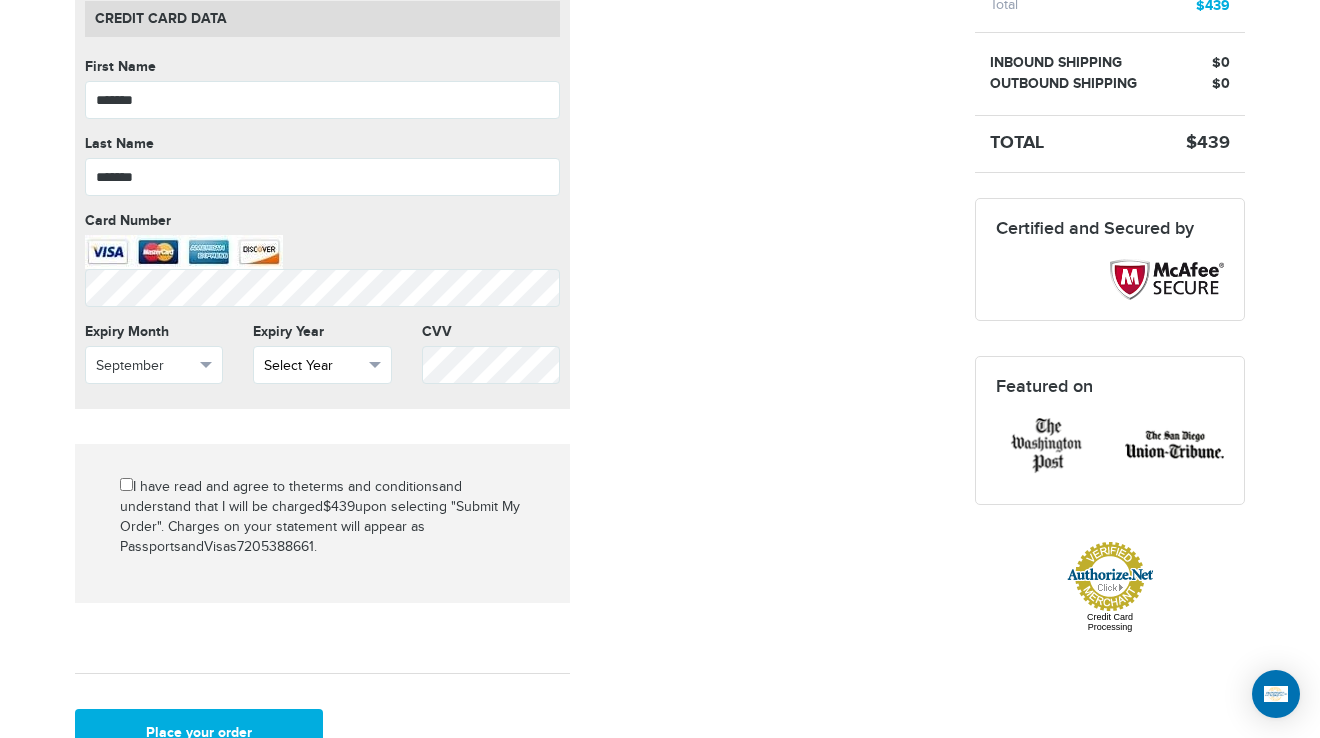 click on "Select Year" at bounding box center [313, 366] 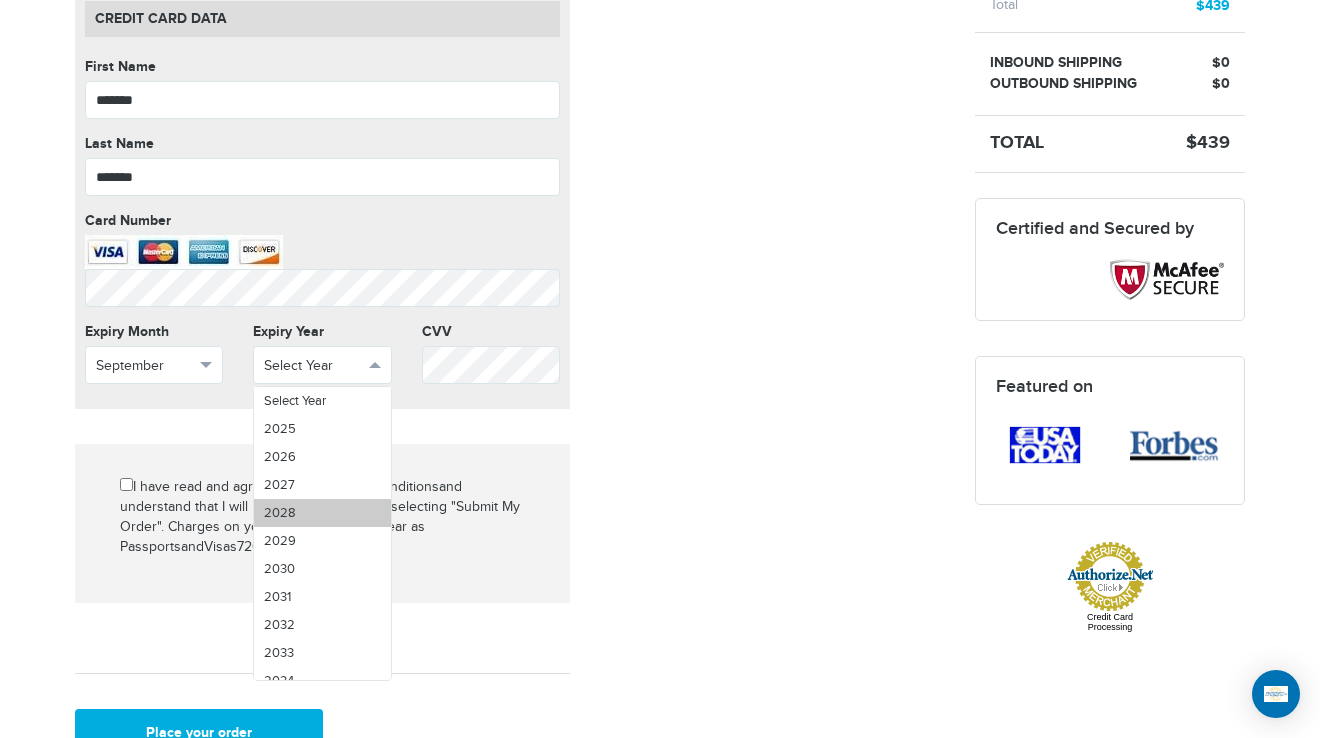 click on "2028" at bounding box center (322, 513) 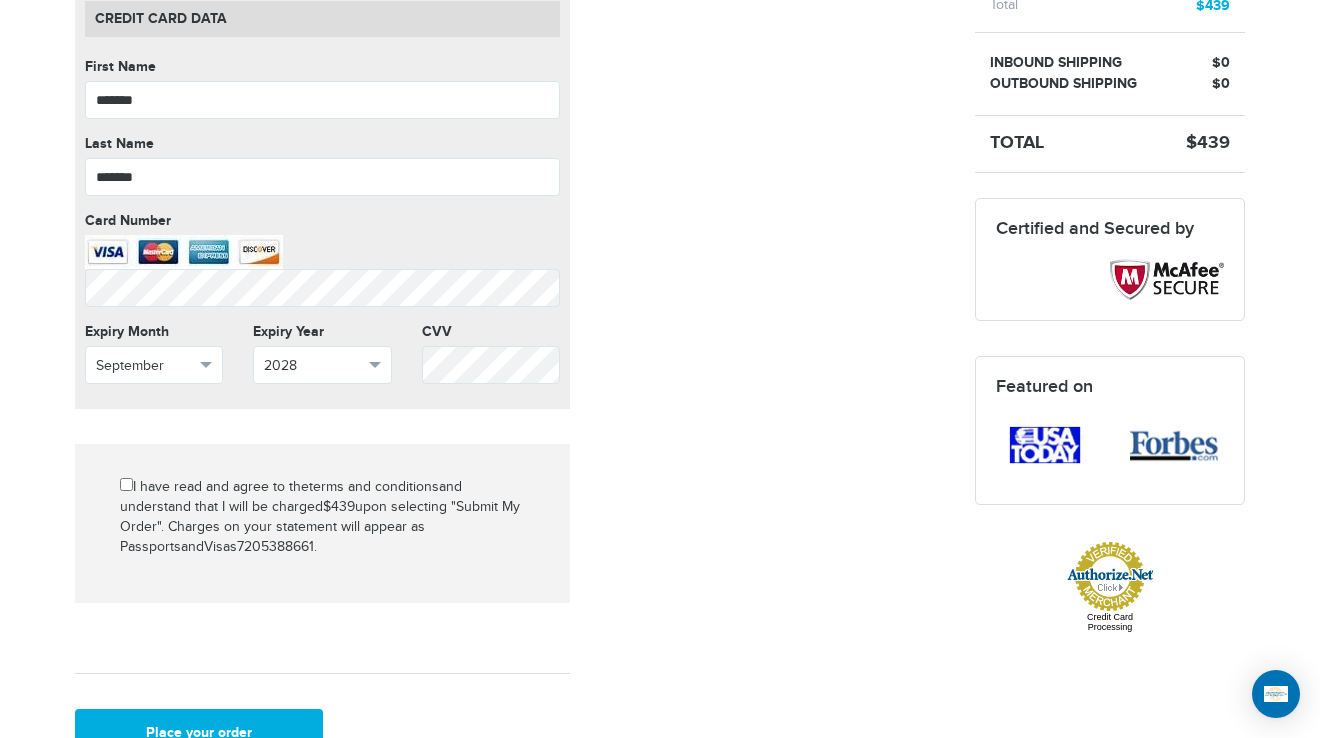 click on "720-538-8661
Passports & Visas.com
Login
Check Status
Passports
Passport Renewal
New Passport
Second Passport
Passport Name Change
Lost Passport" at bounding box center (660, 436) 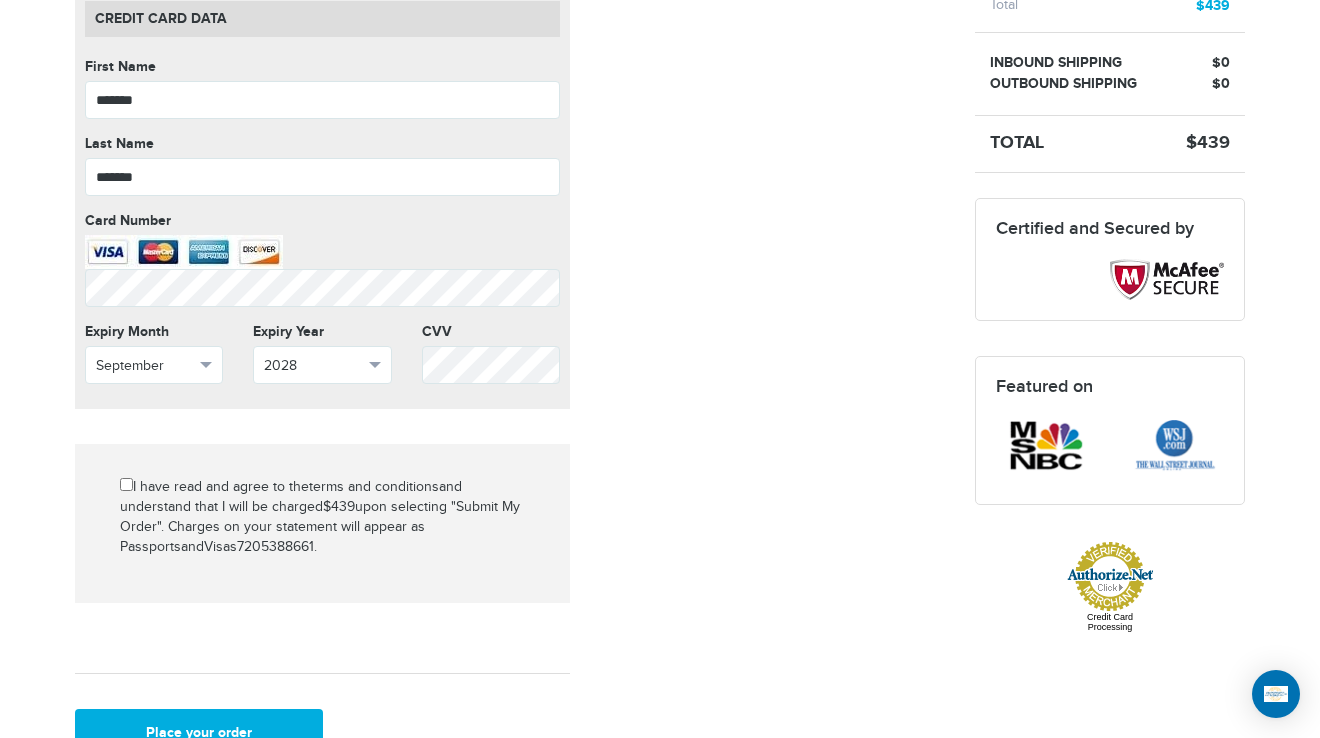 click on "Mark as paid?
No credit card data needed
Amount
*
Comment for manual payment
Secure credit card payment This is a secure 128-bit SSL encrypted payment
Credit Card data
First Name
*******
First Name cannot be empty
Last Name
*******
Last Name cannot be empty
Card Number
Card Number cannot be empty
Expiry Month
September   Select Month May" at bounding box center (510, 305) 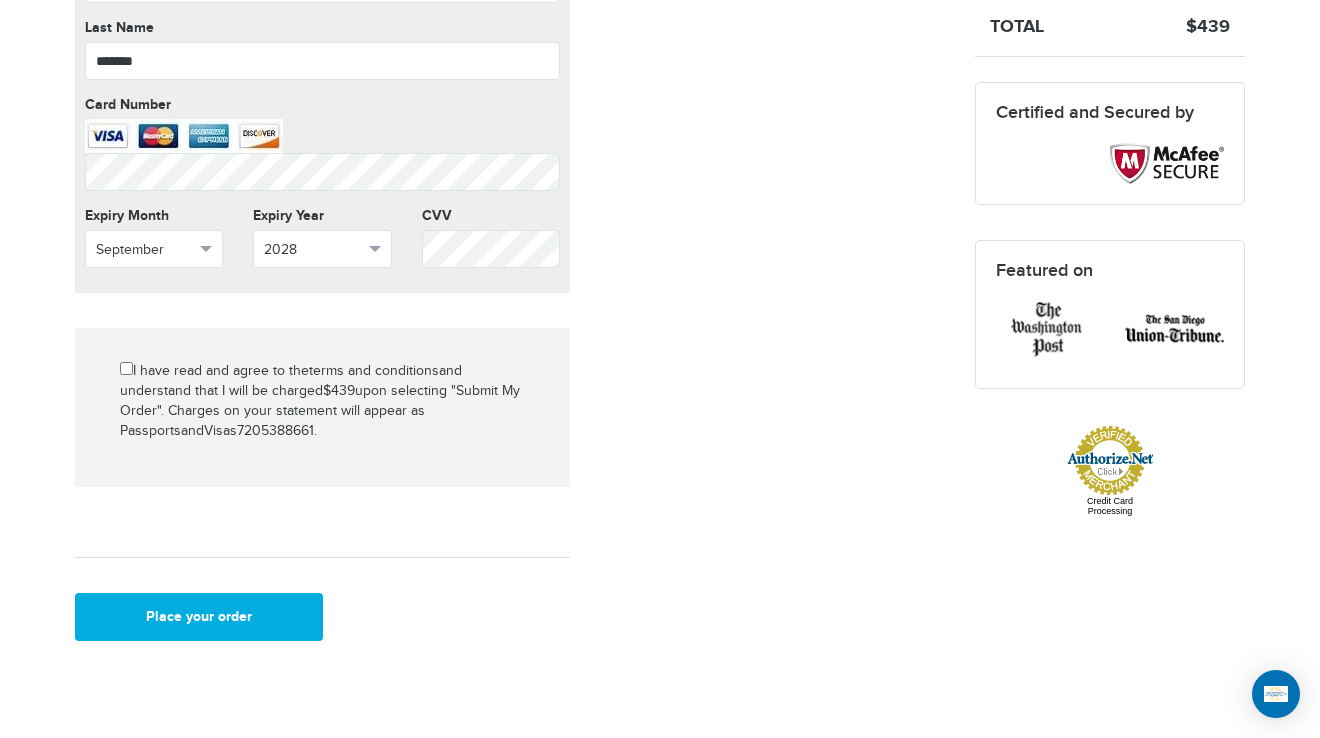 scroll, scrollTop: 900, scrollLeft: 0, axis: vertical 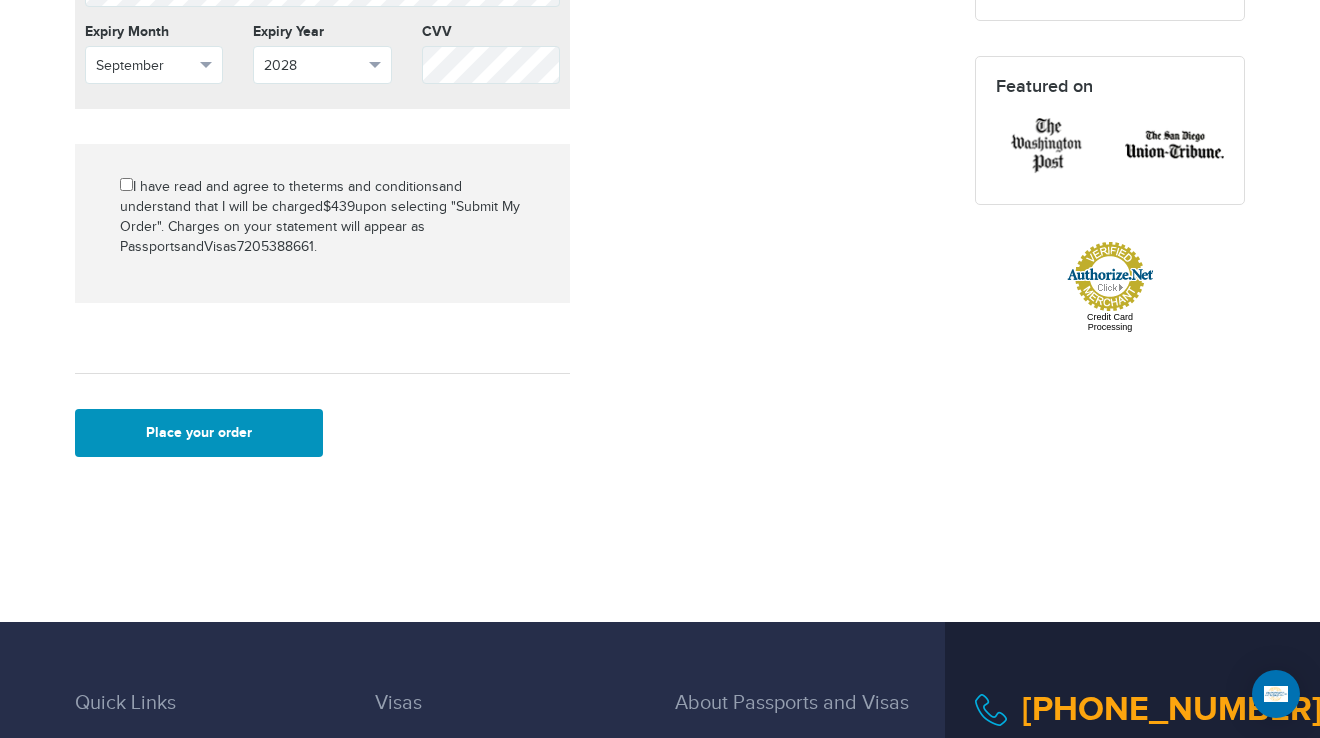 click on "Place your order" at bounding box center (199, 433) 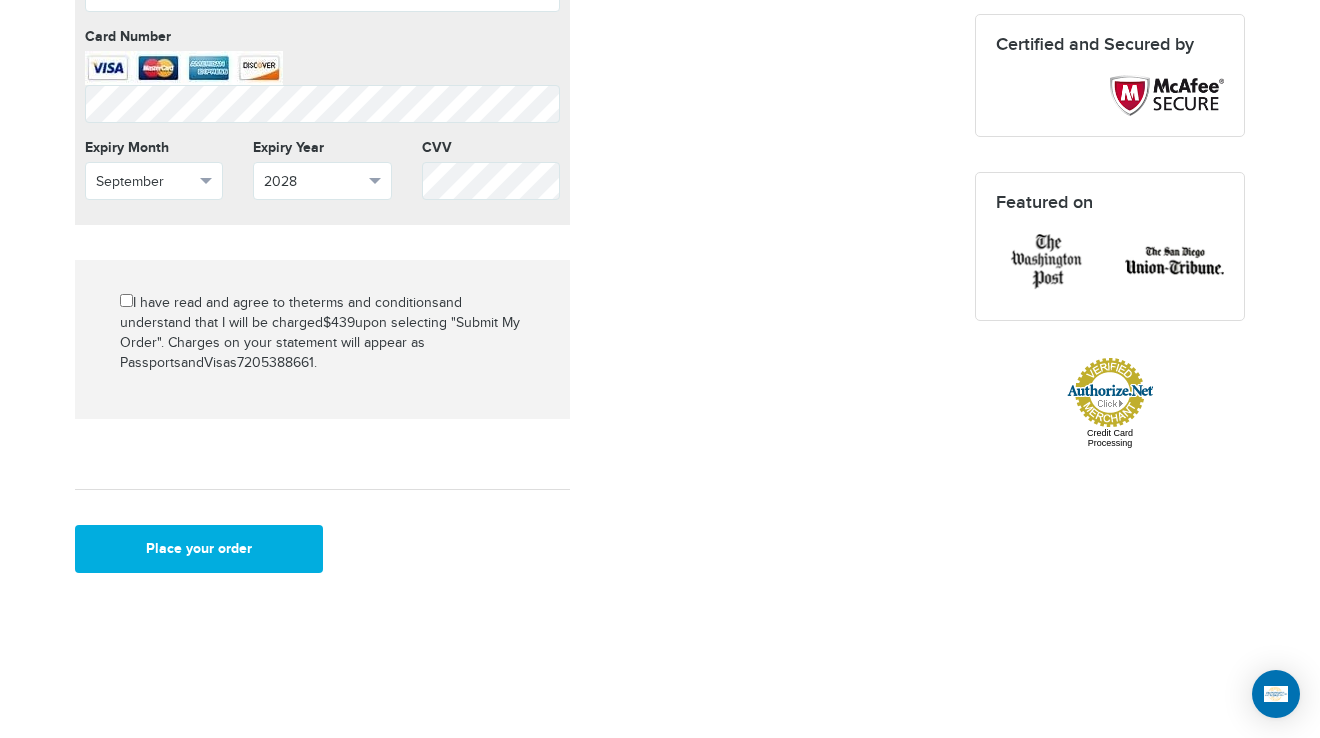 scroll, scrollTop: 400, scrollLeft: 0, axis: vertical 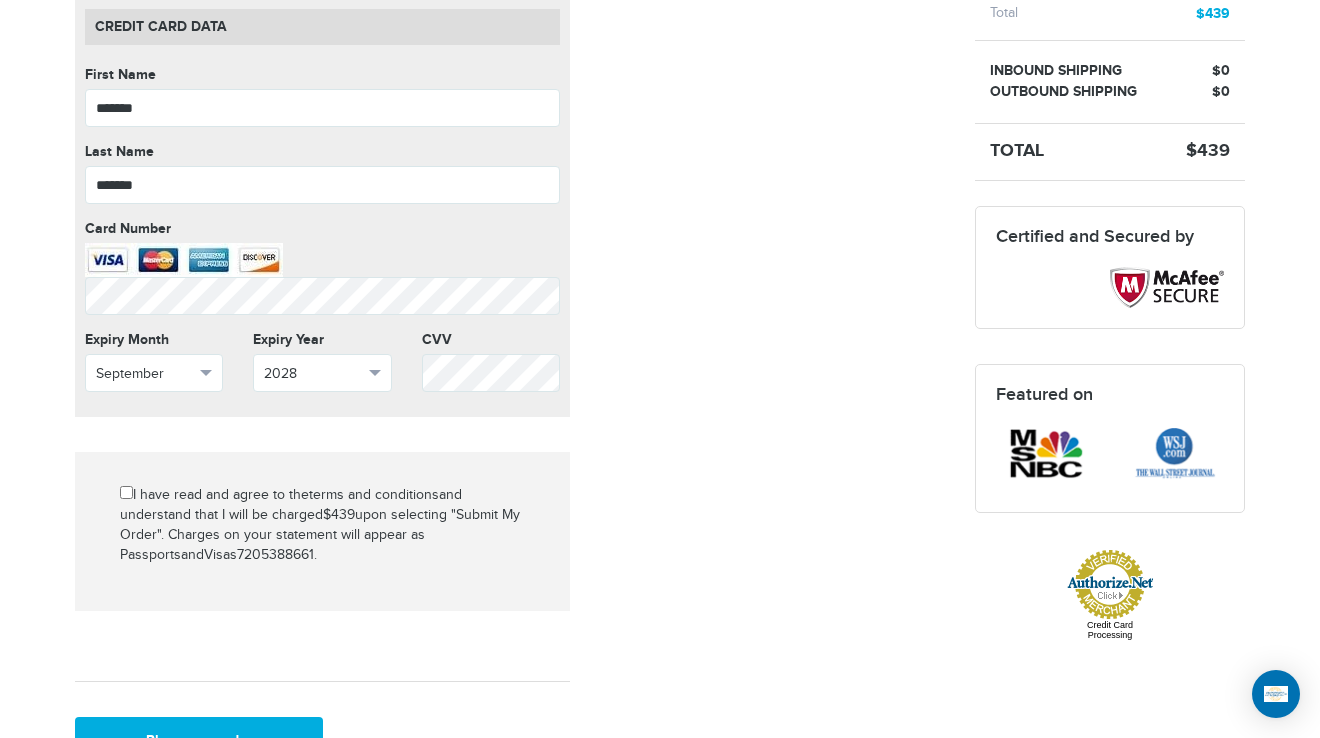 click on "Mark as paid?
No credit card data needed
Amount
*
Comment for manual payment
Secure credit card payment This is a secure 128-bit SSL encrypted payment
Credit Card data
First Name
*******
First Name cannot be empty
Last Name
*******
Last Name cannot be empty
Card Number
Card Number cannot be empty
Expiry Month
September   Select Month May" at bounding box center [510, 313] 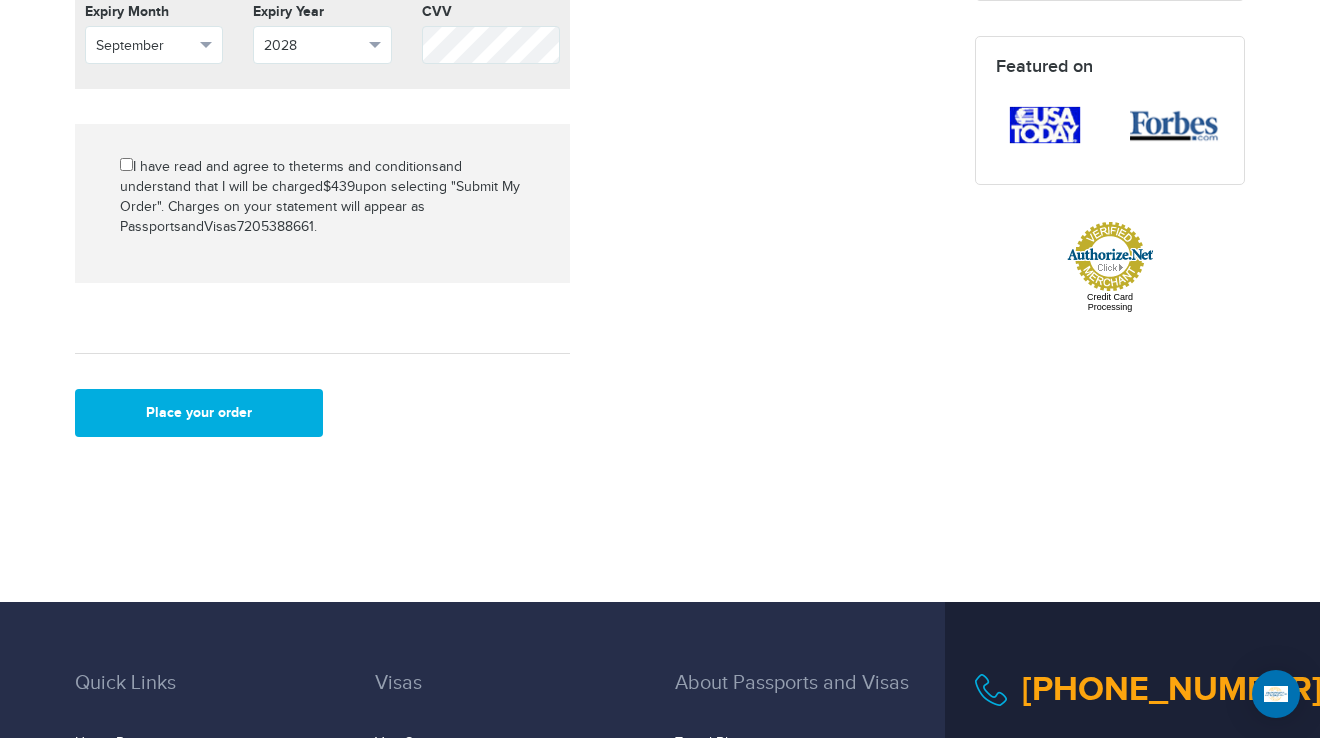 scroll, scrollTop: 984, scrollLeft: 0, axis: vertical 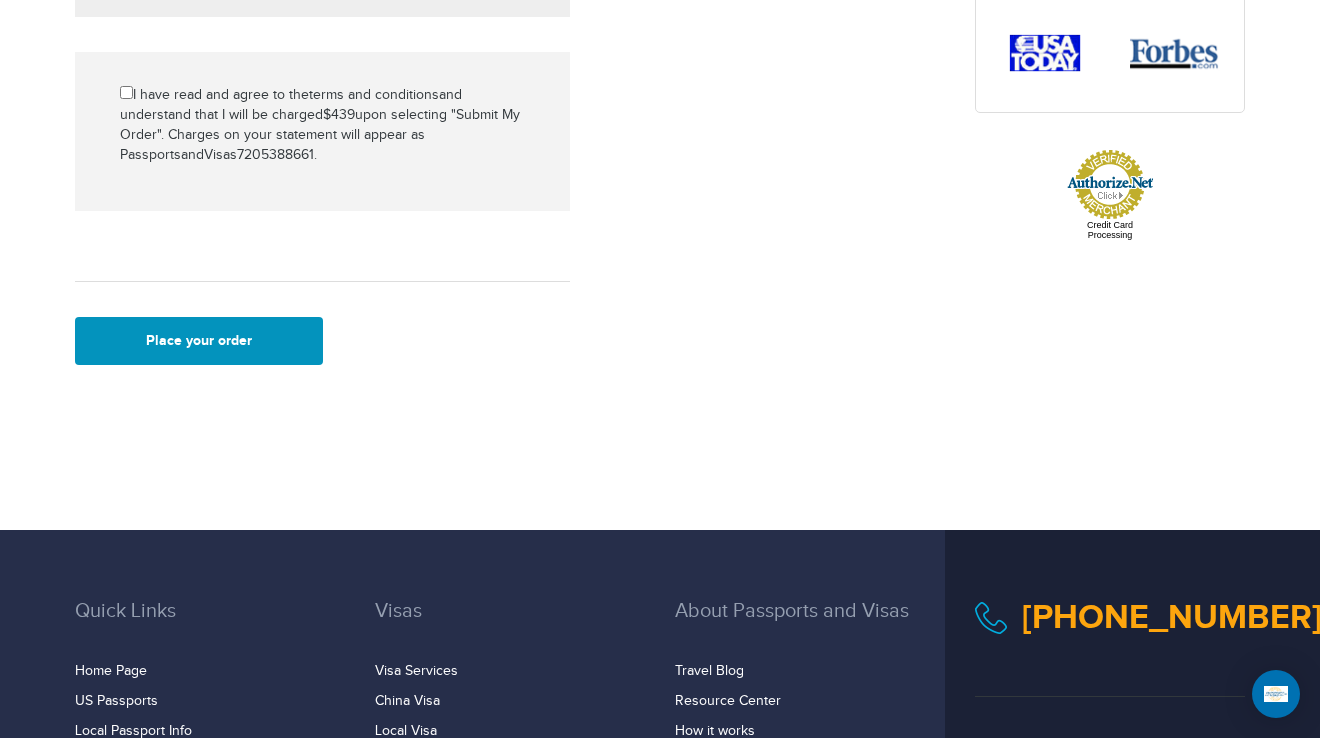 click on "Place your order" at bounding box center (199, 341) 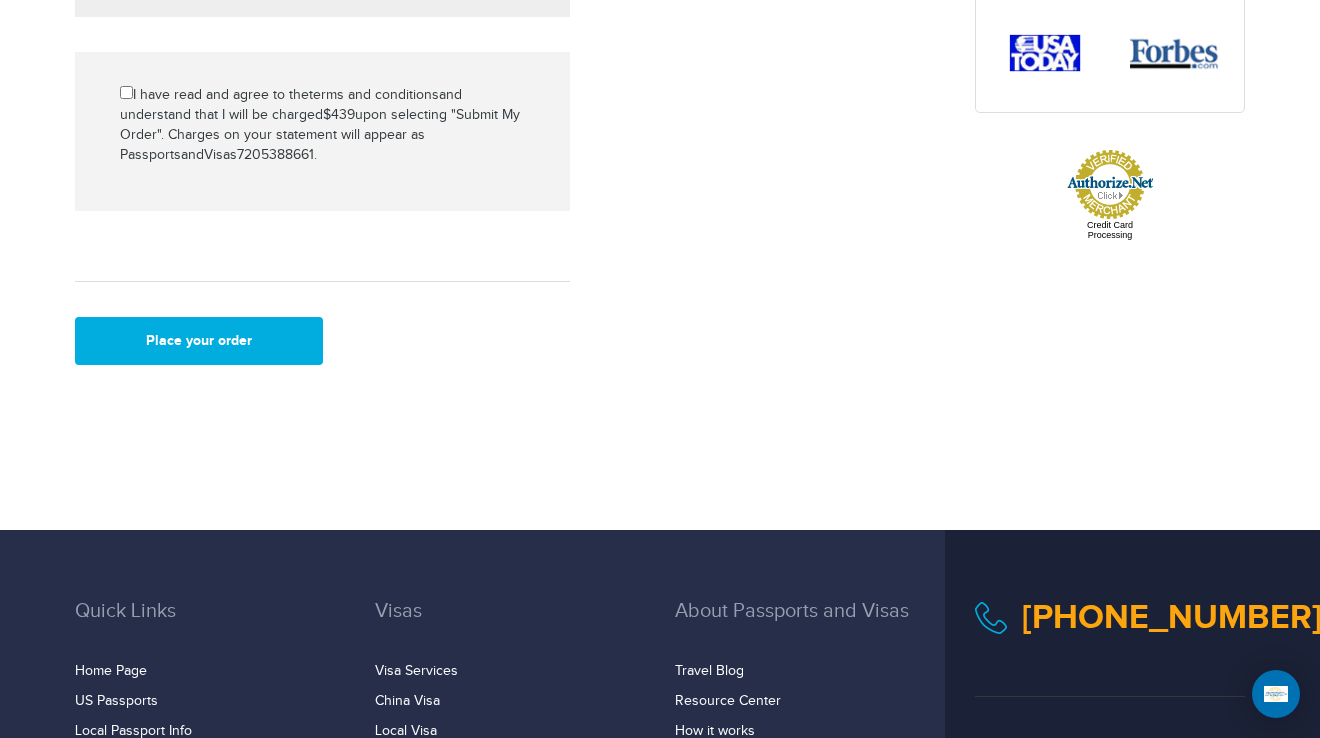 scroll, scrollTop: 484, scrollLeft: 0, axis: vertical 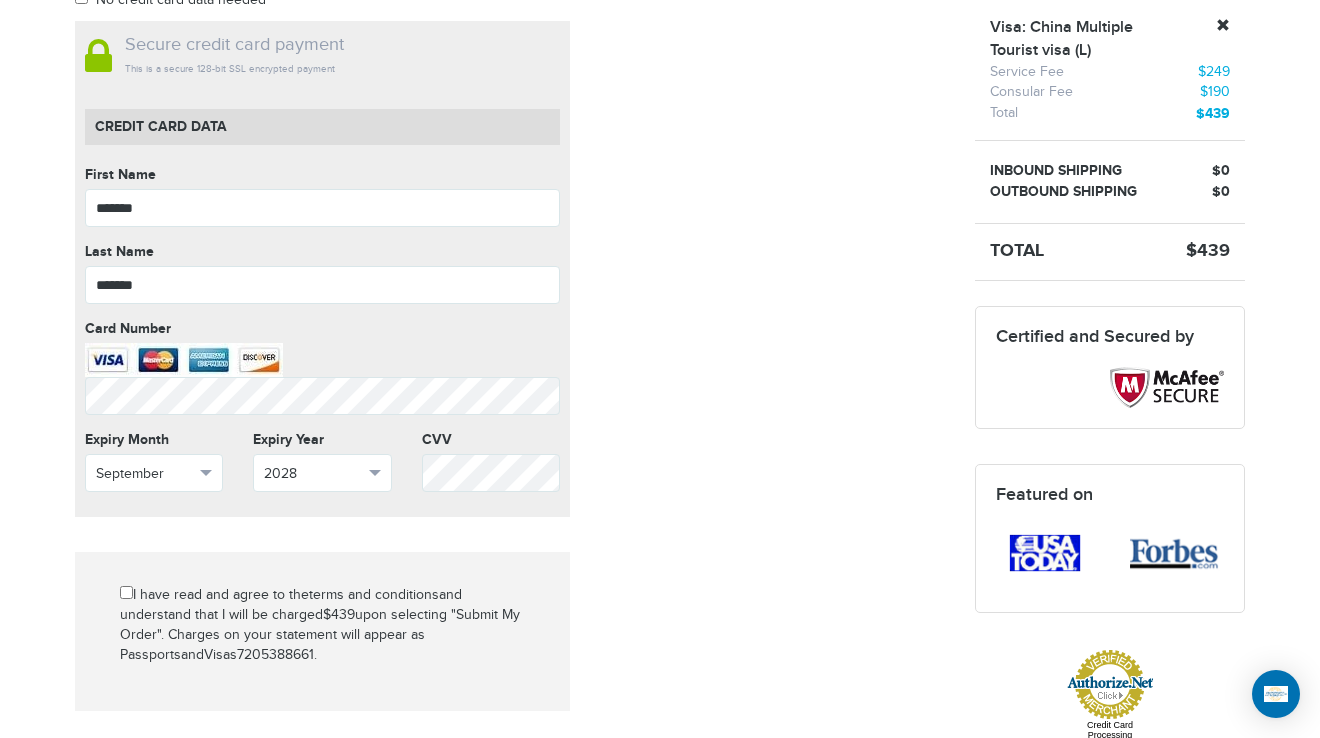 click on "Mark as paid?
No credit card data needed
Amount
*
Comment for manual payment
Secure credit card payment This is a secure 128-bit SSL encrypted payment
Credit Card data
First Name
*******
First Name cannot be empty
Last Name
*******
Last Name cannot be empty
Card Number
Card Number cannot be empty
Expiry Month
September   Select Month May" at bounding box center (510, 413) 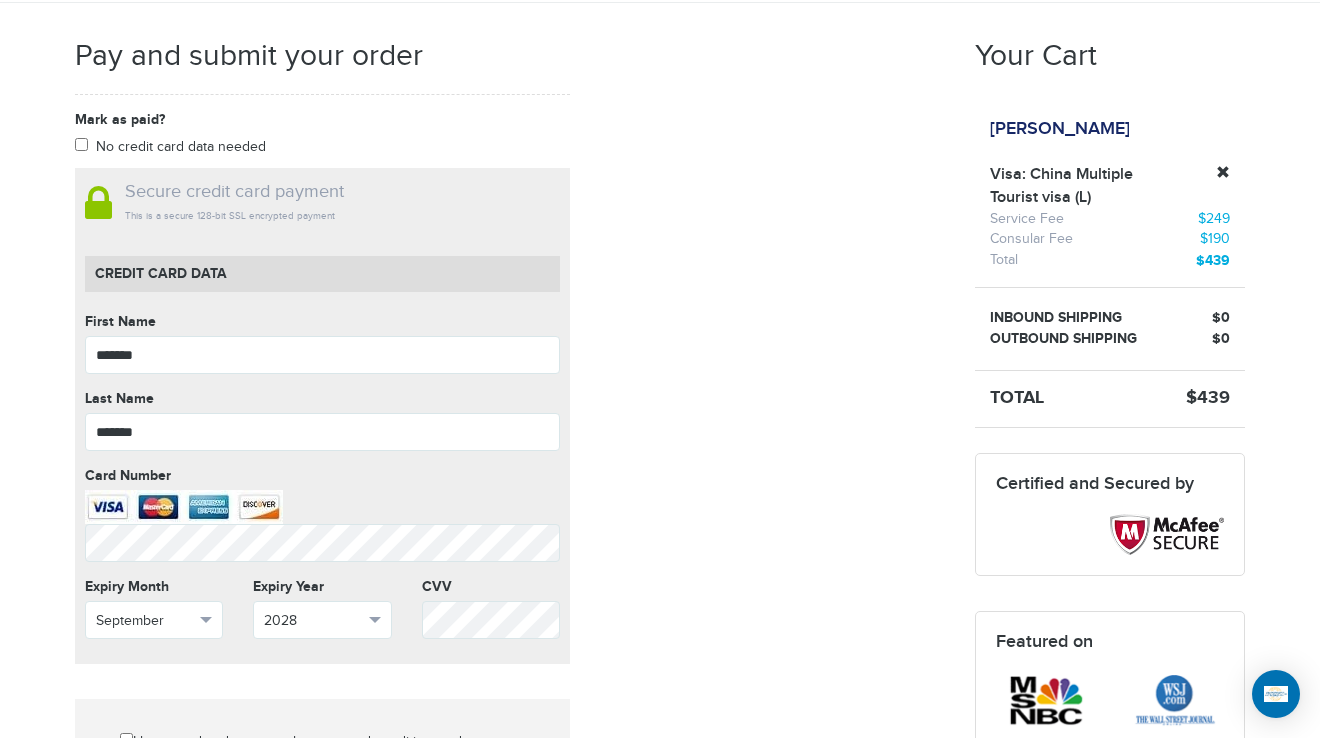 scroll, scrollTop: 384, scrollLeft: 0, axis: vertical 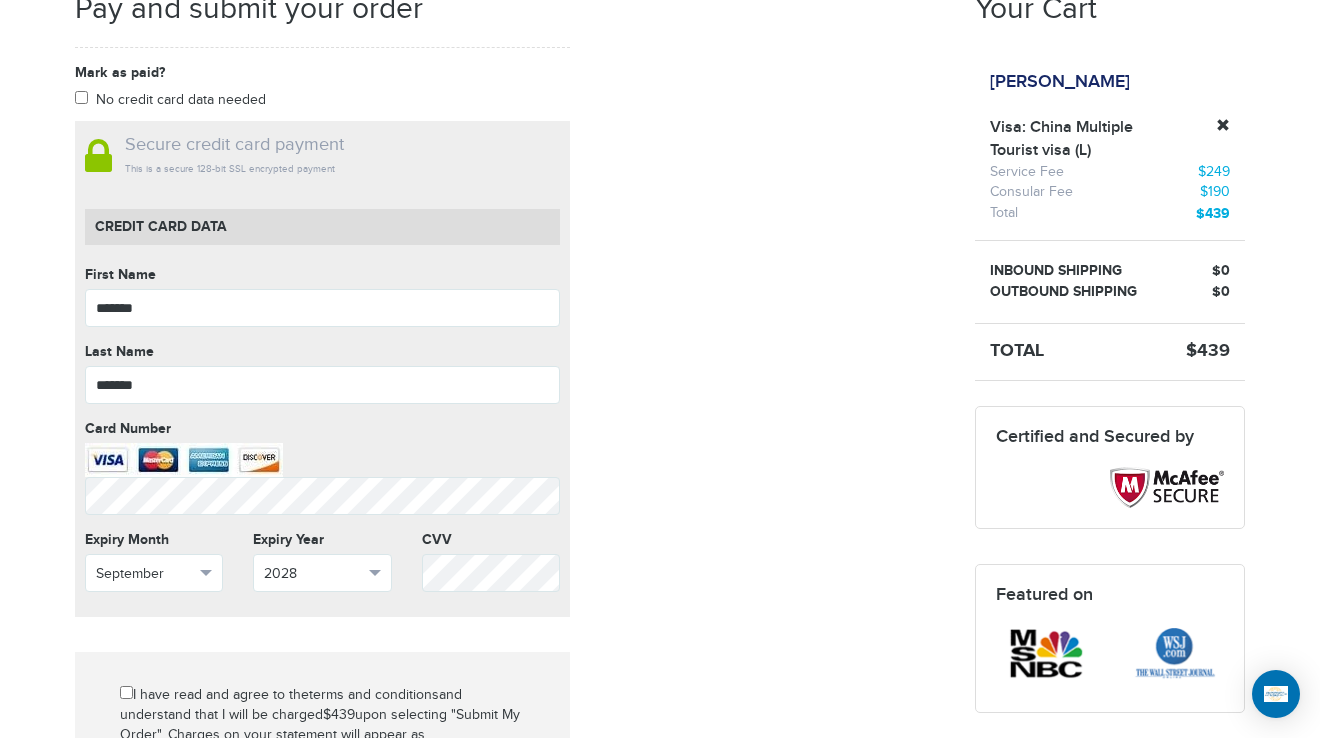 click at bounding box center (184, 460) 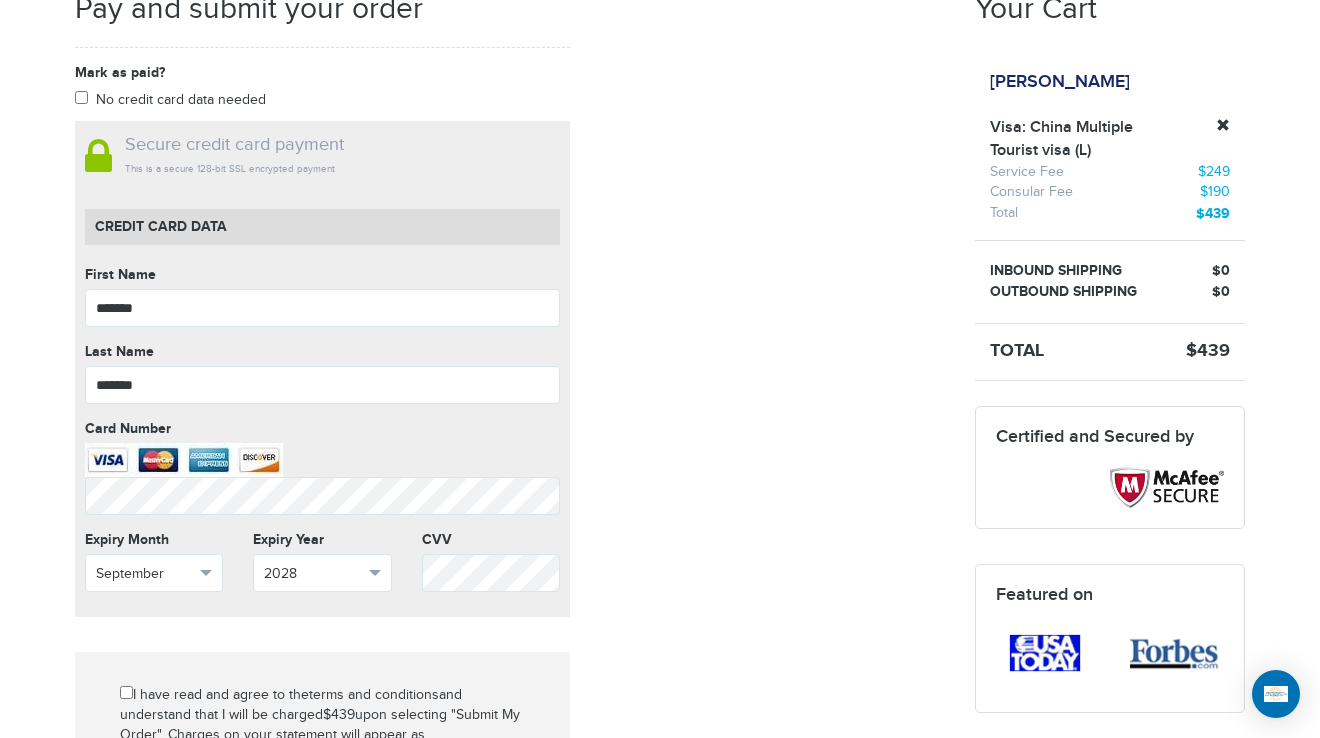 click on "Mark as paid?
No credit card data needed
Amount
*
Comment for manual payment
Secure credit card payment This is a secure 128-bit SSL encrypted payment
Credit Card data
First Name
*******
First Name cannot be empty
Last Name
*******
Last Name cannot be empty
Card Number
Card Number cannot be empty
Expiry Month
September   Select Month May" at bounding box center [510, 513] 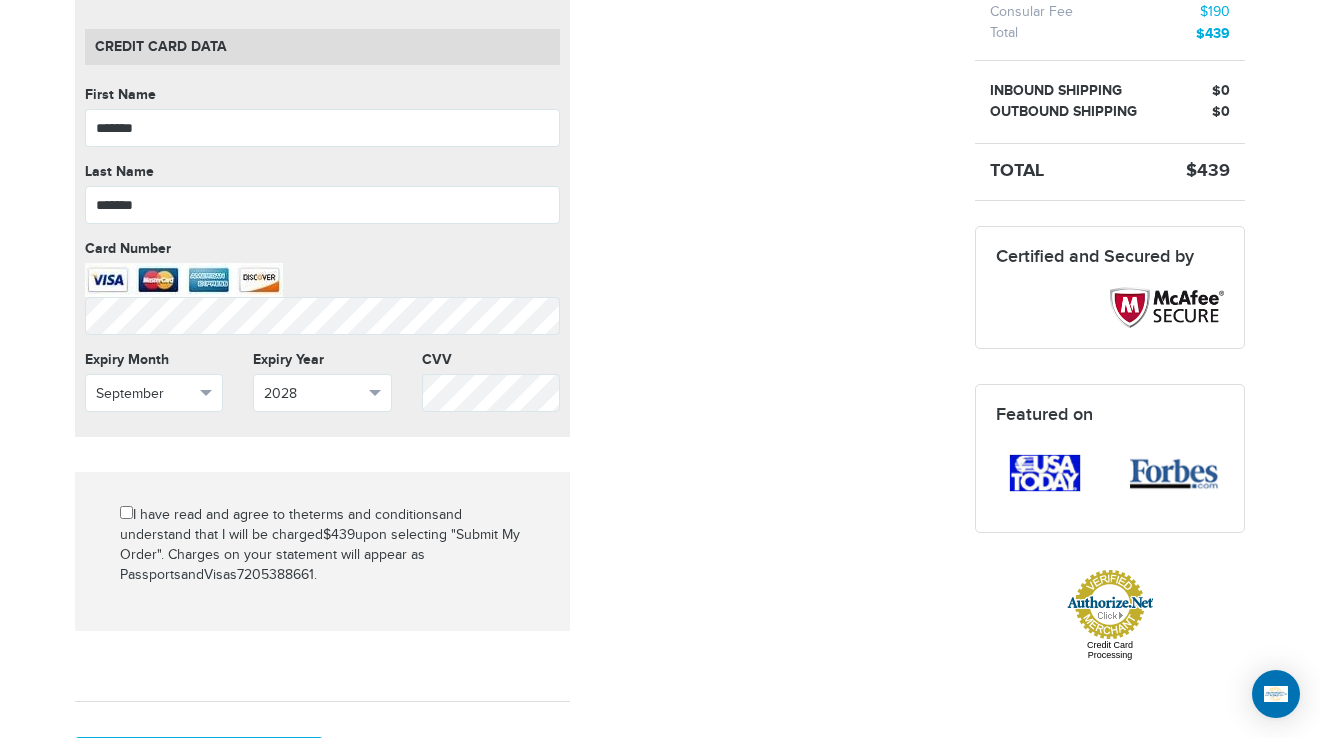 scroll, scrollTop: 584, scrollLeft: 0, axis: vertical 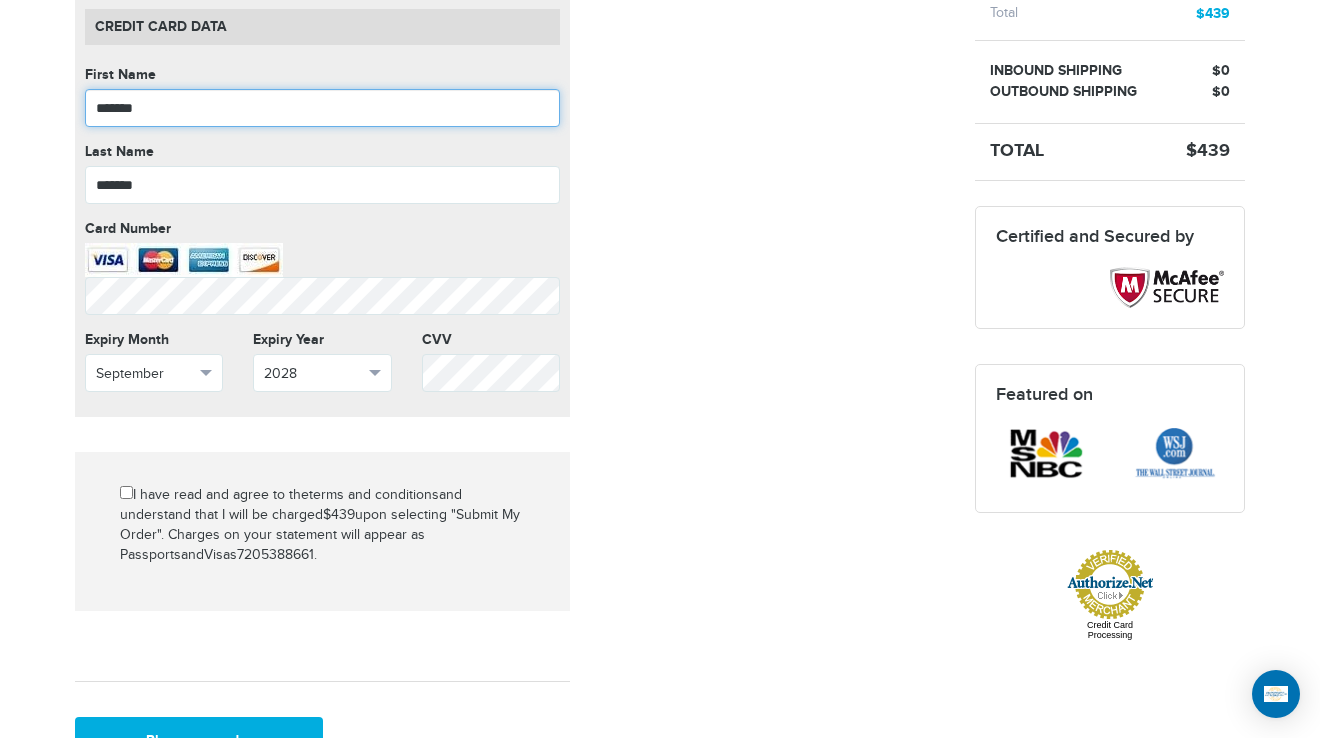 drag, startPoint x: 93, startPoint y: 99, endPoint x: 129, endPoint y: 110, distance: 37.64306 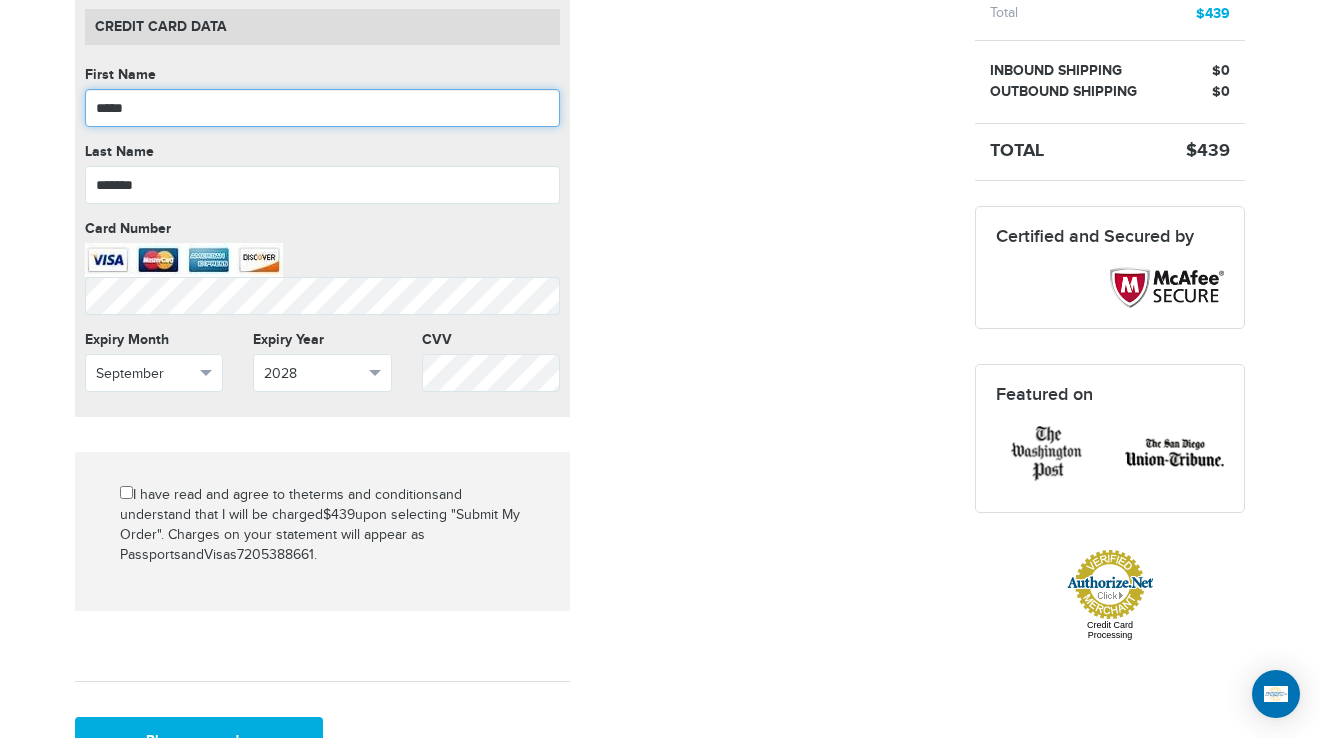 type on "*****" 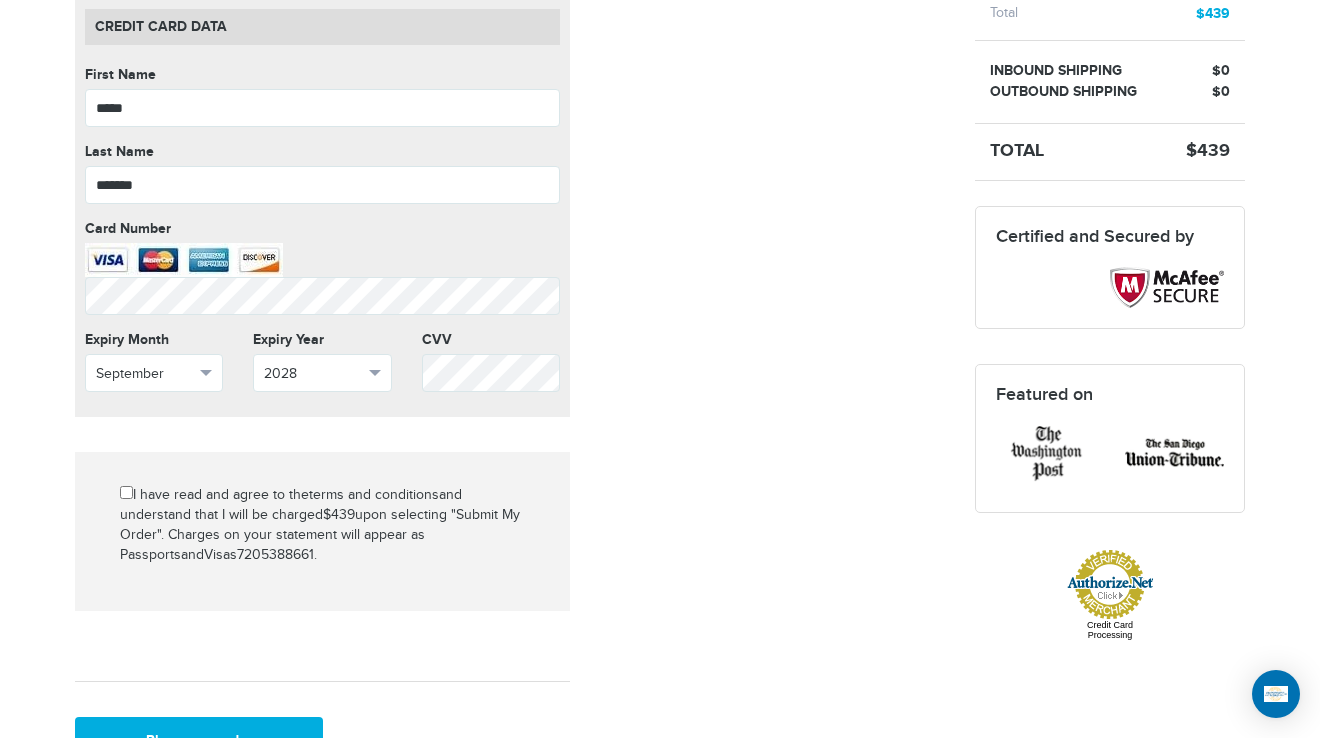 click on "Mark as paid?
No credit card data needed
Amount
*
Comment for manual payment
Secure credit card payment This is a secure 128-bit SSL encrypted payment
Credit Card data
First Name
*****
First Name cannot be empty
Last Name
*******
Last Name cannot be empty
Card Number
Card Number cannot be empty
Expiry Month
September   Select Month March" at bounding box center (510, 313) 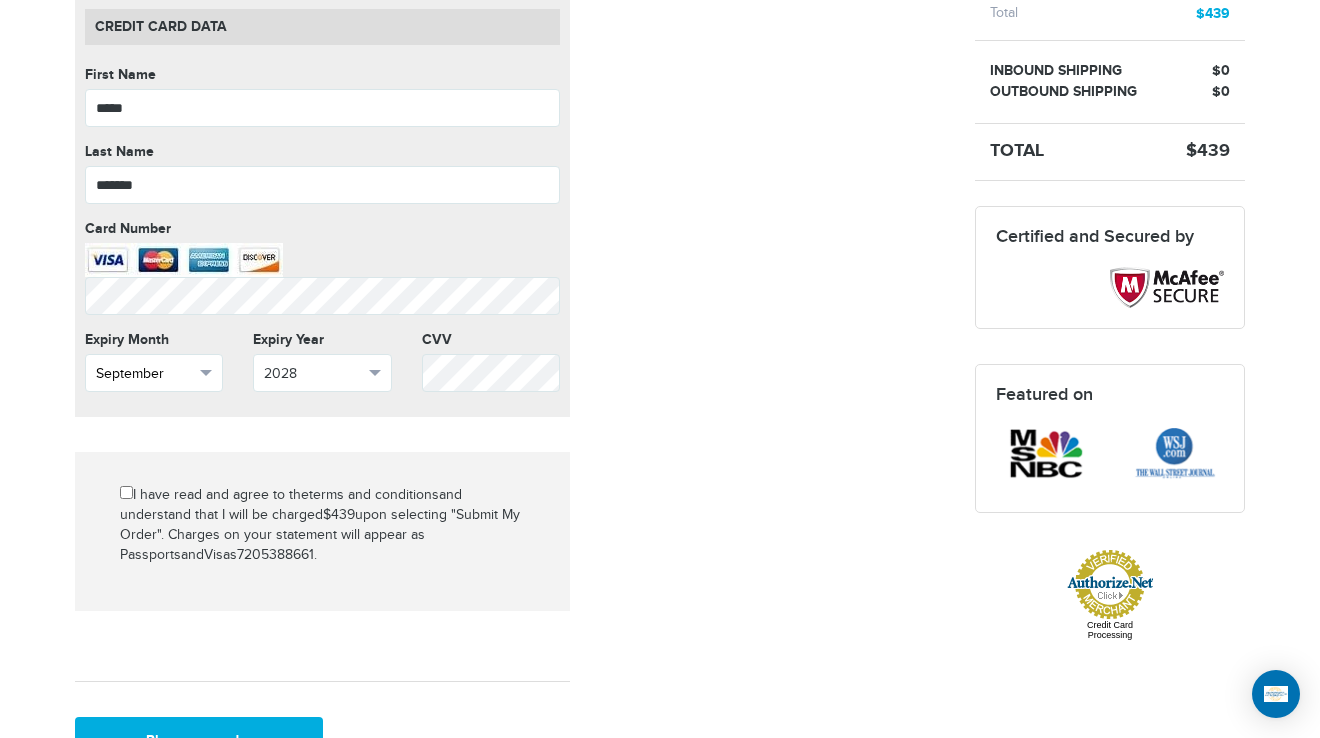 click on "September" at bounding box center (145, 374) 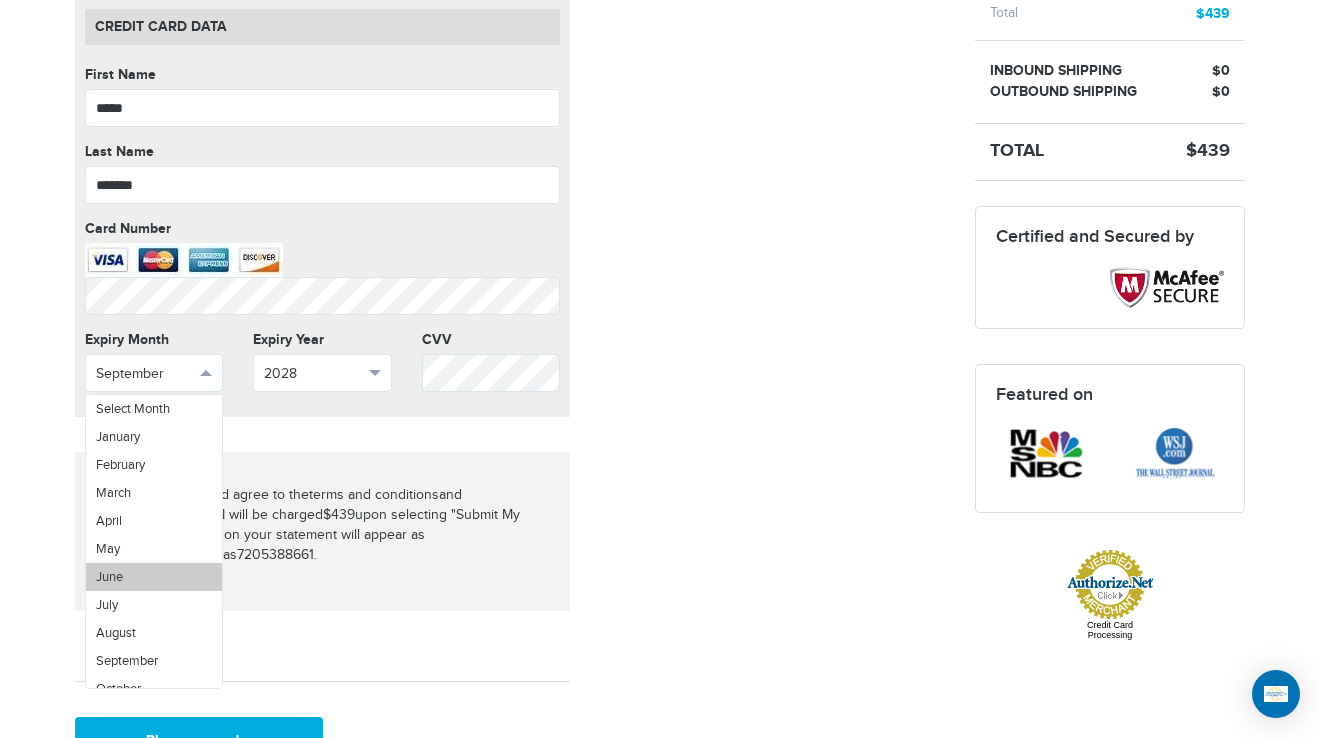 click on "June" at bounding box center (154, 577) 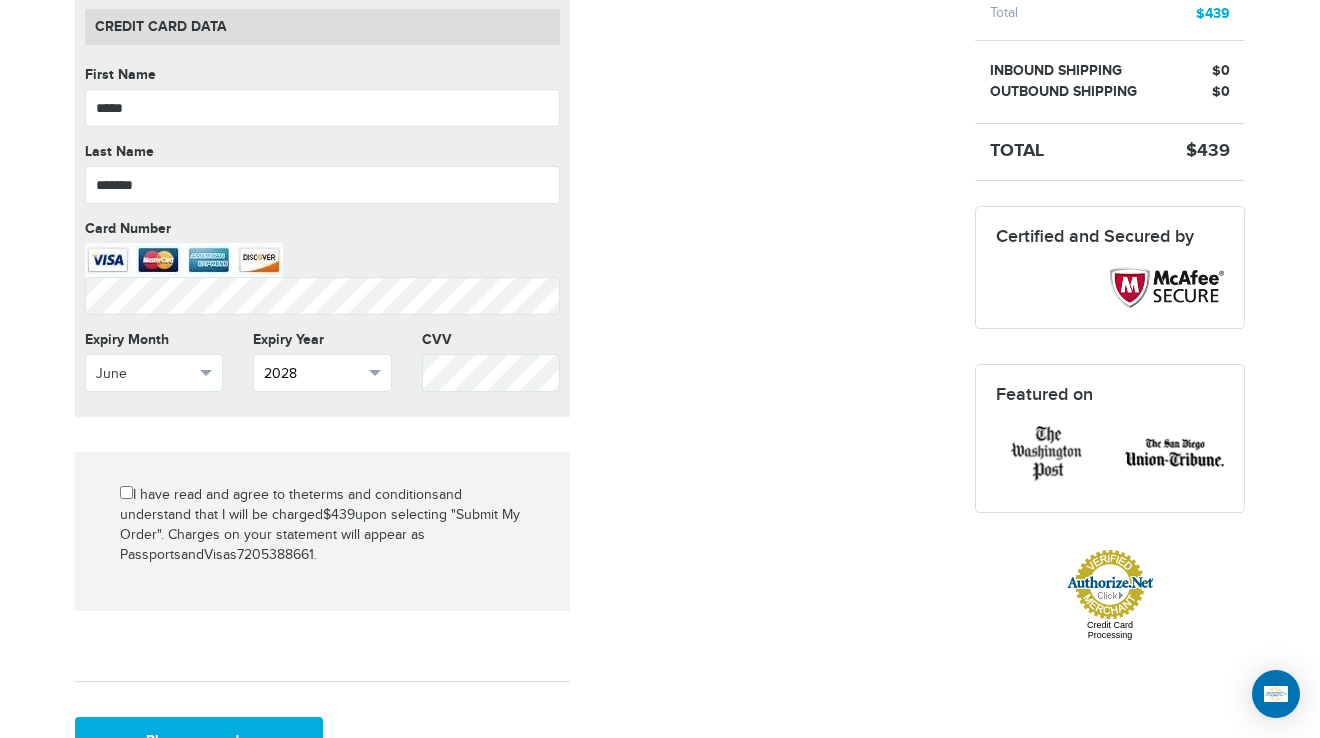 click on "2028" at bounding box center [322, 373] 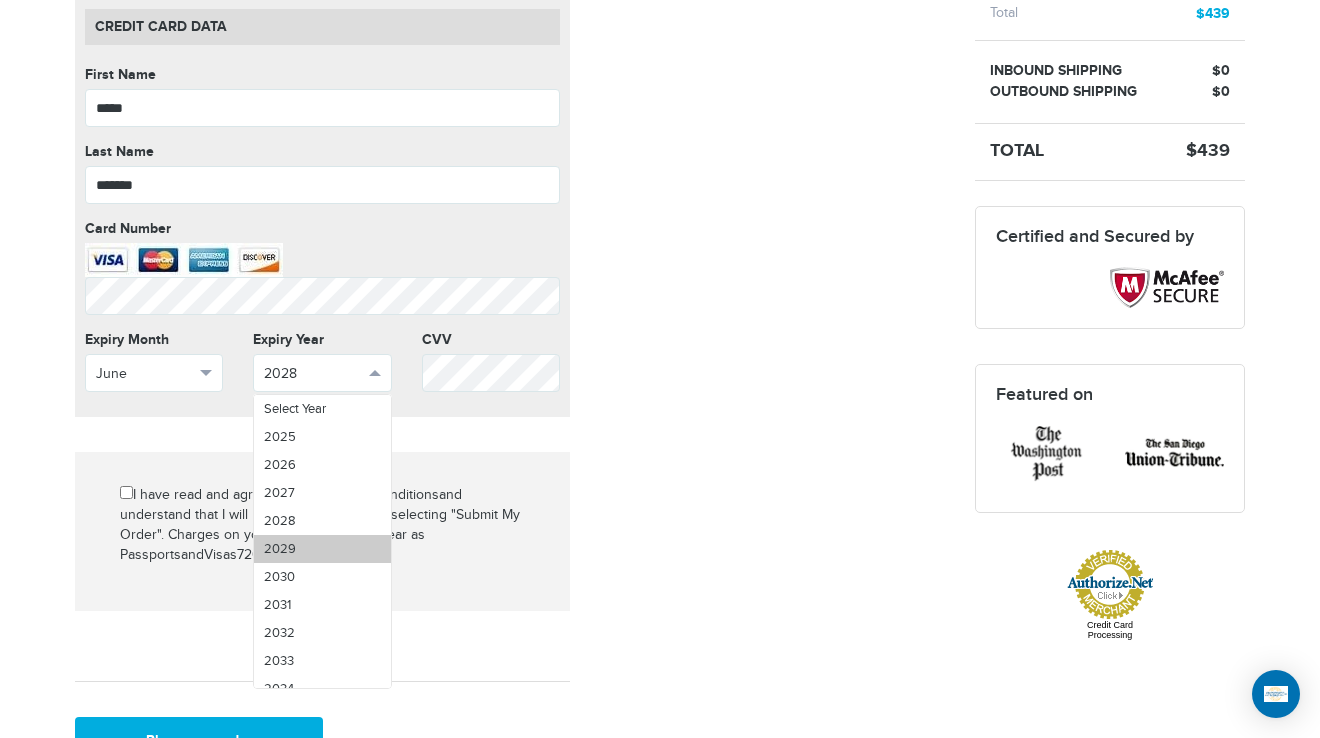 click on "2029" at bounding box center [322, 549] 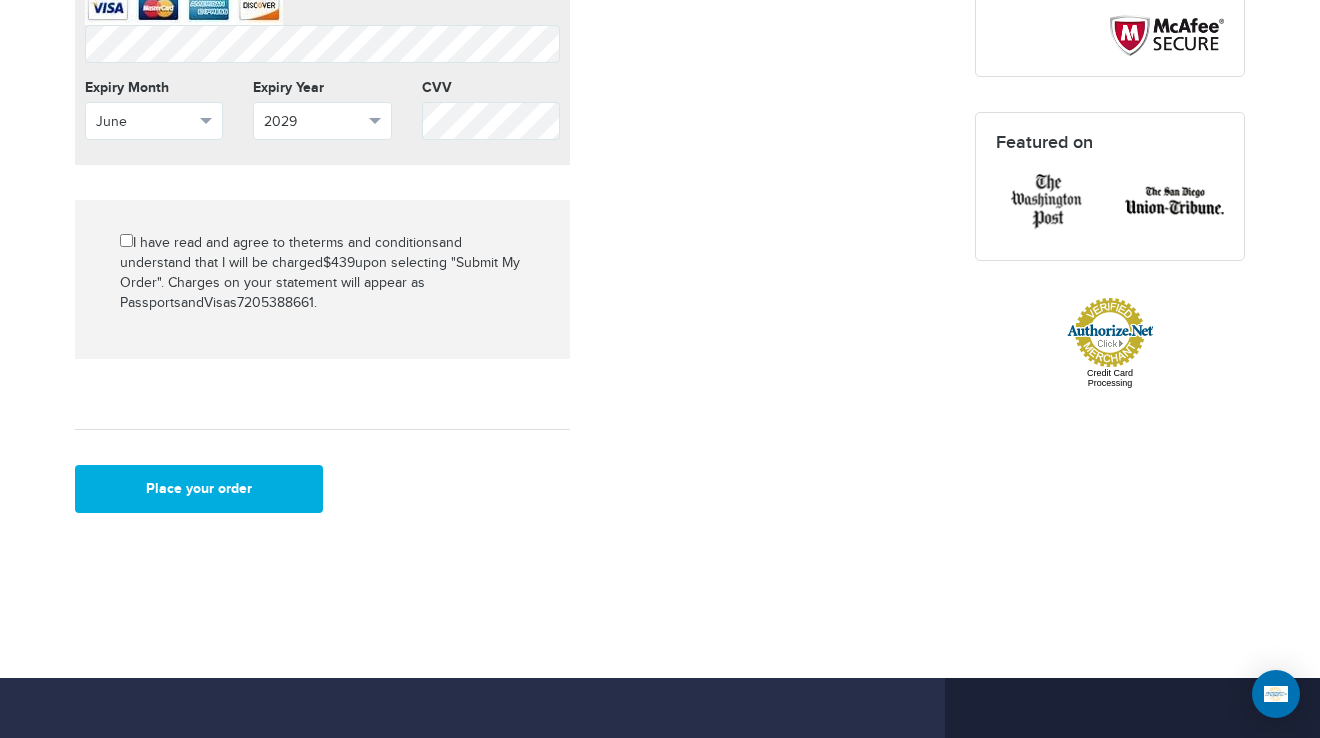 scroll, scrollTop: 1184, scrollLeft: 0, axis: vertical 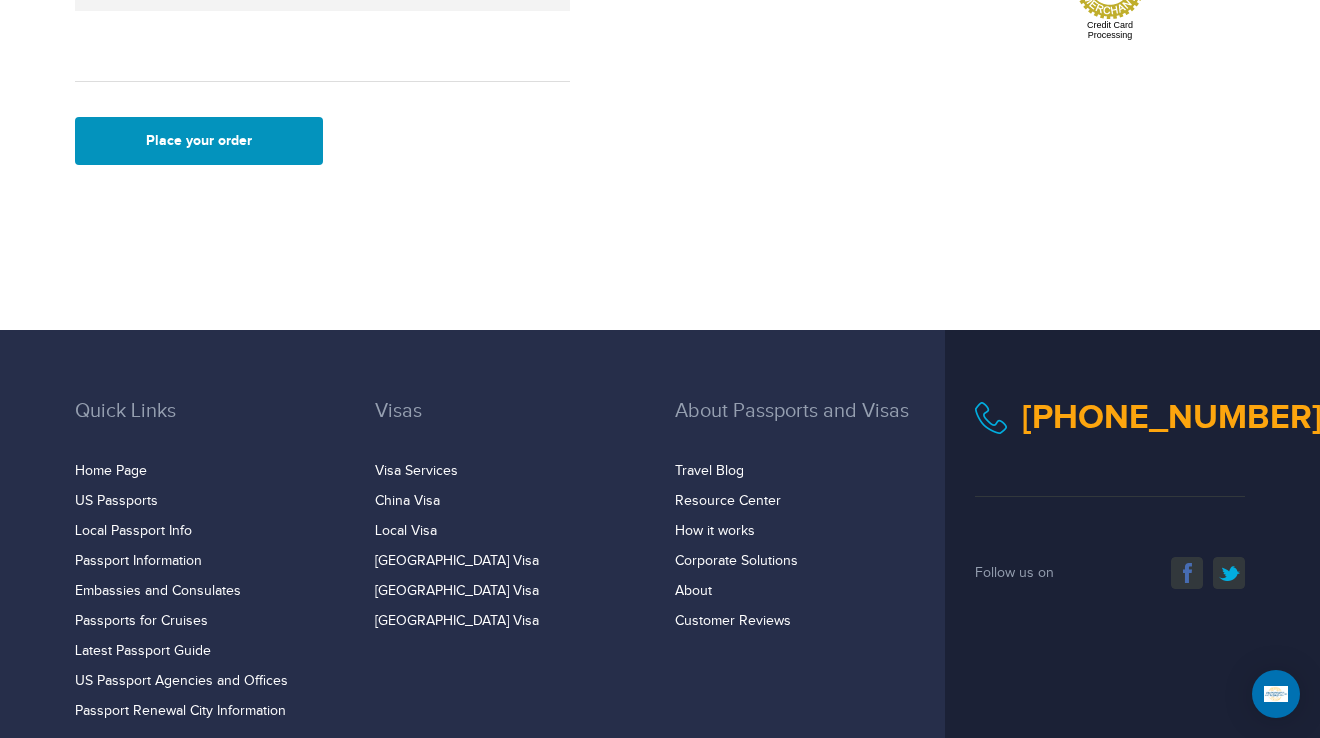 click on "Place your order" at bounding box center (199, 141) 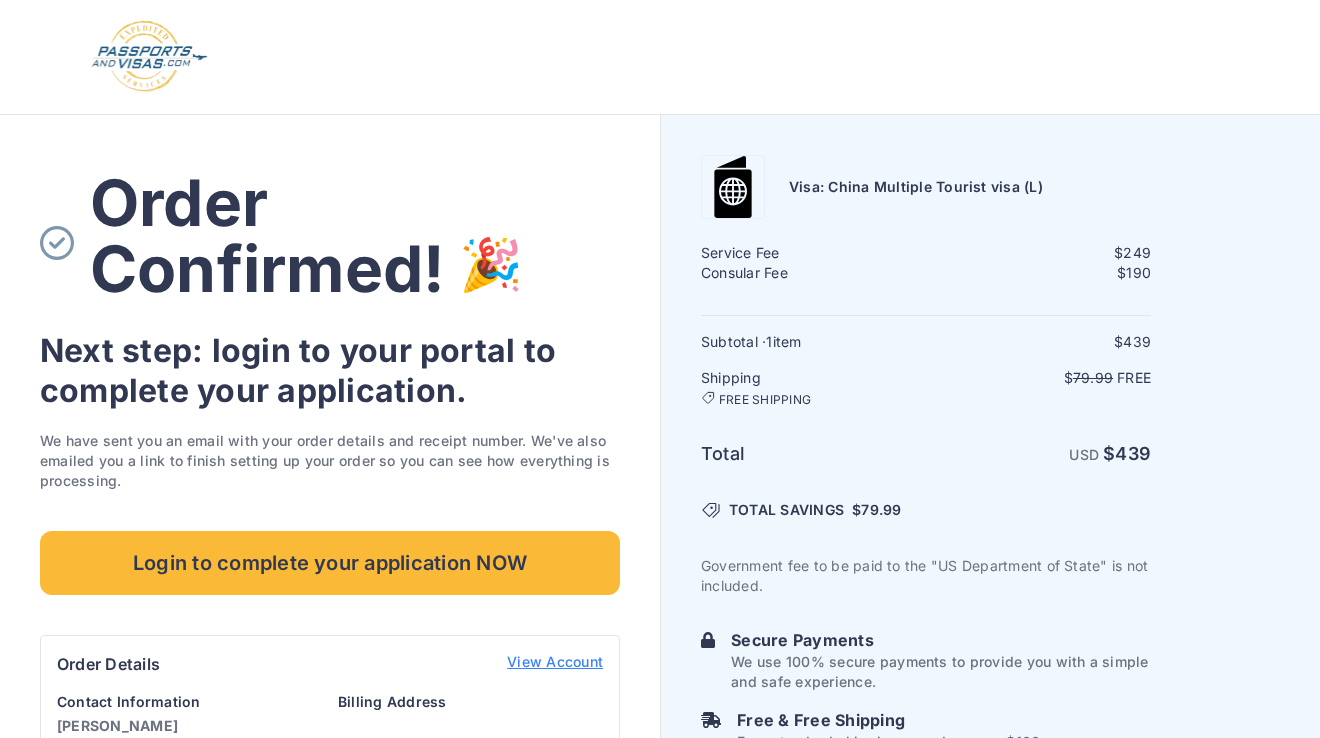 scroll, scrollTop: 0, scrollLeft: 0, axis: both 